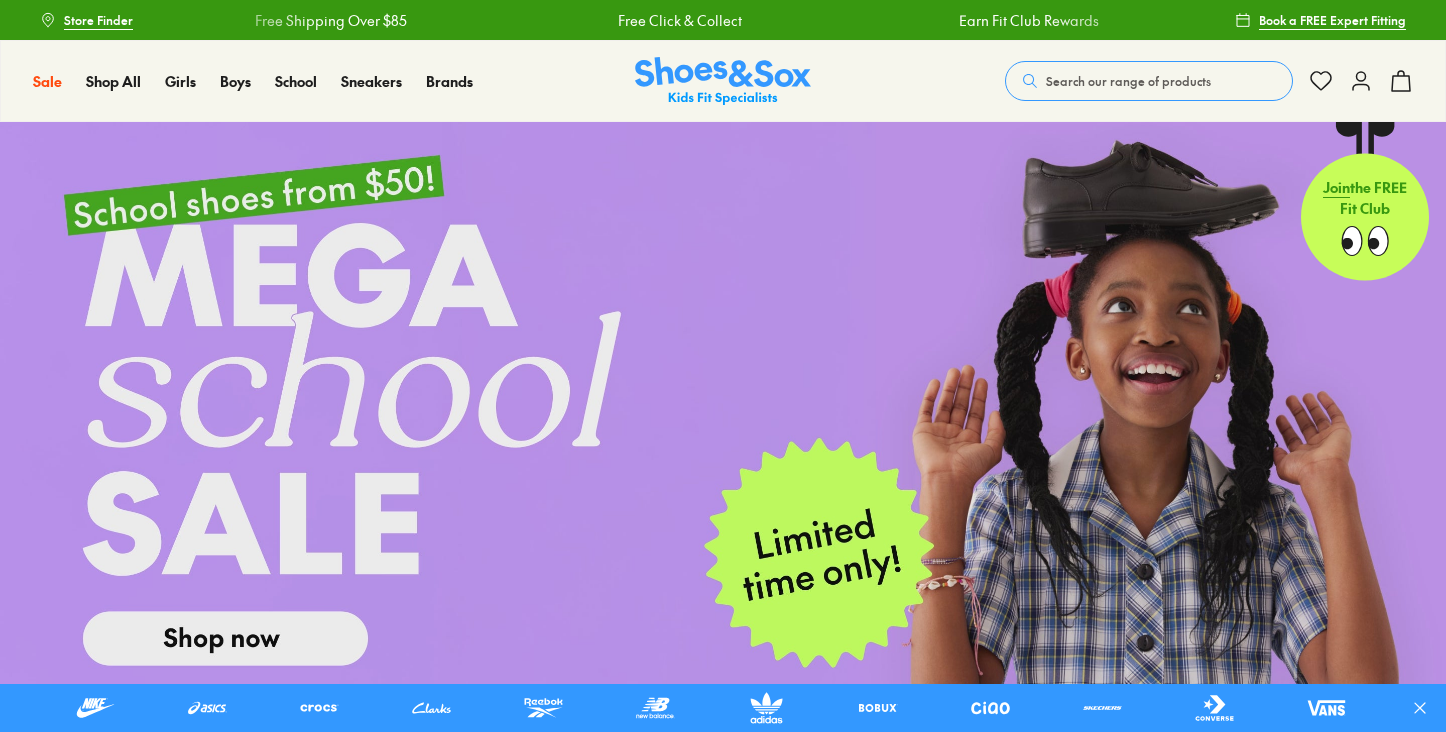 scroll, scrollTop: 0, scrollLeft: 0, axis: both 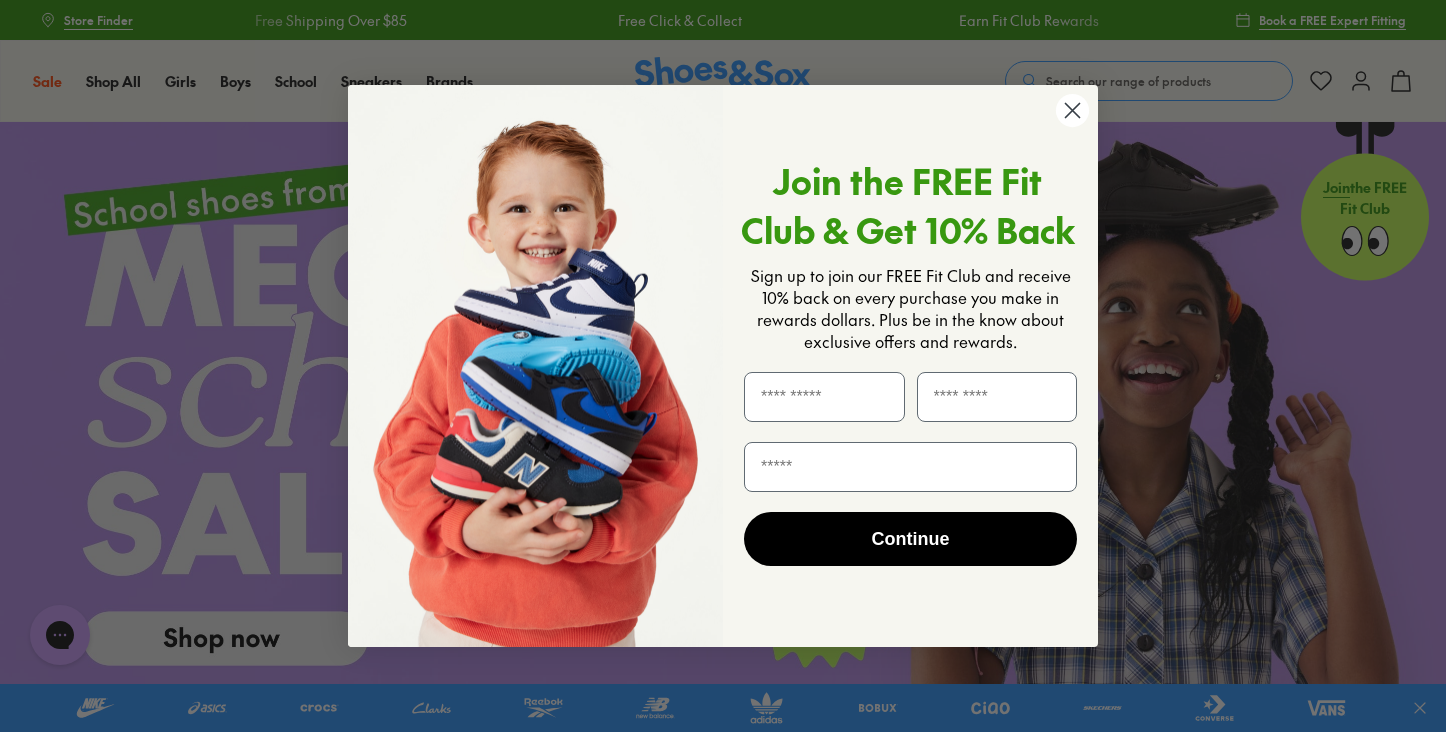 click 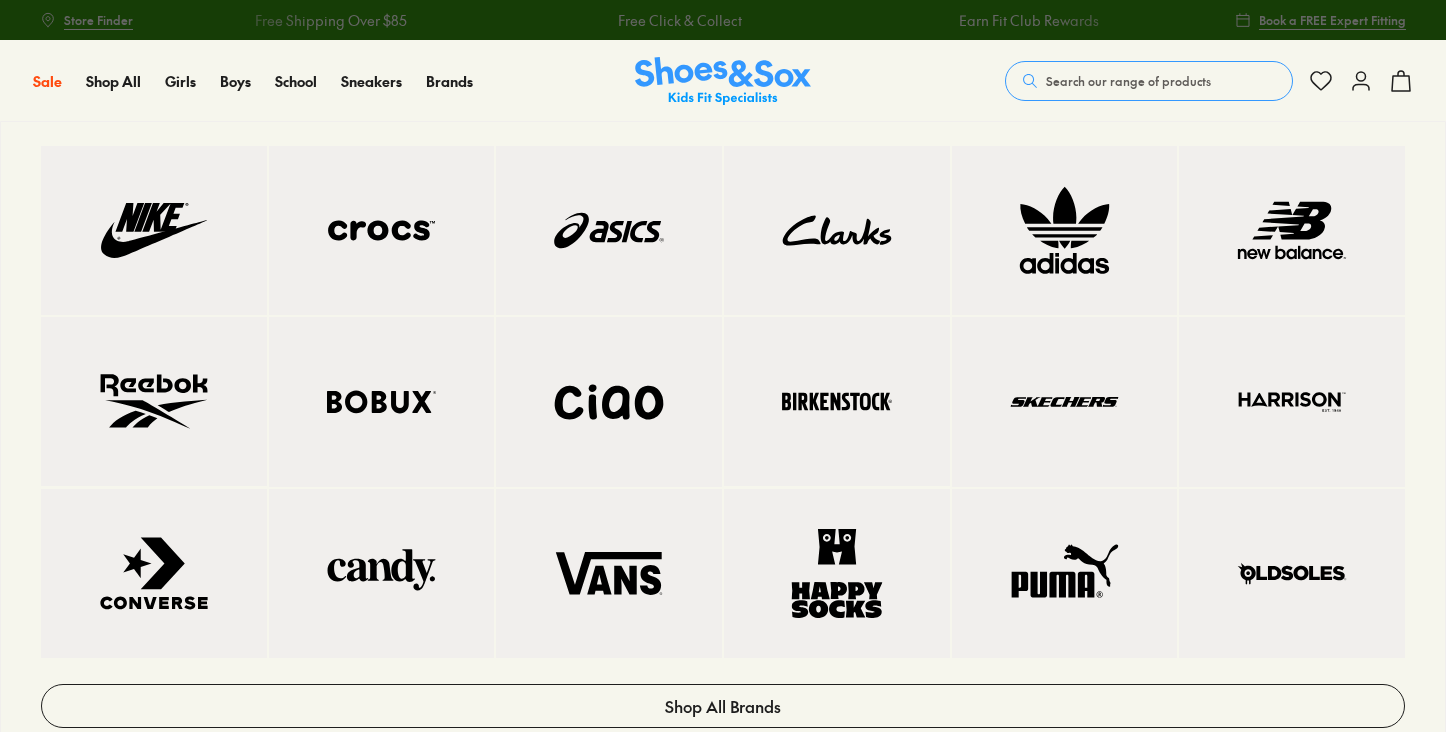 click at bounding box center [154, 230] 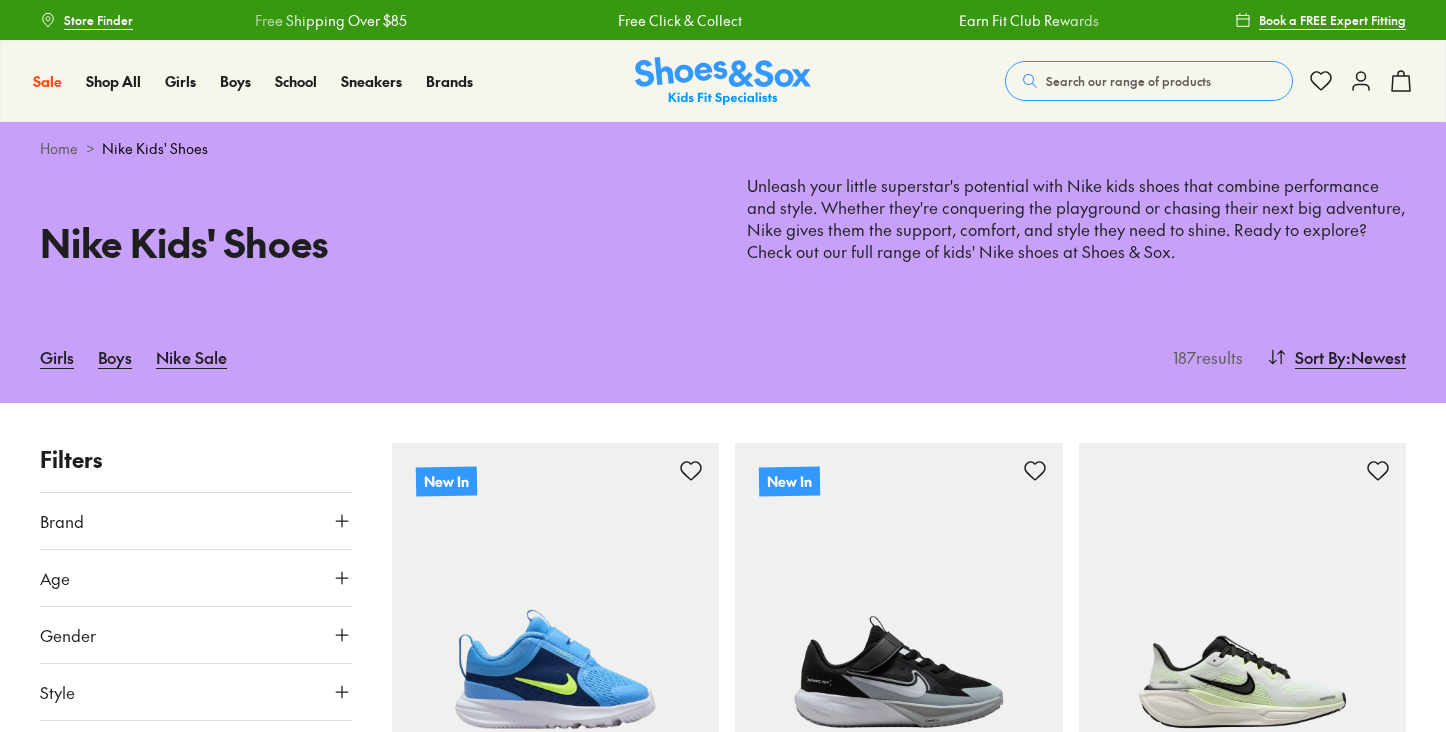 scroll, scrollTop: 0, scrollLeft: 0, axis: both 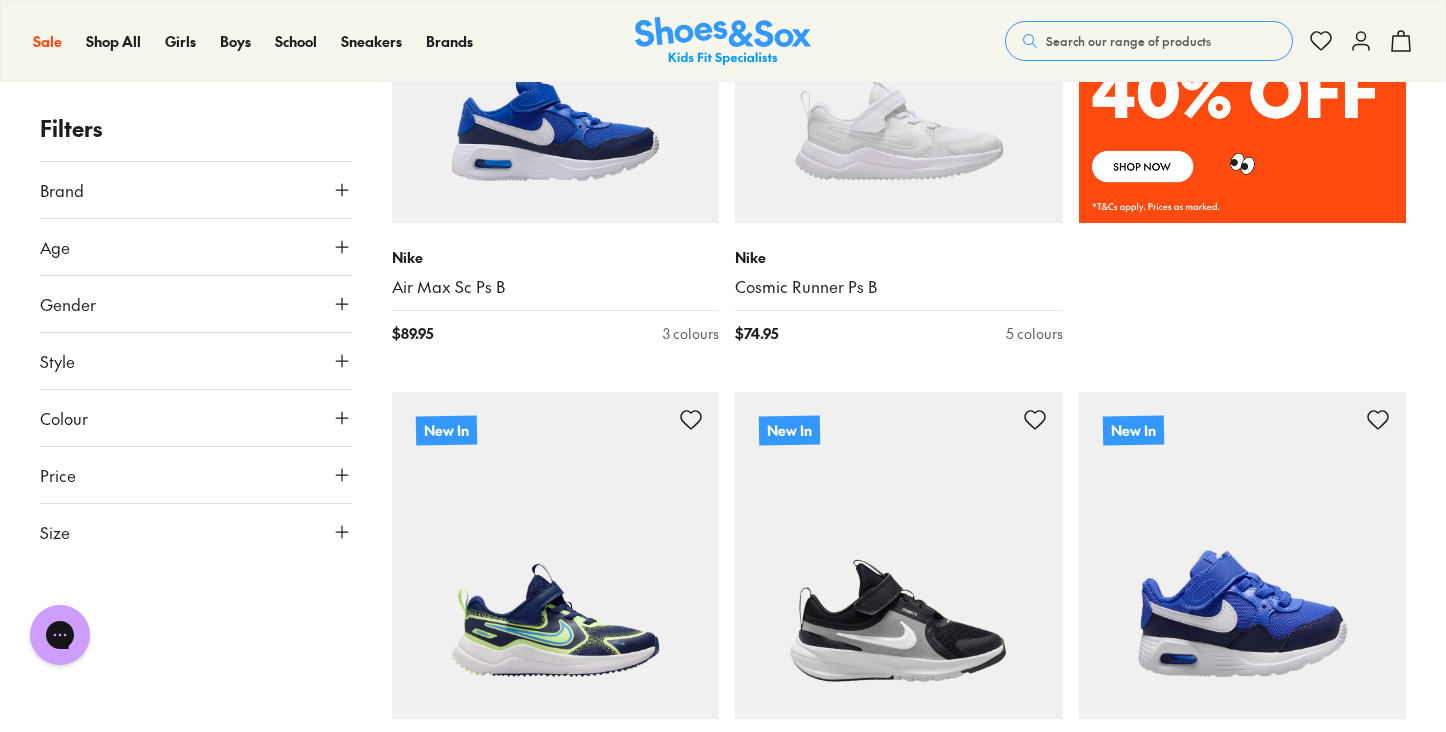 click on "Brand" at bounding box center (196, 190) 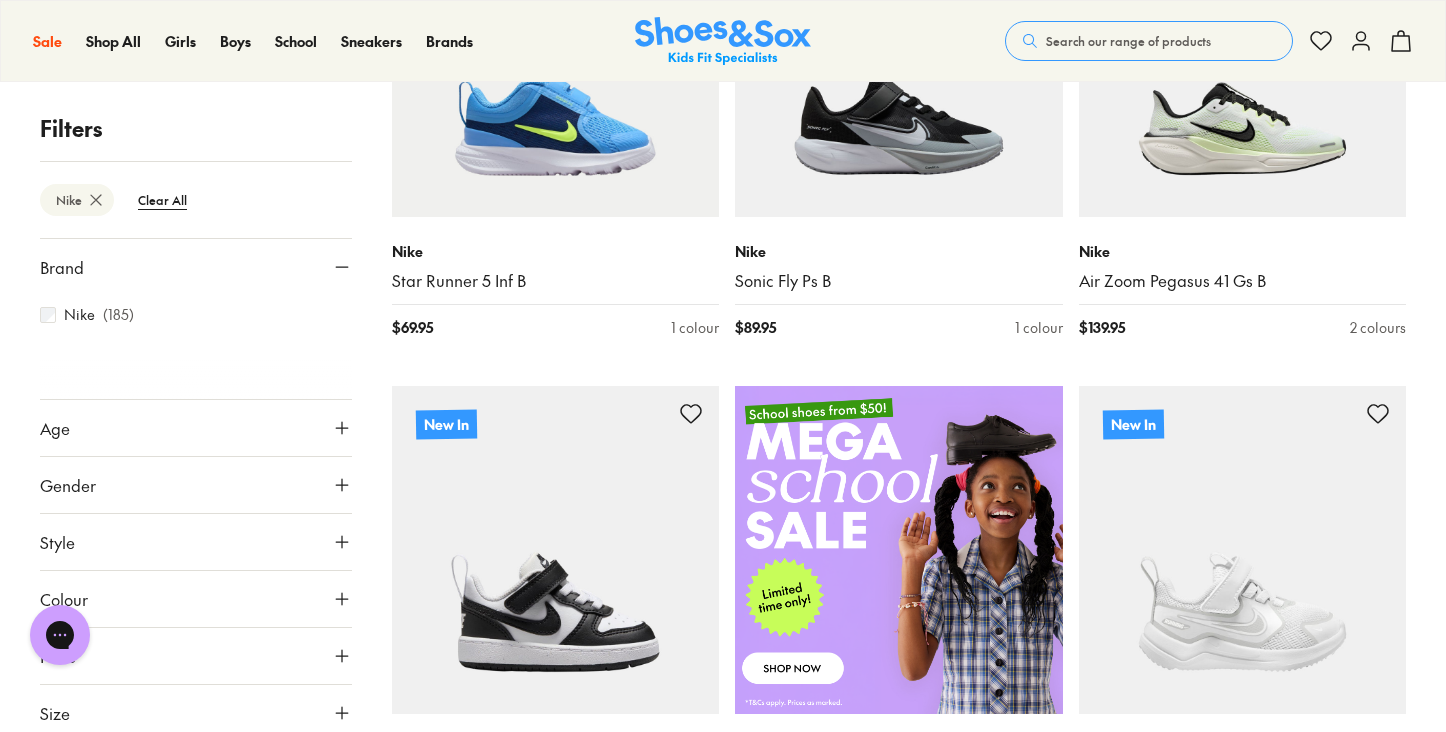 scroll, scrollTop: 554, scrollLeft: 0, axis: vertical 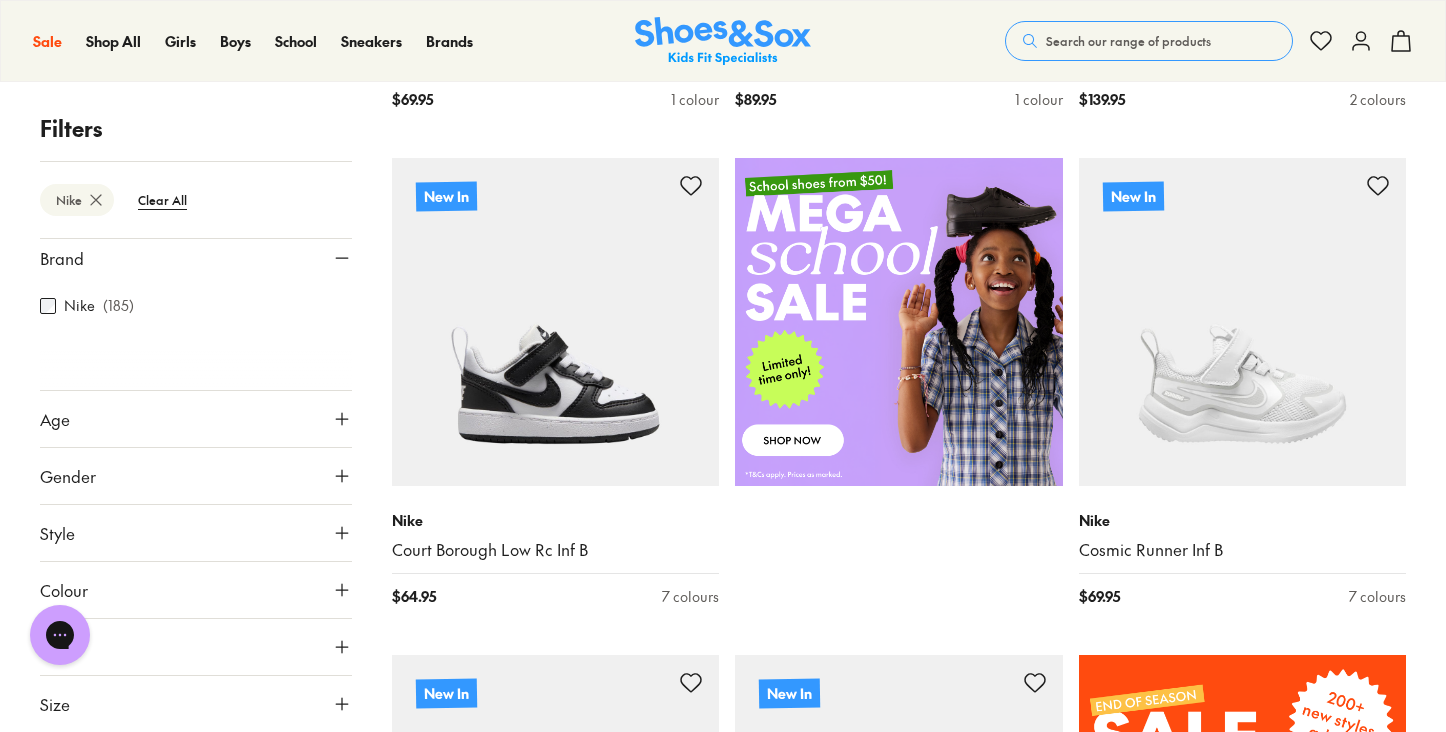 click on "Colour" at bounding box center [196, 590] 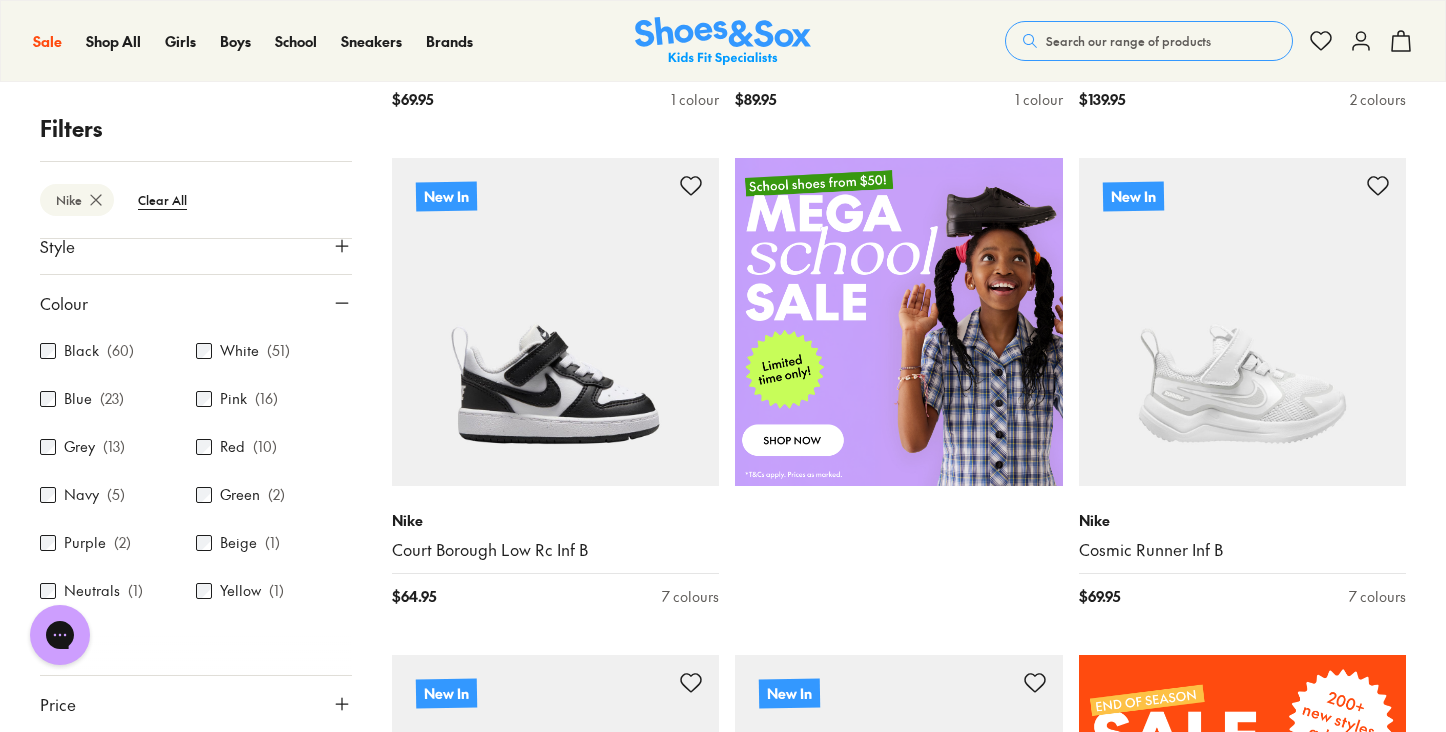 scroll, scrollTop: 353, scrollLeft: 0, axis: vertical 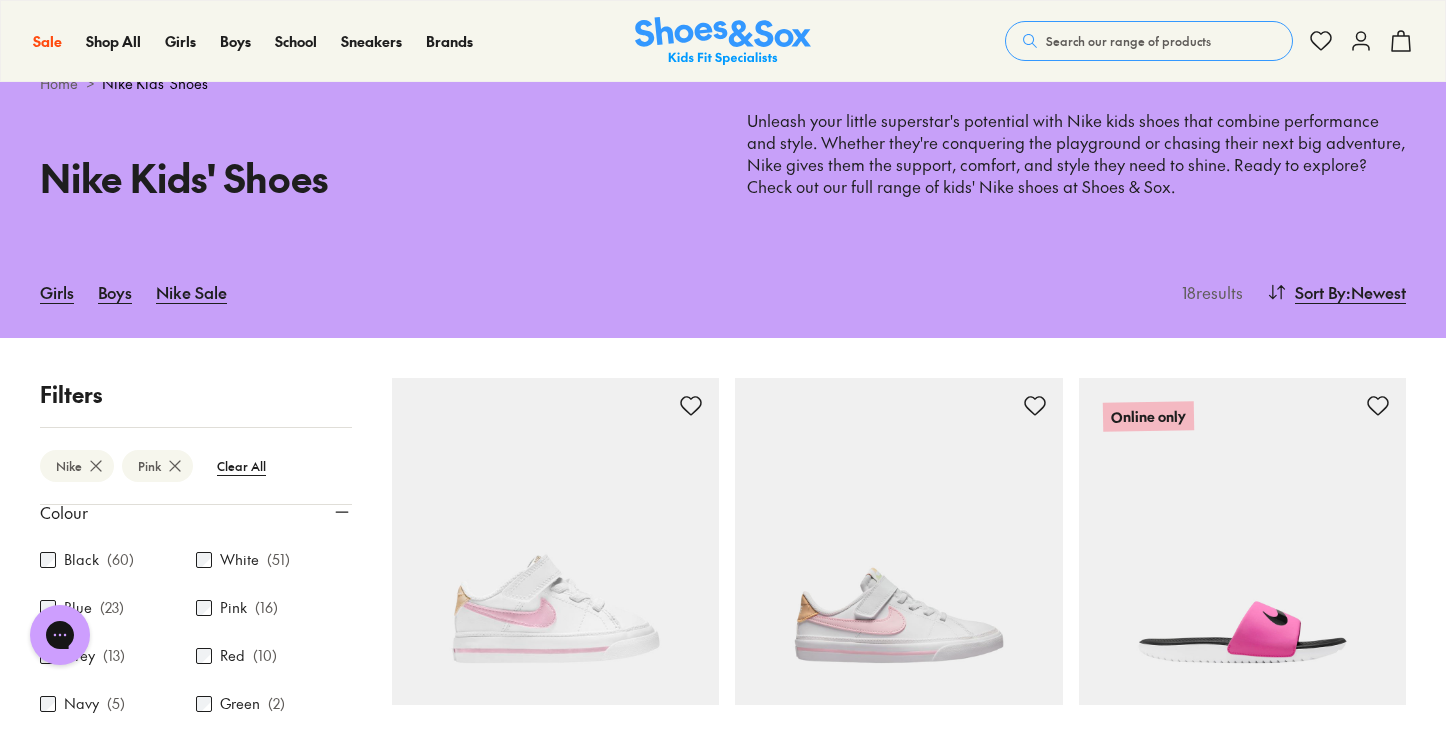 click on "White ( 51 )" at bounding box center [274, 560] 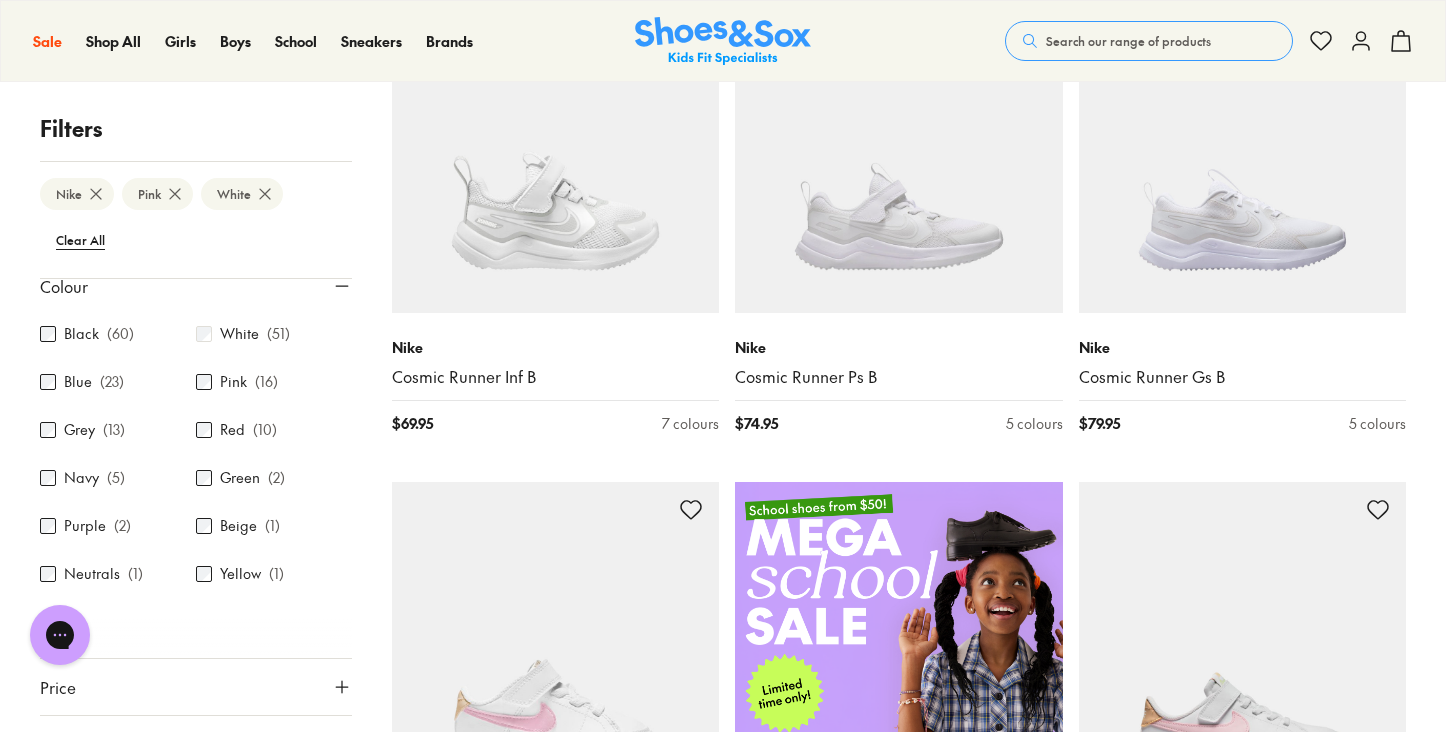 scroll, scrollTop: 458, scrollLeft: 0, axis: vertical 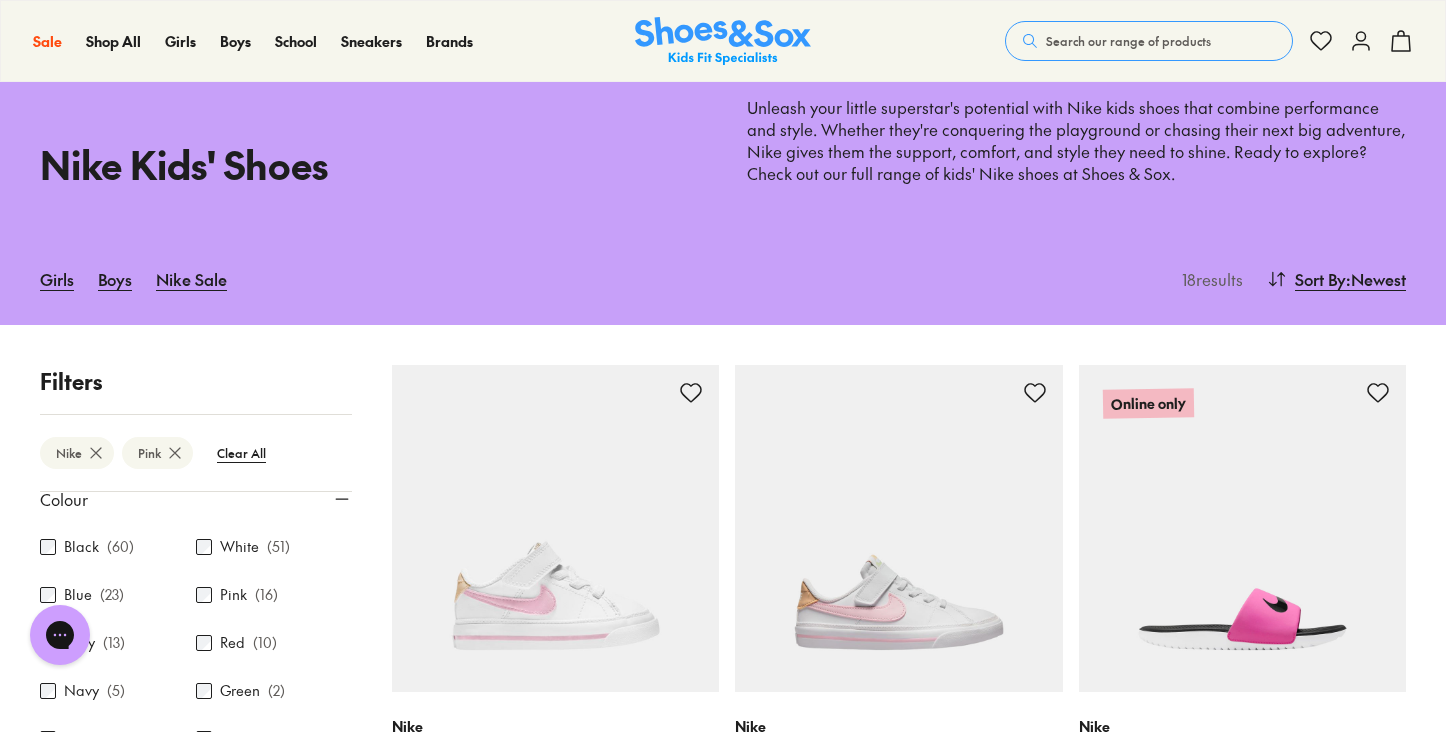 click on "Colour" at bounding box center [196, 499] 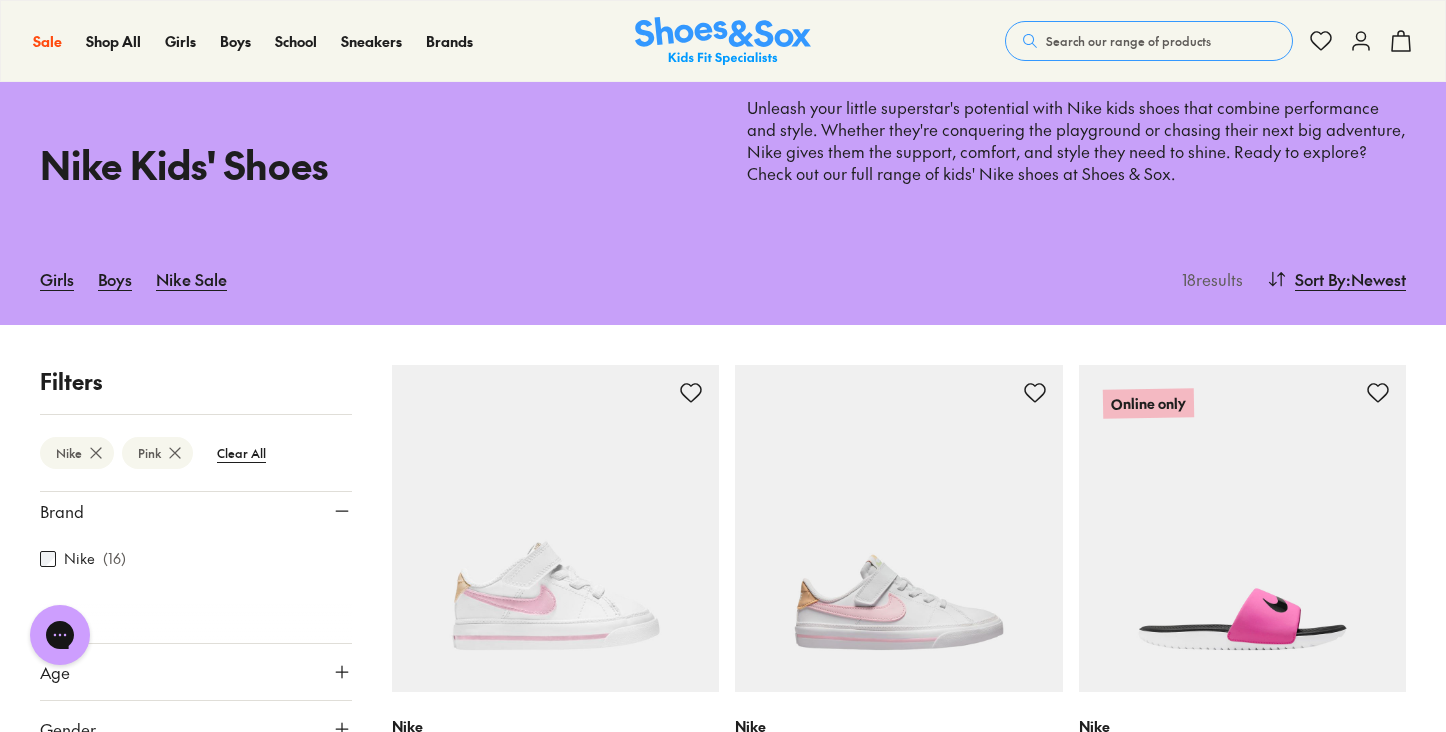 scroll, scrollTop: 9, scrollLeft: 0, axis: vertical 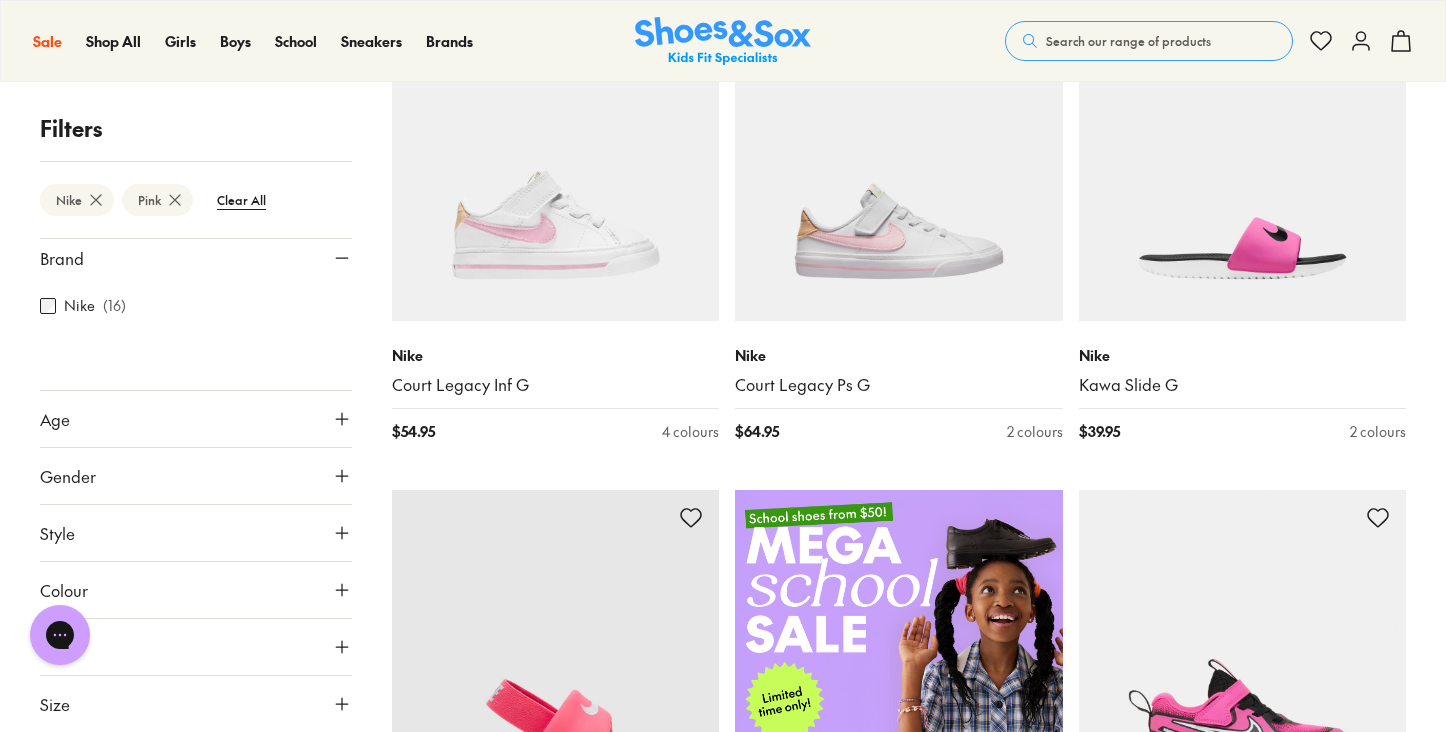click on "Size" at bounding box center (196, 704) 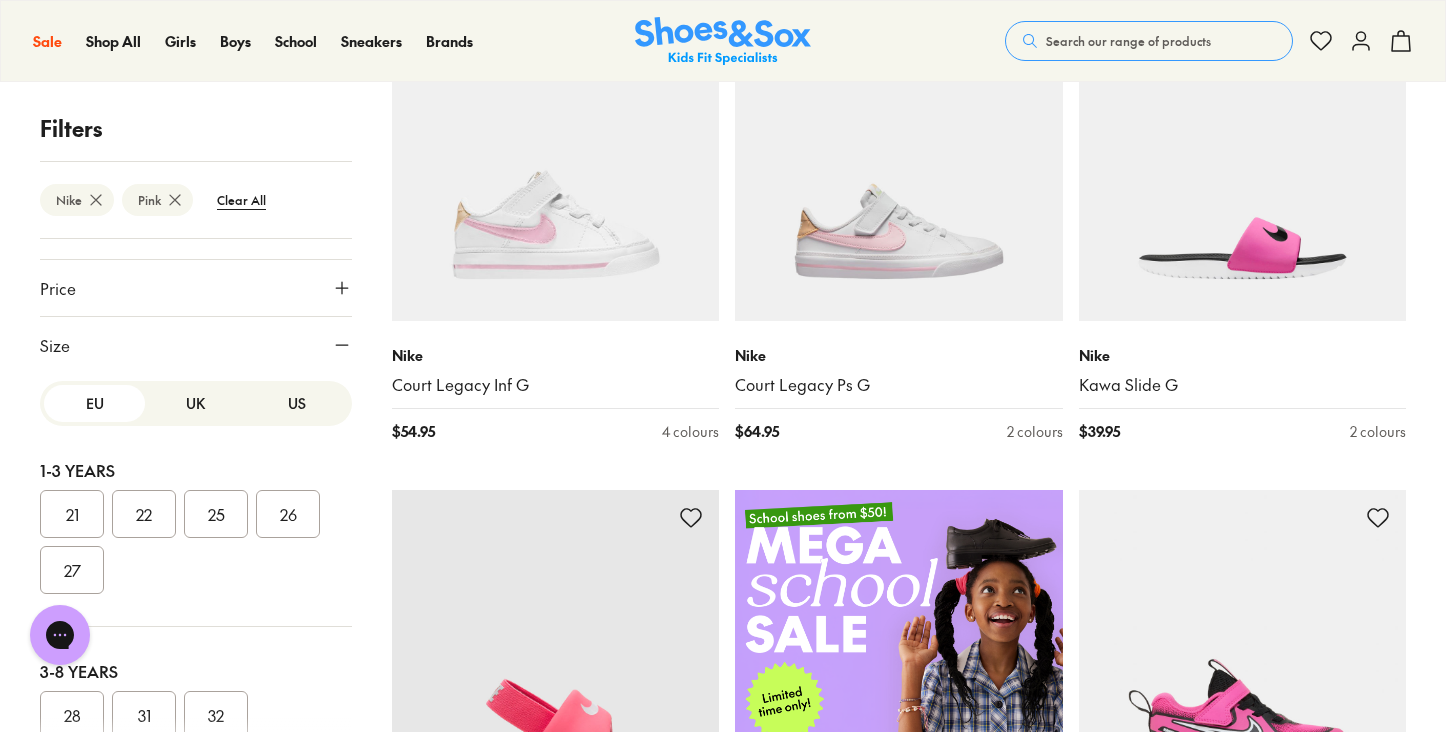 scroll, scrollTop: 393, scrollLeft: 0, axis: vertical 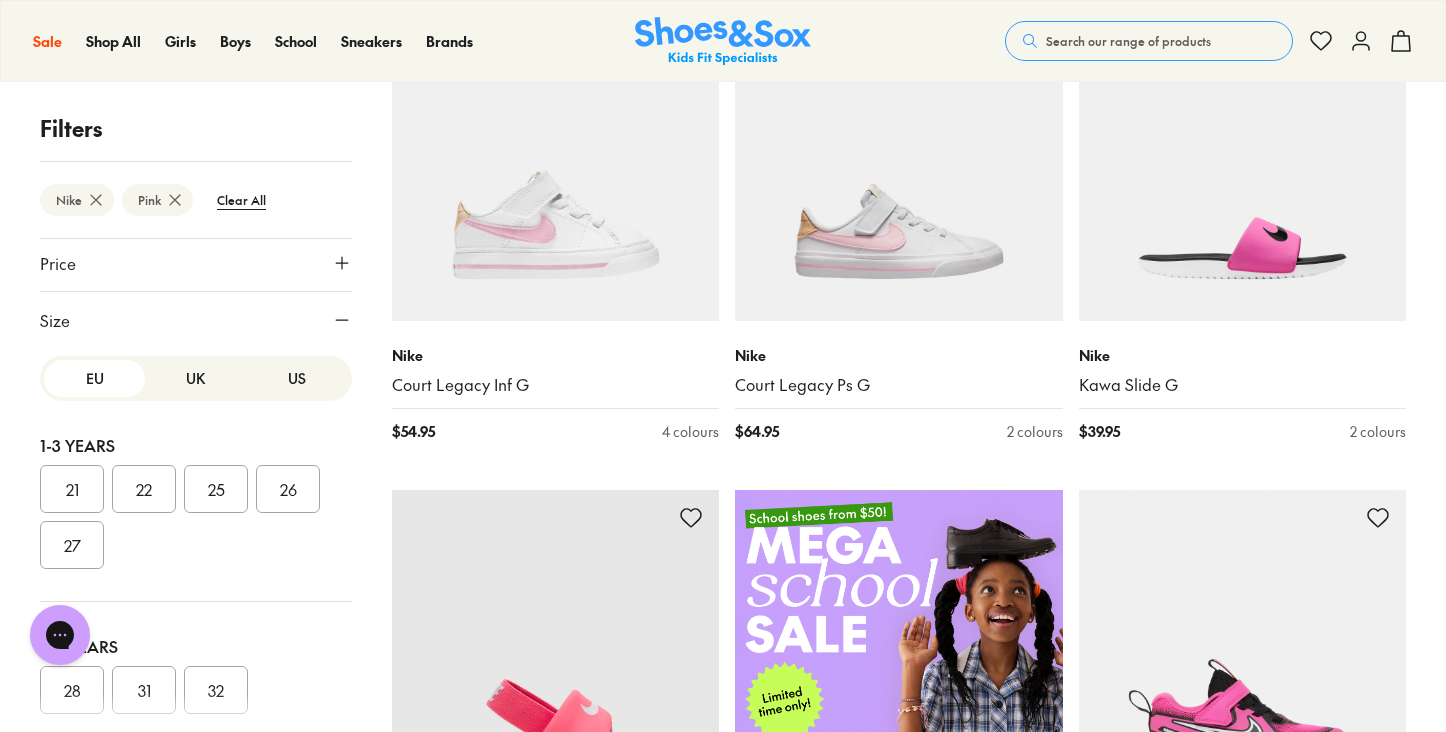 click on "US" at bounding box center [296, 378] 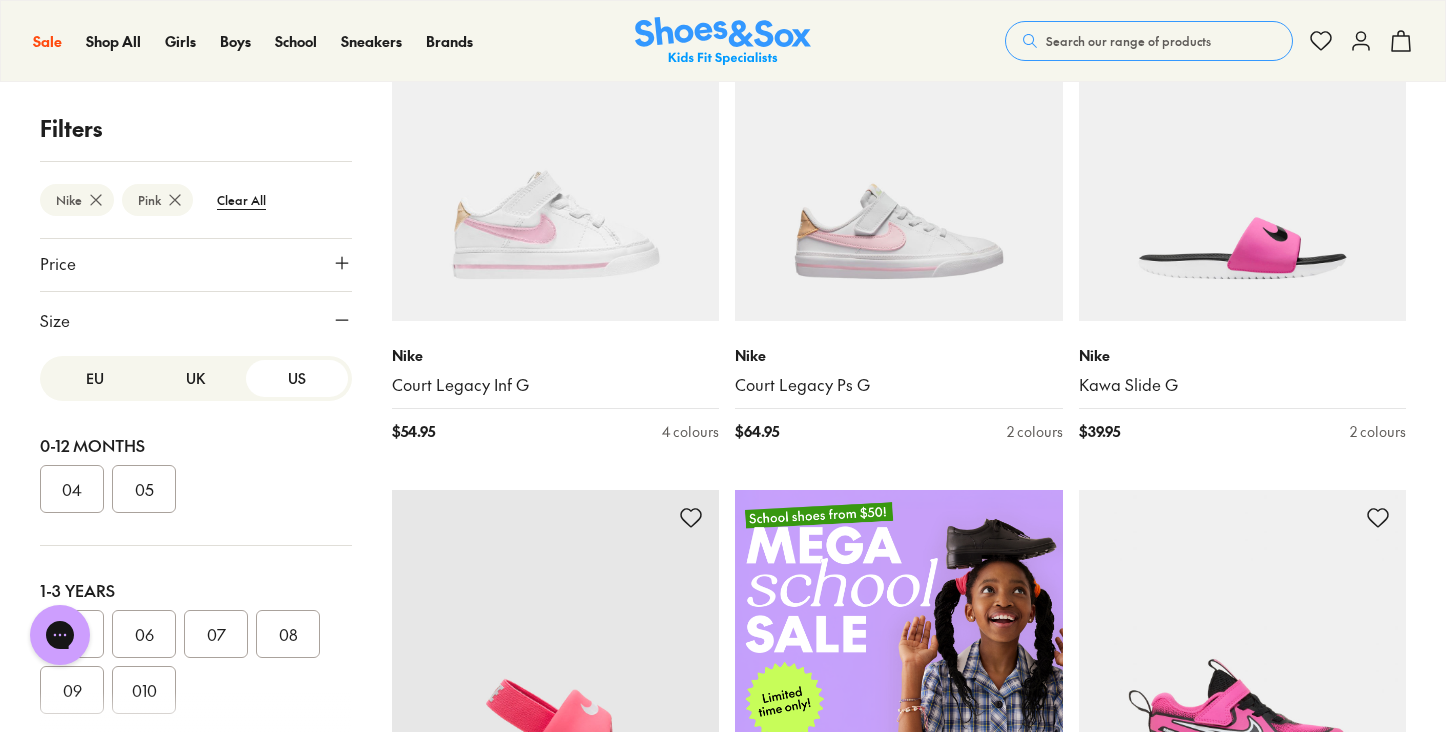 click on "UK" at bounding box center (195, 378) 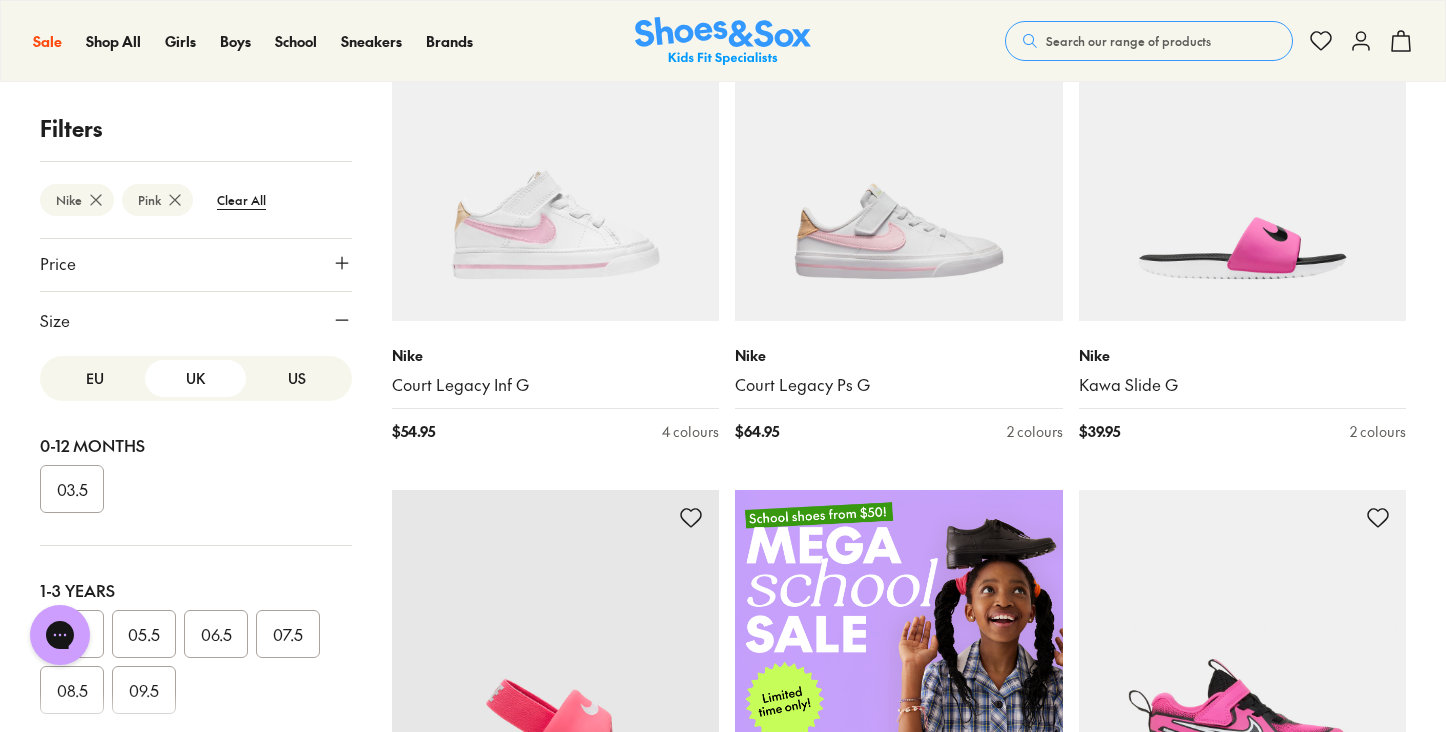 click on "US" at bounding box center [296, 378] 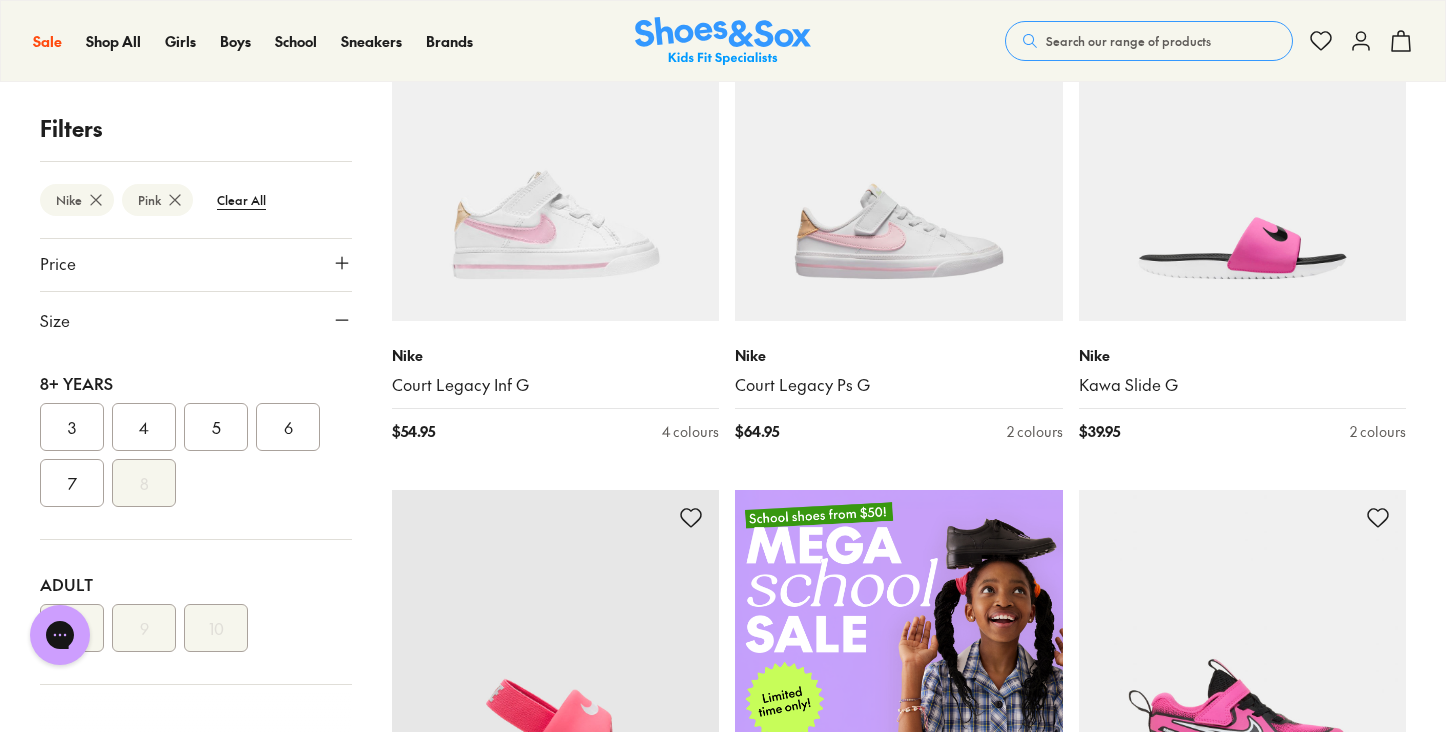 scroll, scrollTop: 610, scrollLeft: 0, axis: vertical 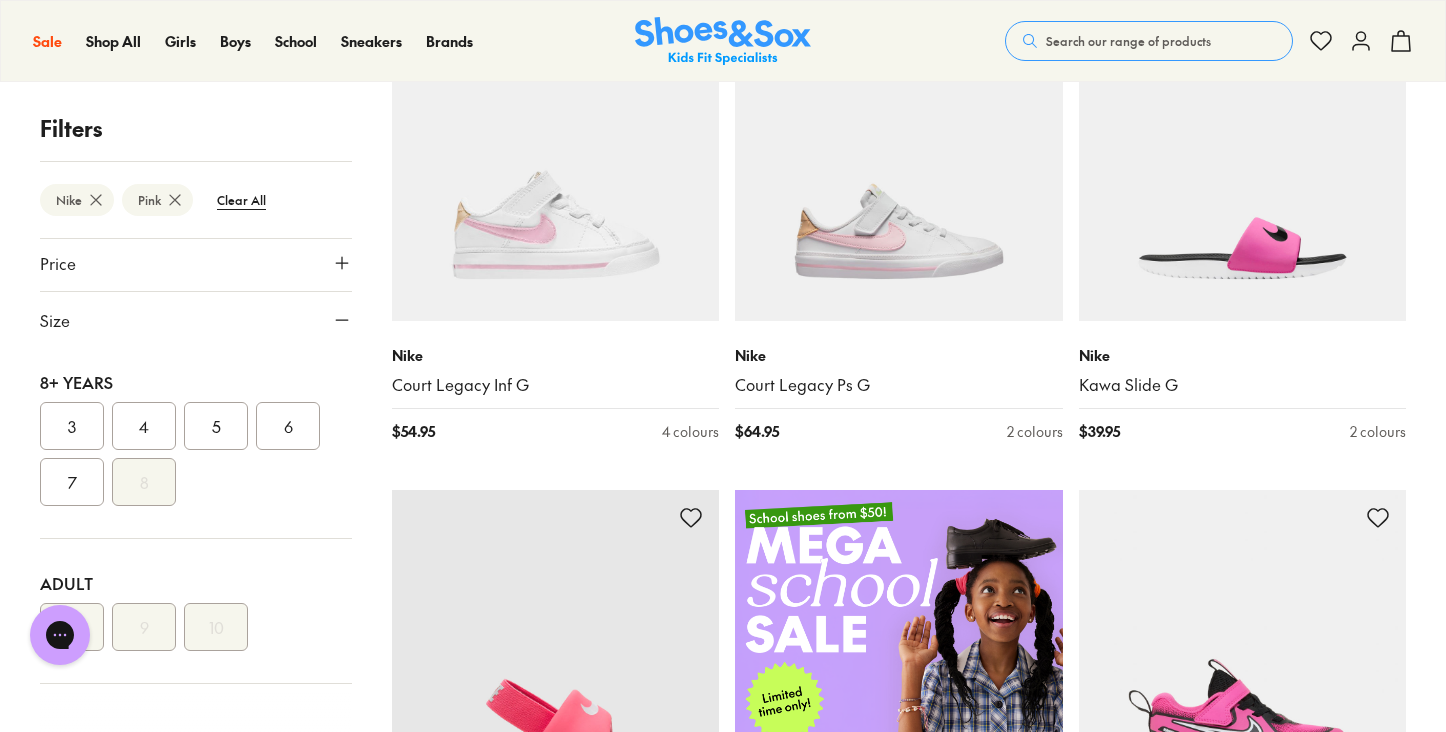 click on "3" at bounding box center [72, 426] 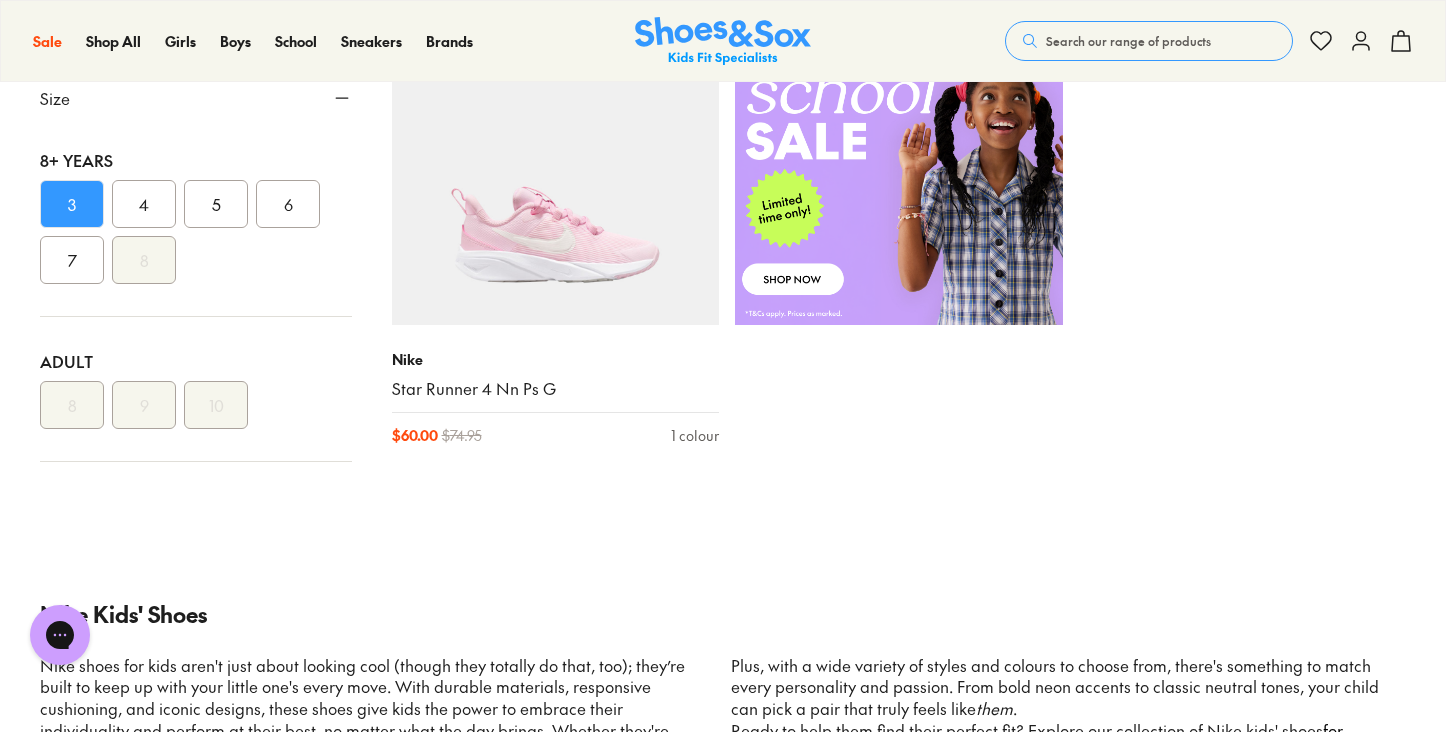 scroll, scrollTop: 938, scrollLeft: 0, axis: vertical 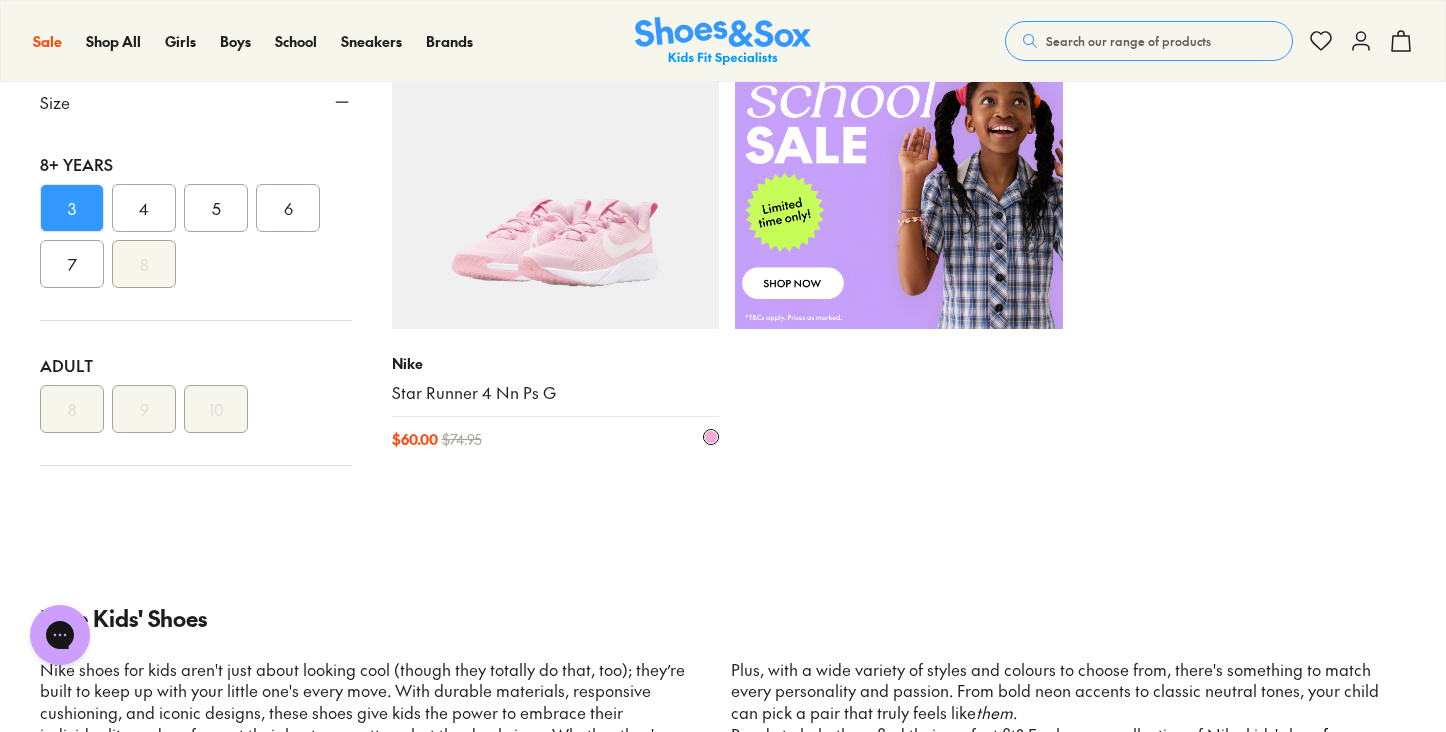 click at bounding box center [556, 165] 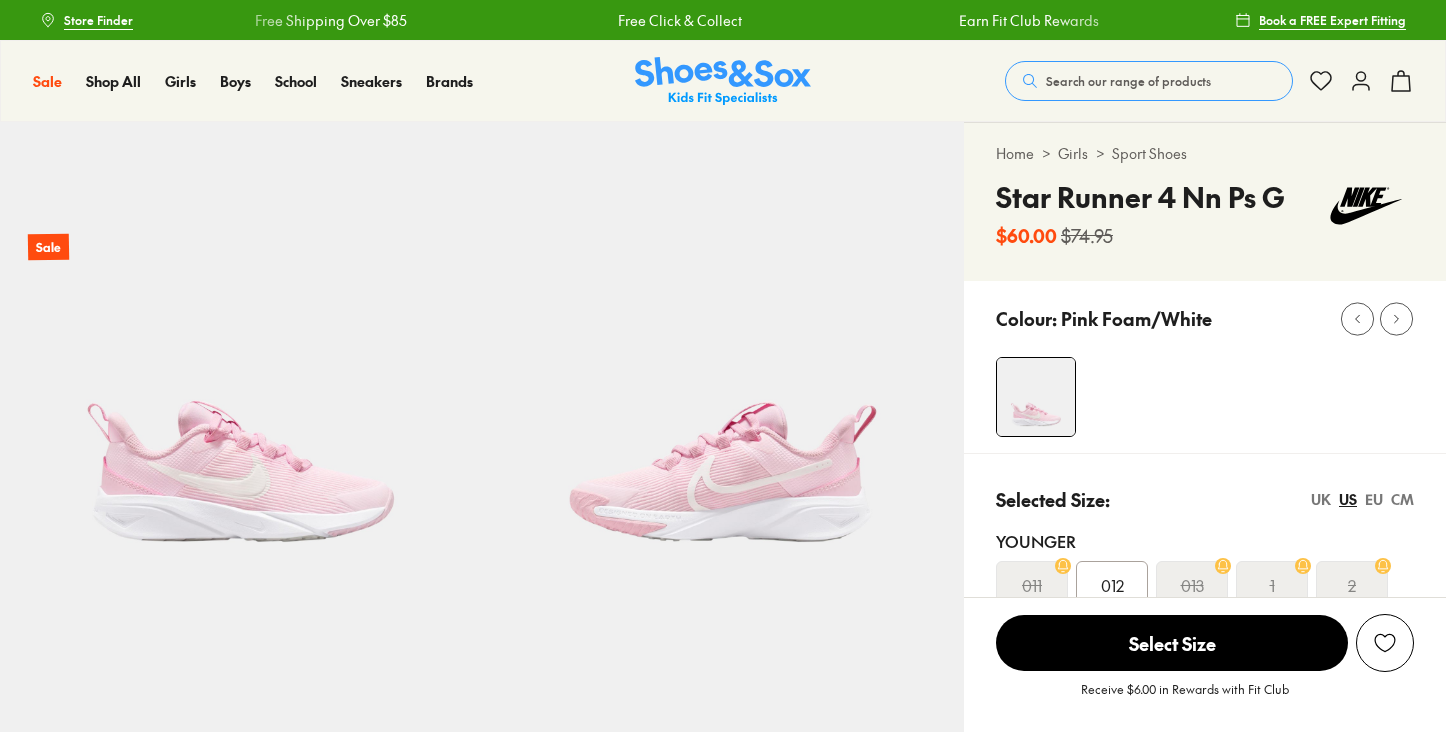 scroll, scrollTop: 0, scrollLeft: 0, axis: both 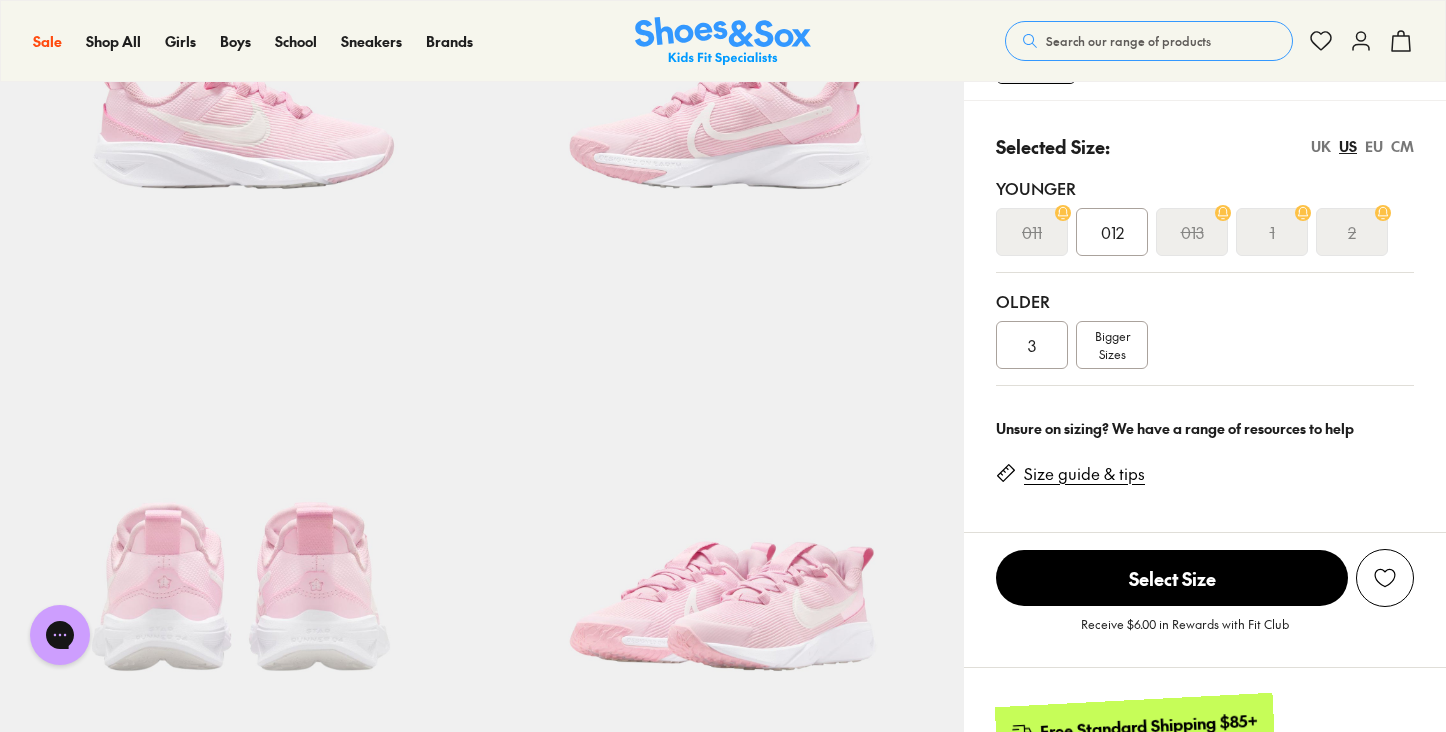 click on "3" at bounding box center (1032, 345) 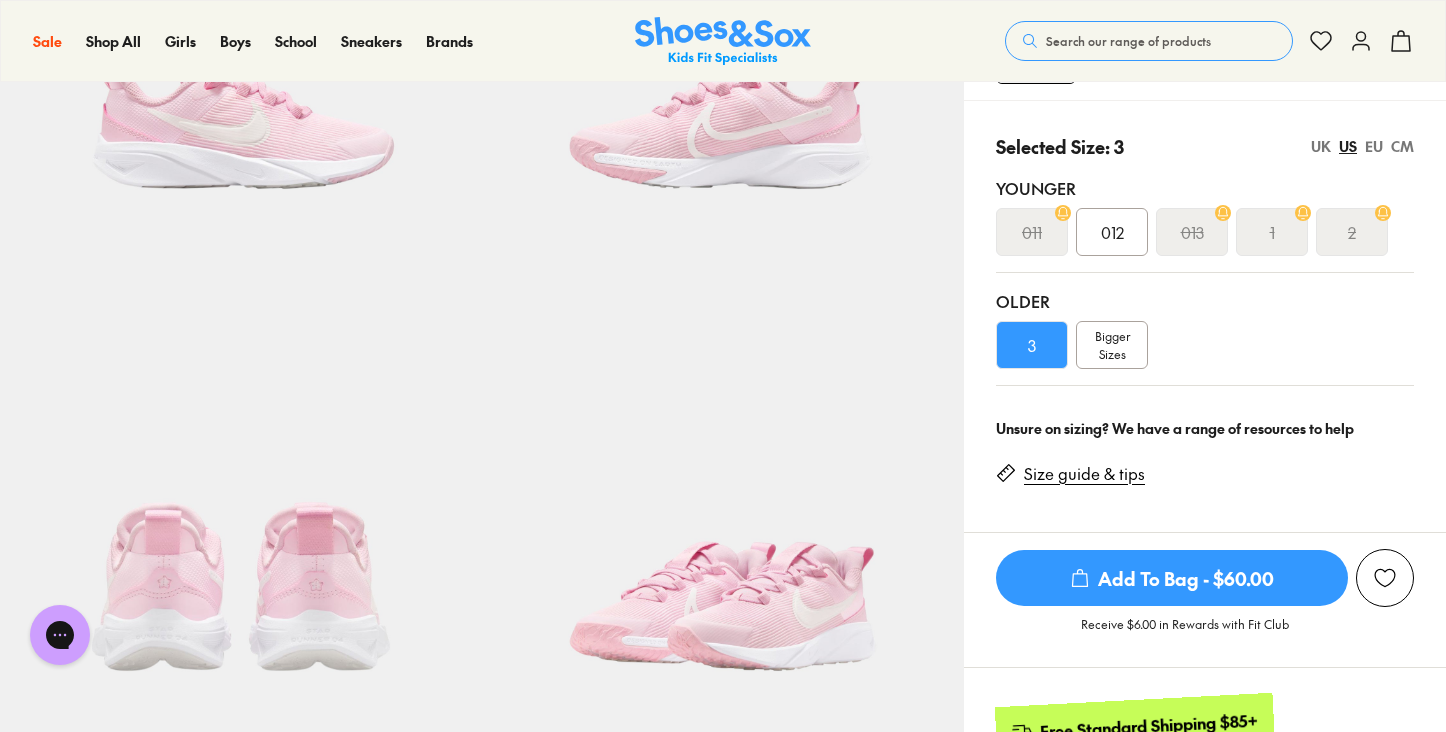 click on "Add To Bag - $60.00" at bounding box center (1172, 578) 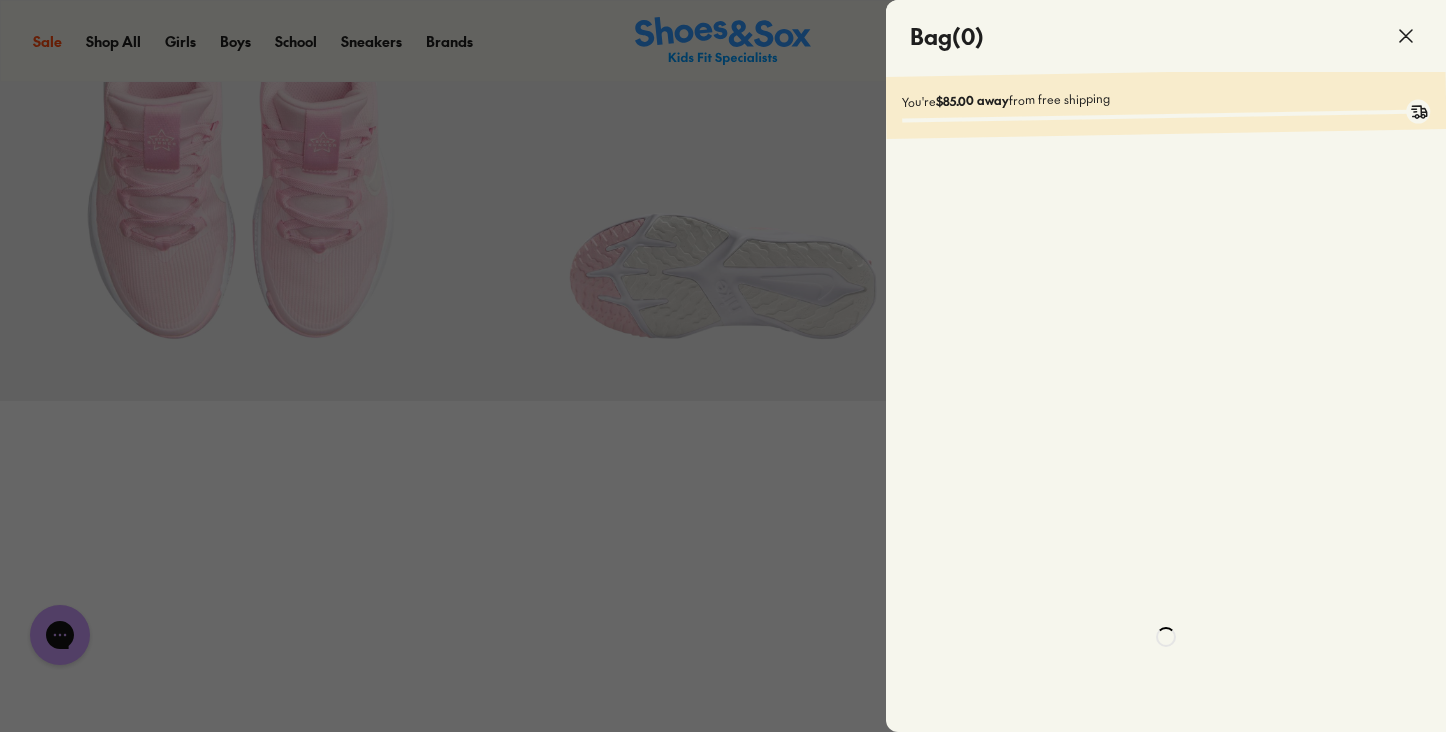 scroll, scrollTop: 1173, scrollLeft: 0, axis: vertical 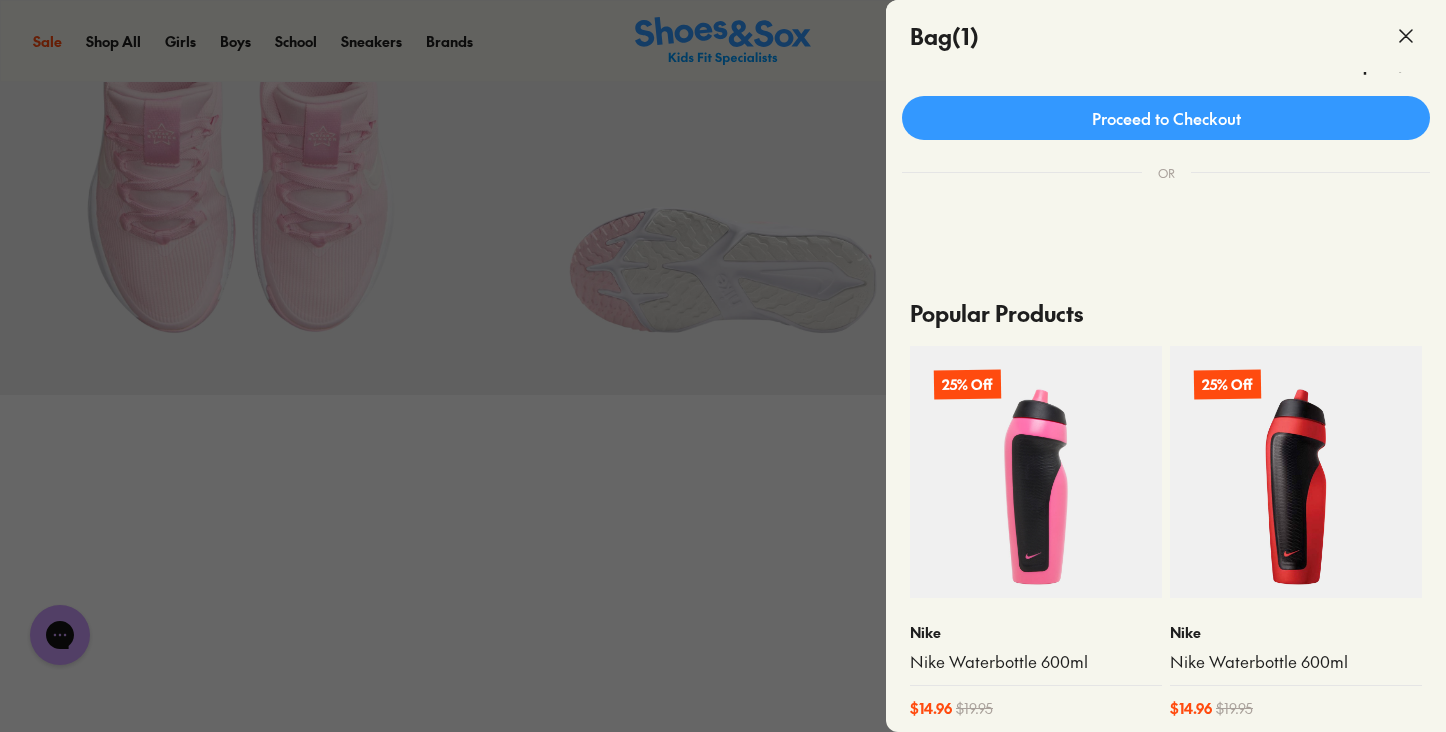 click 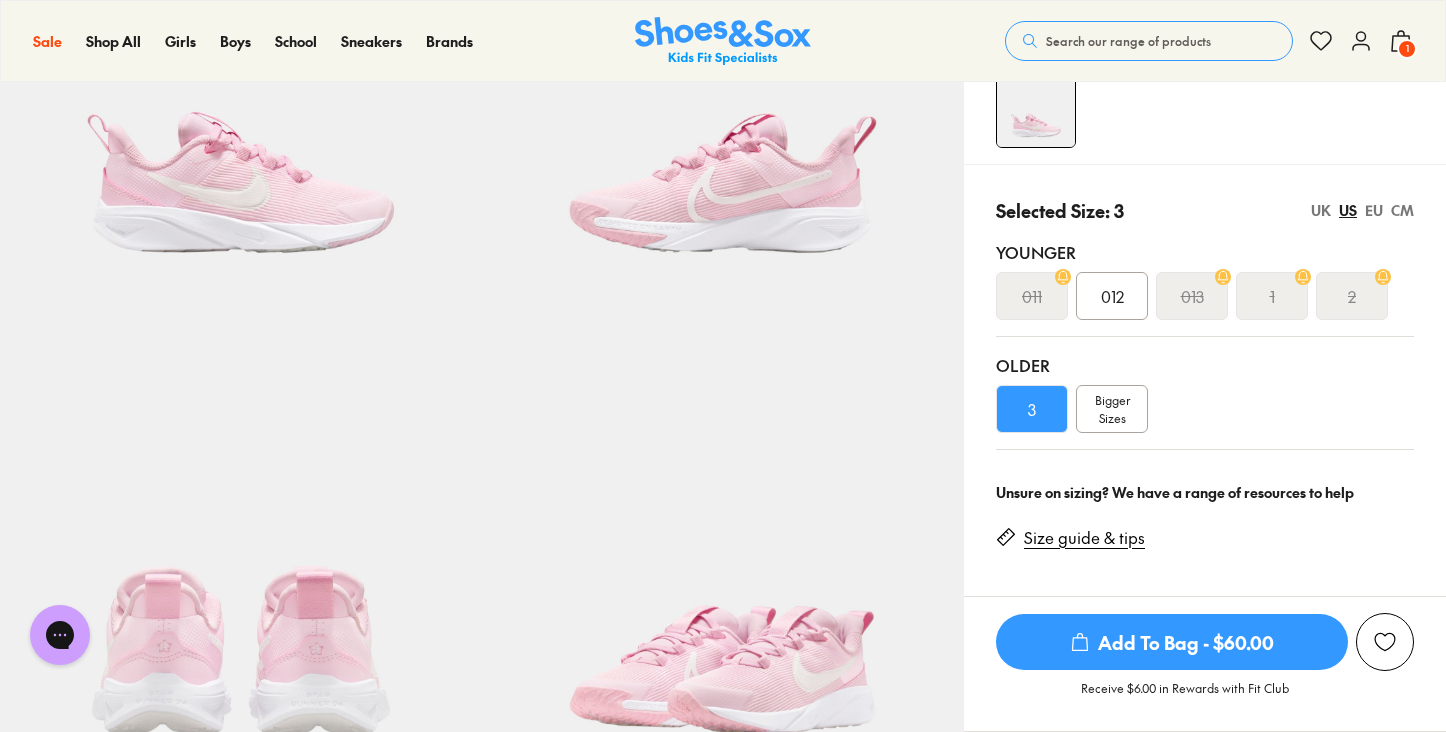 scroll, scrollTop: 117, scrollLeft: 0, axis: vertical 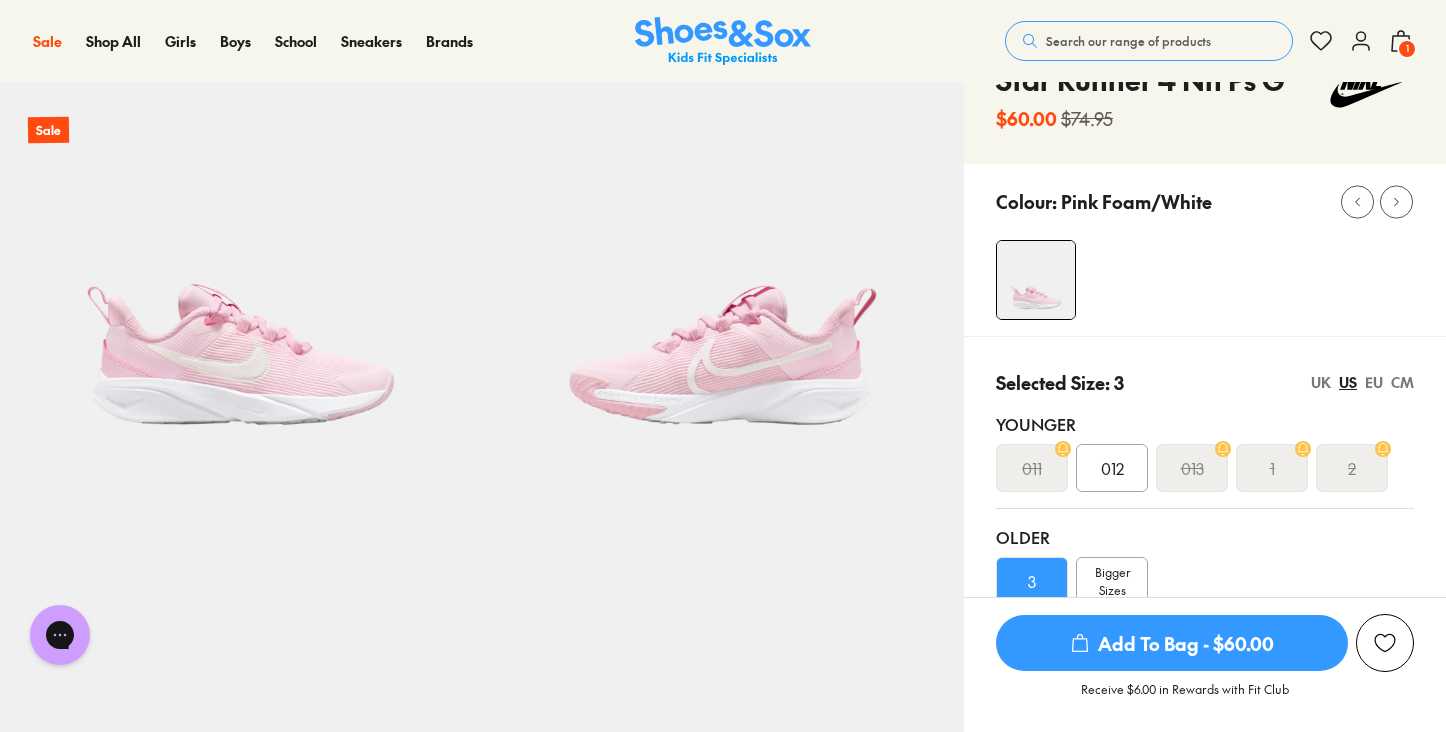 click on "Search our range of products" at bounding box center (1128, 41) 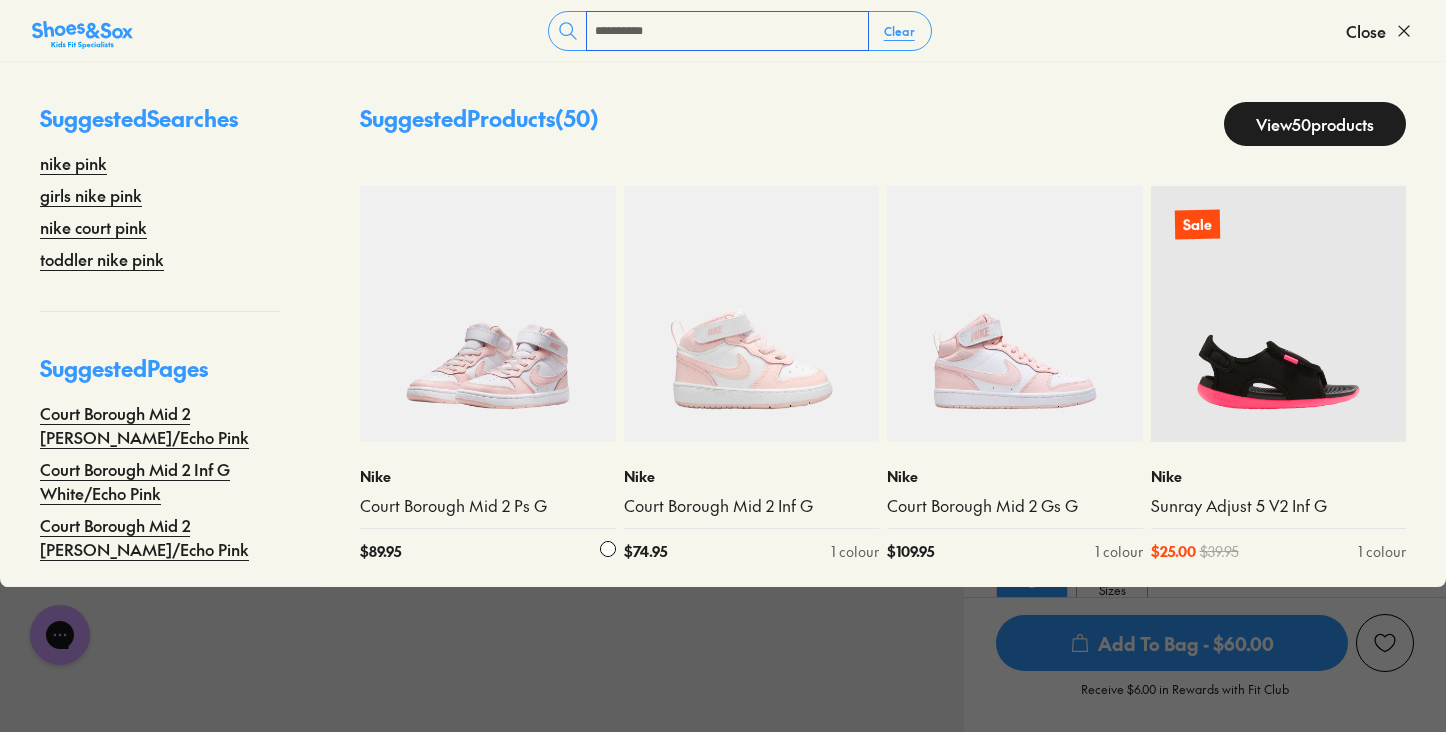 type on "*********" 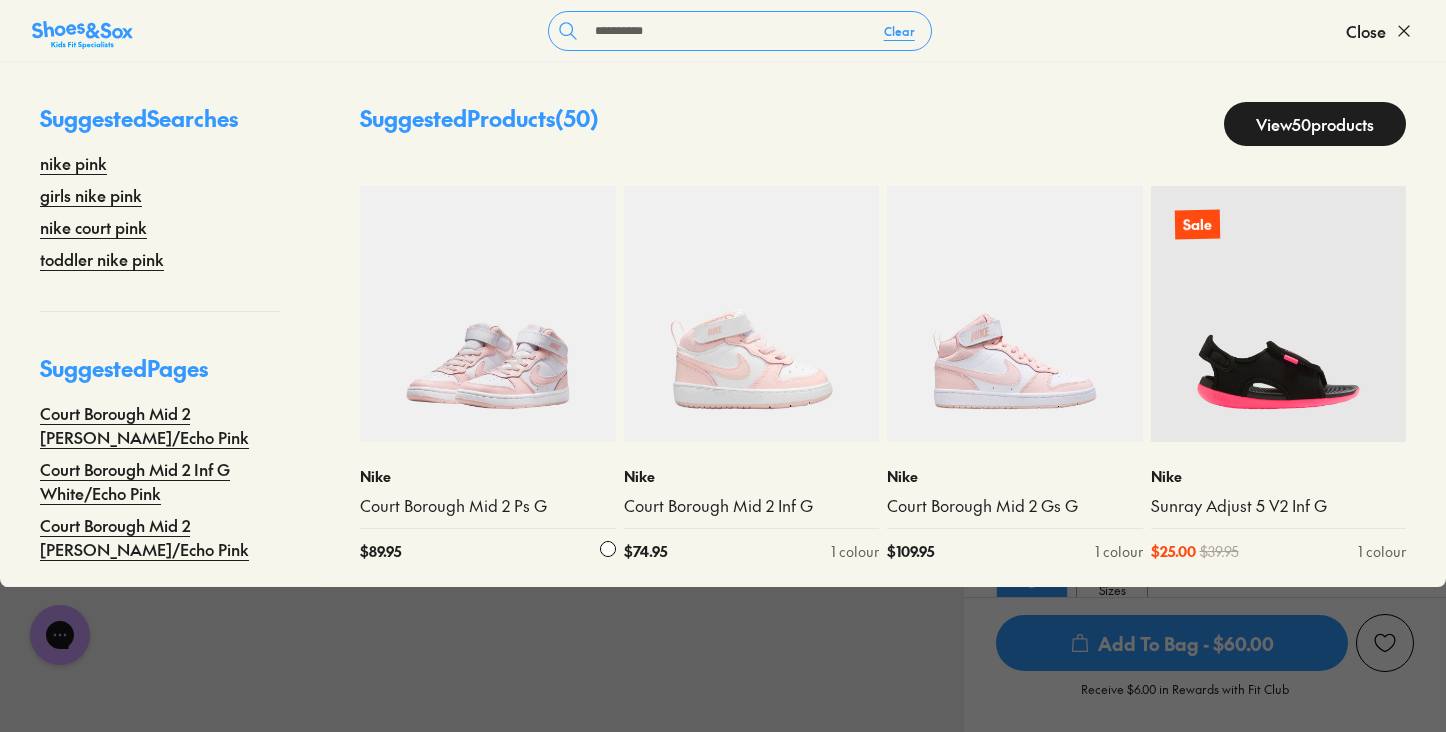click at bounding box center (488, 314) 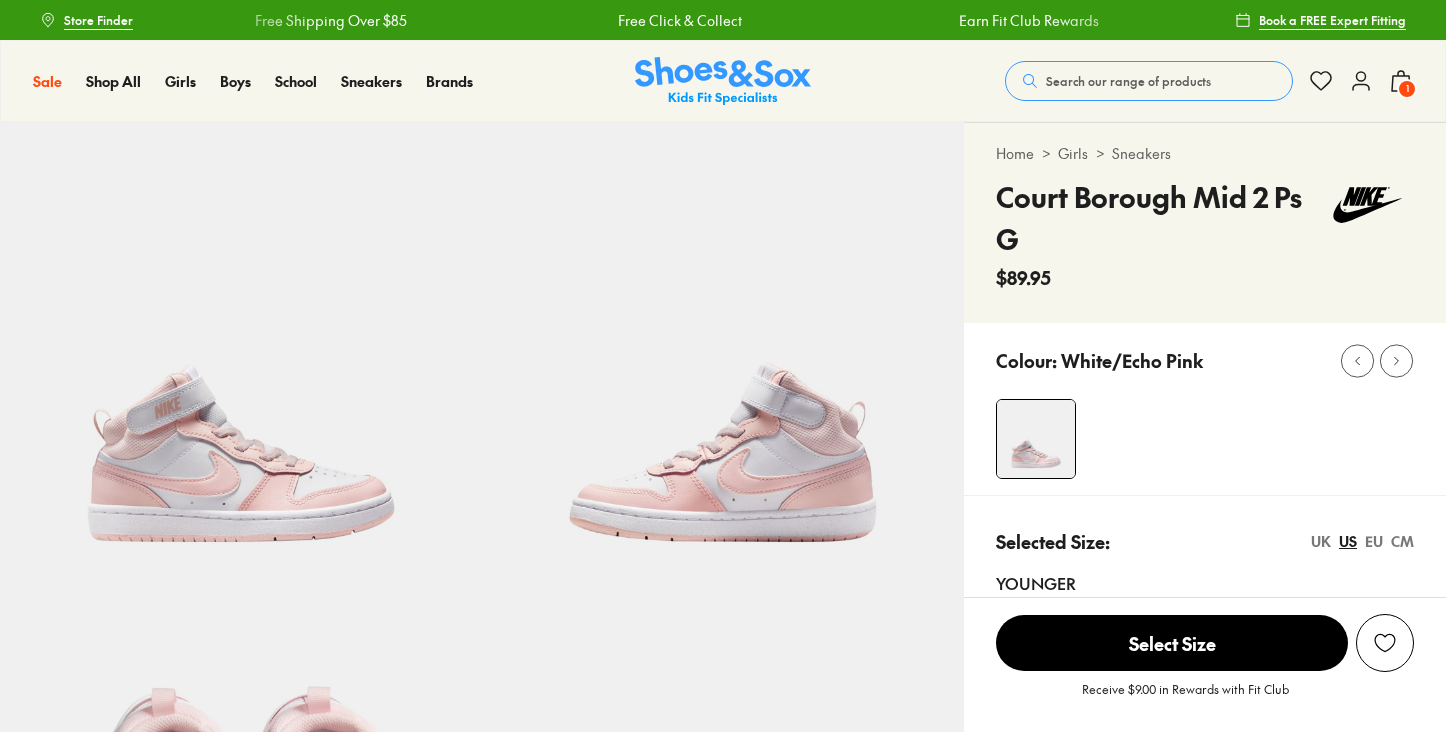 scroll, scrollTop: 0, scrollLeft: 0, axis: both 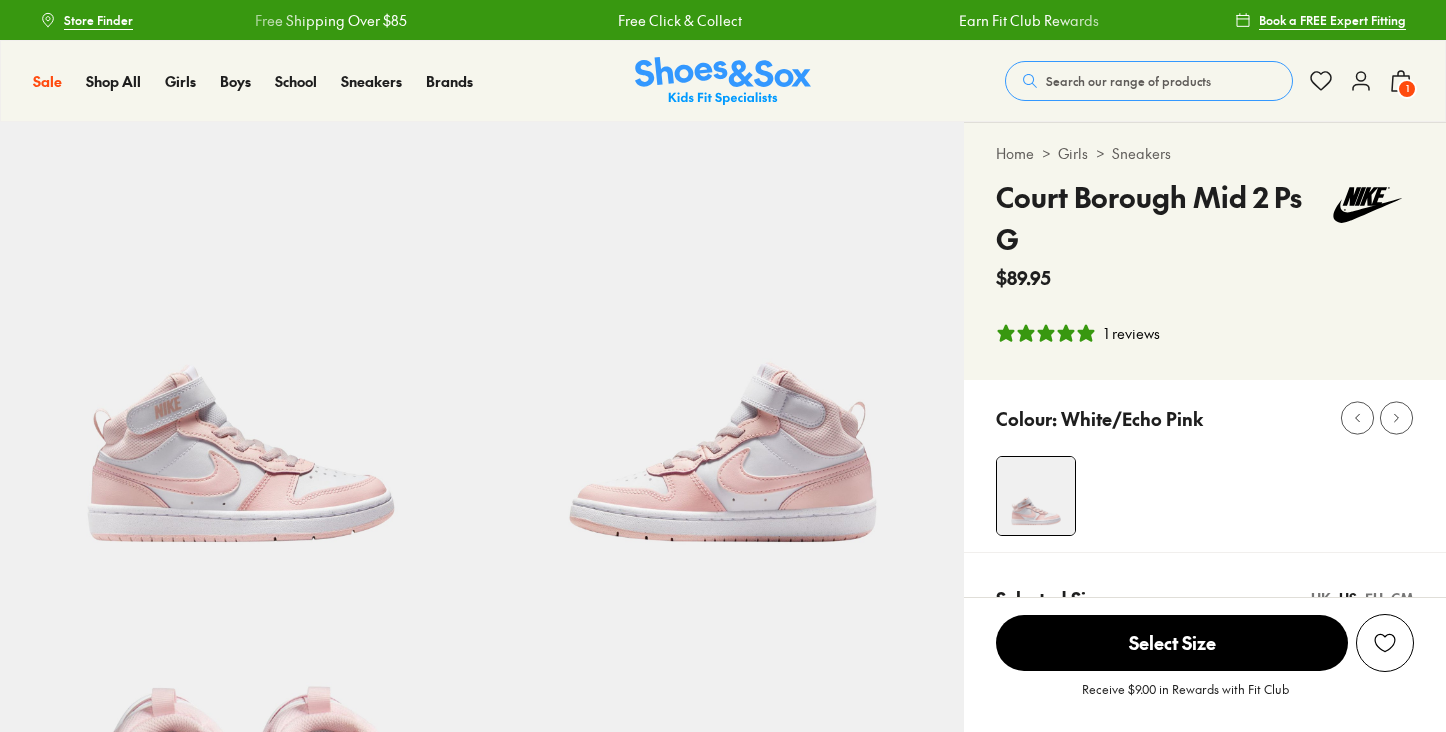 select on "*" 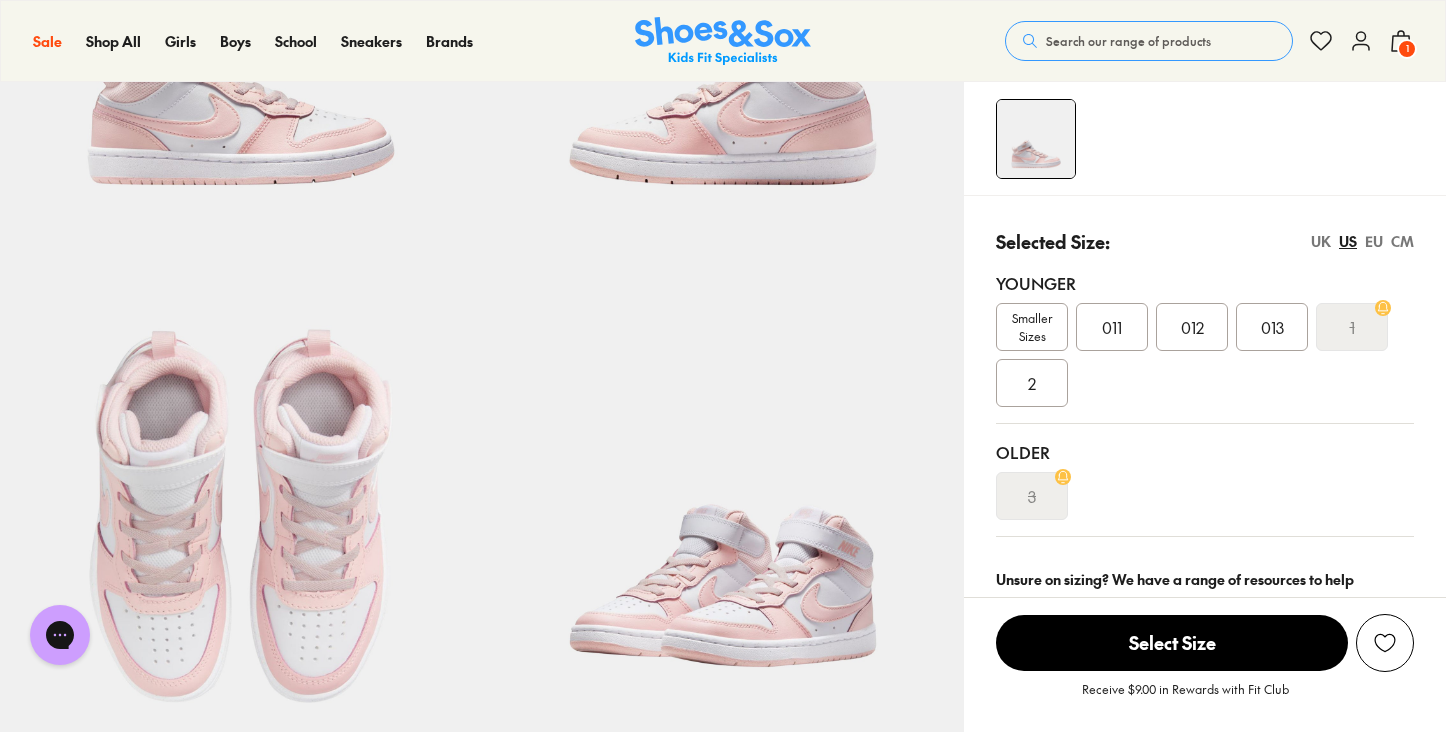 scroll, scrollTop: 395, scrollLeft: 0, axis: vertical 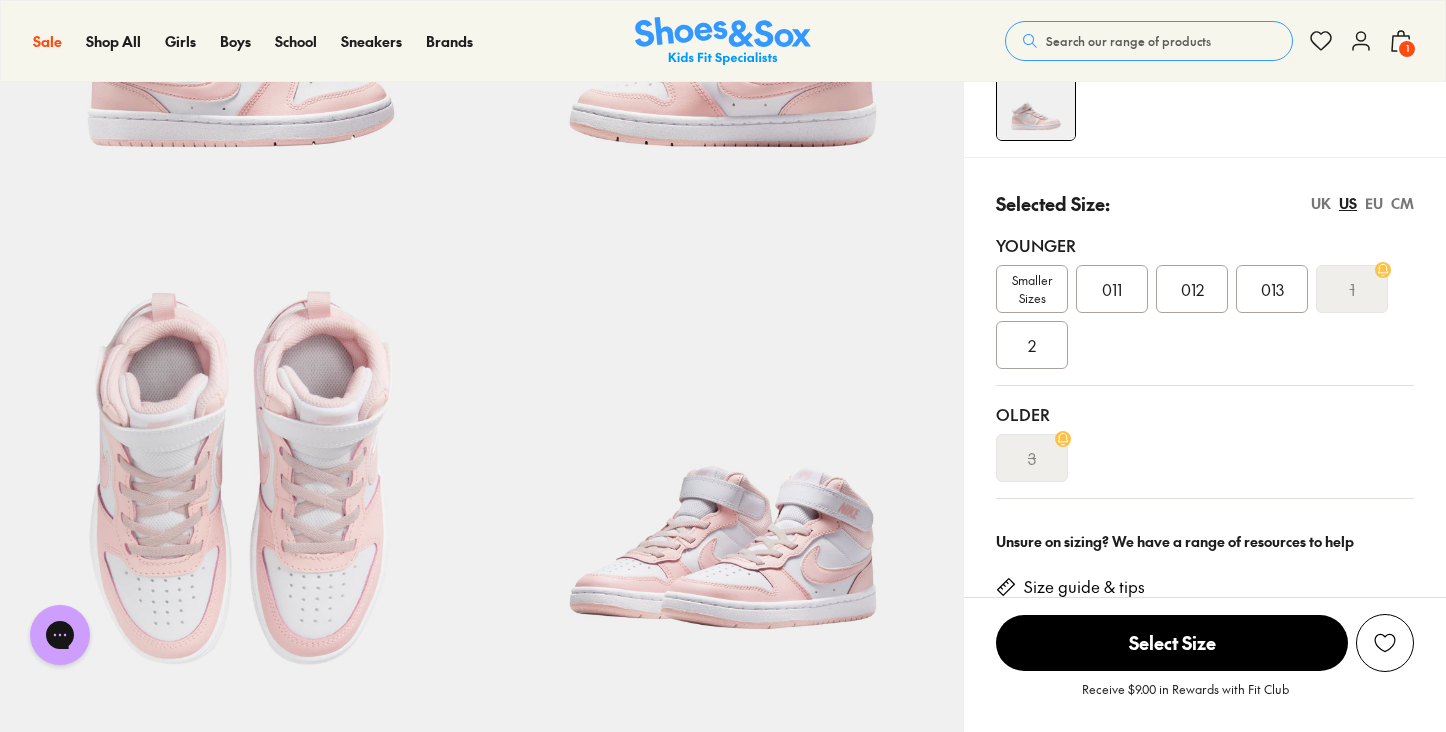 click on "2" at bounding box center (1032, 345) 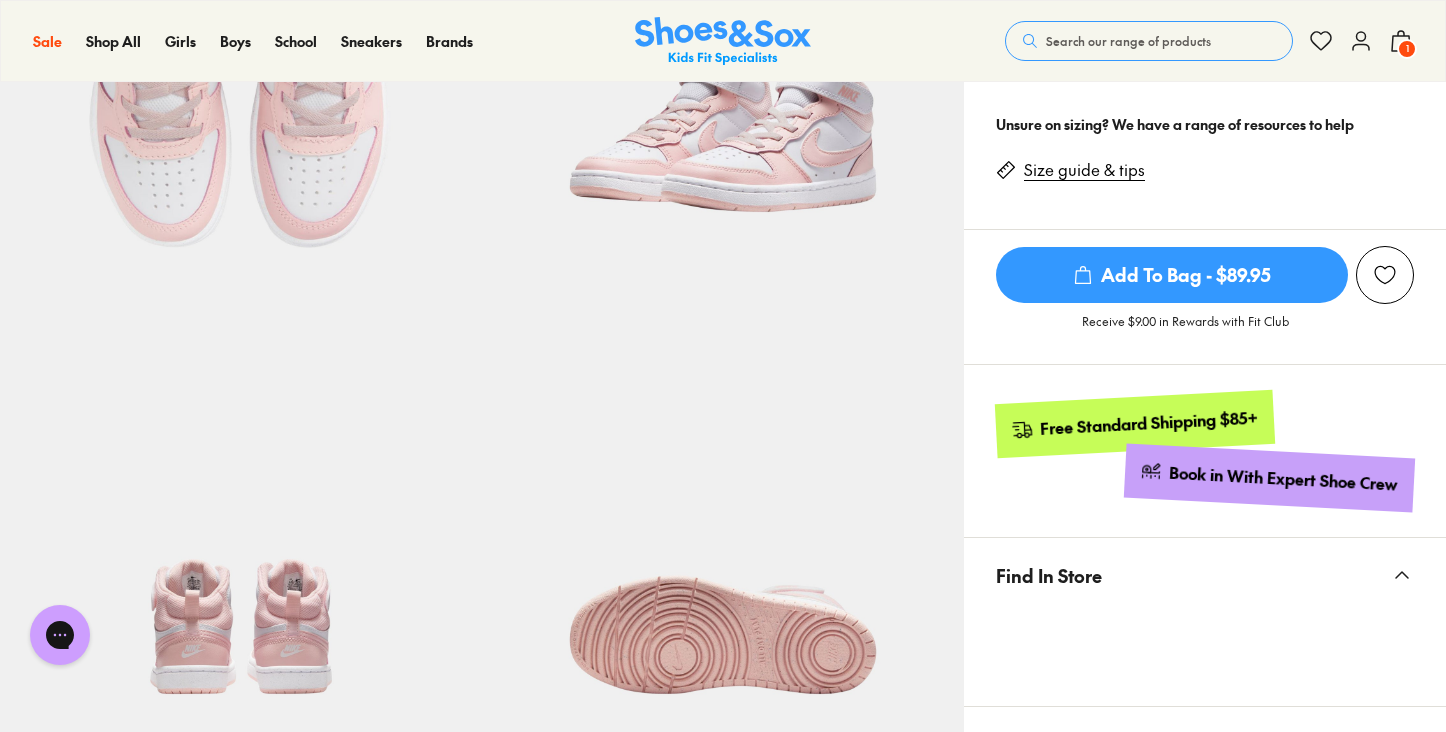 scroll, scrollTop: 657, scrollLeft: 0, axis: vertical 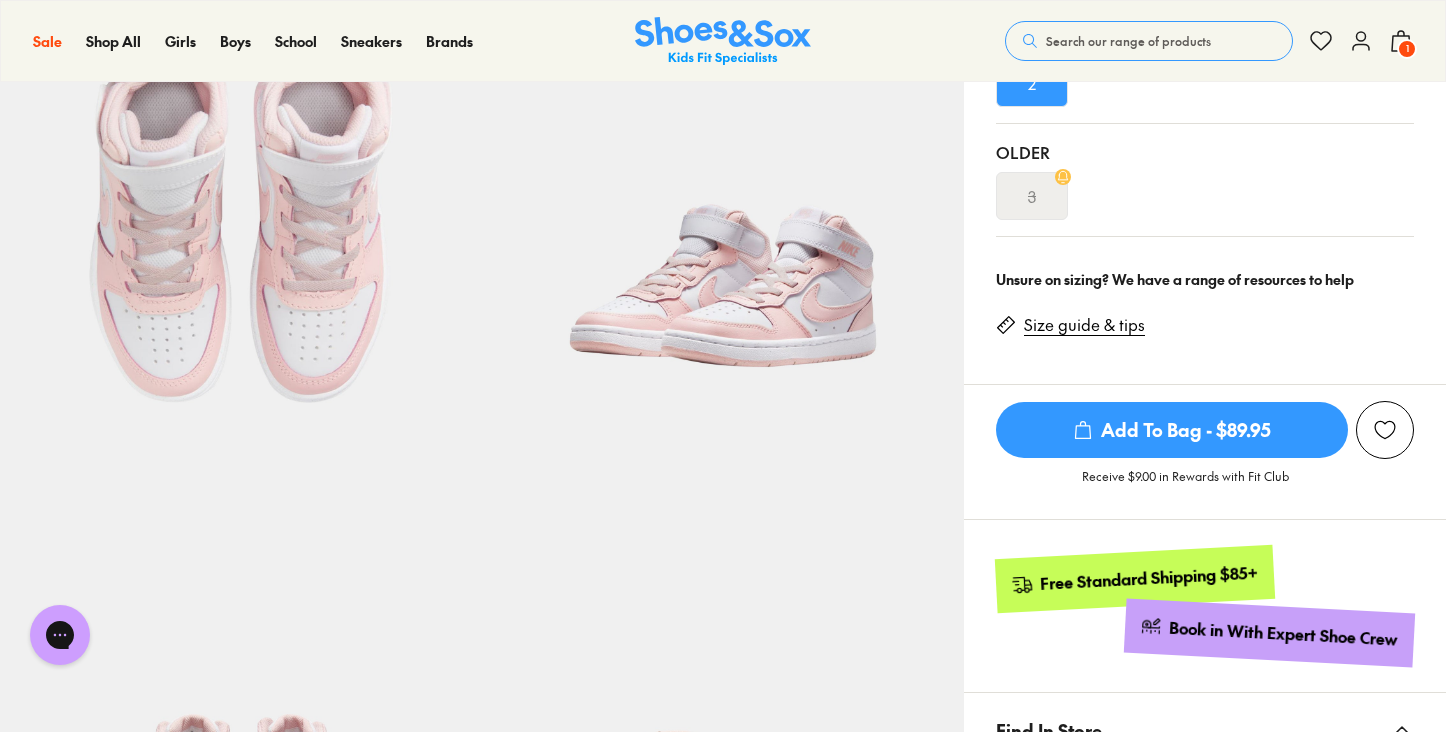 click on "Add To Bag - $89.95" at bounding box center (1172, 430) 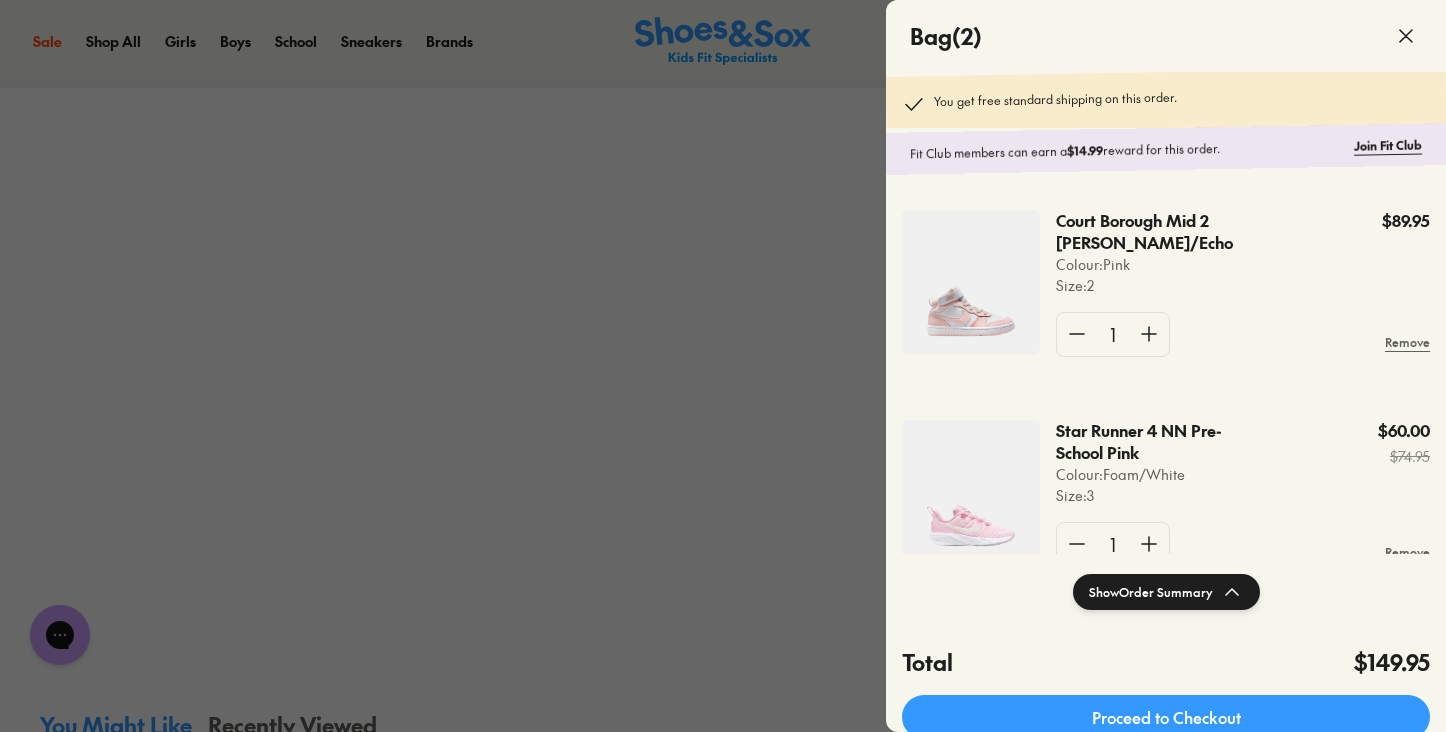 scroll, scrollTop: 1482, scrollLeft: 0, axis: vertical 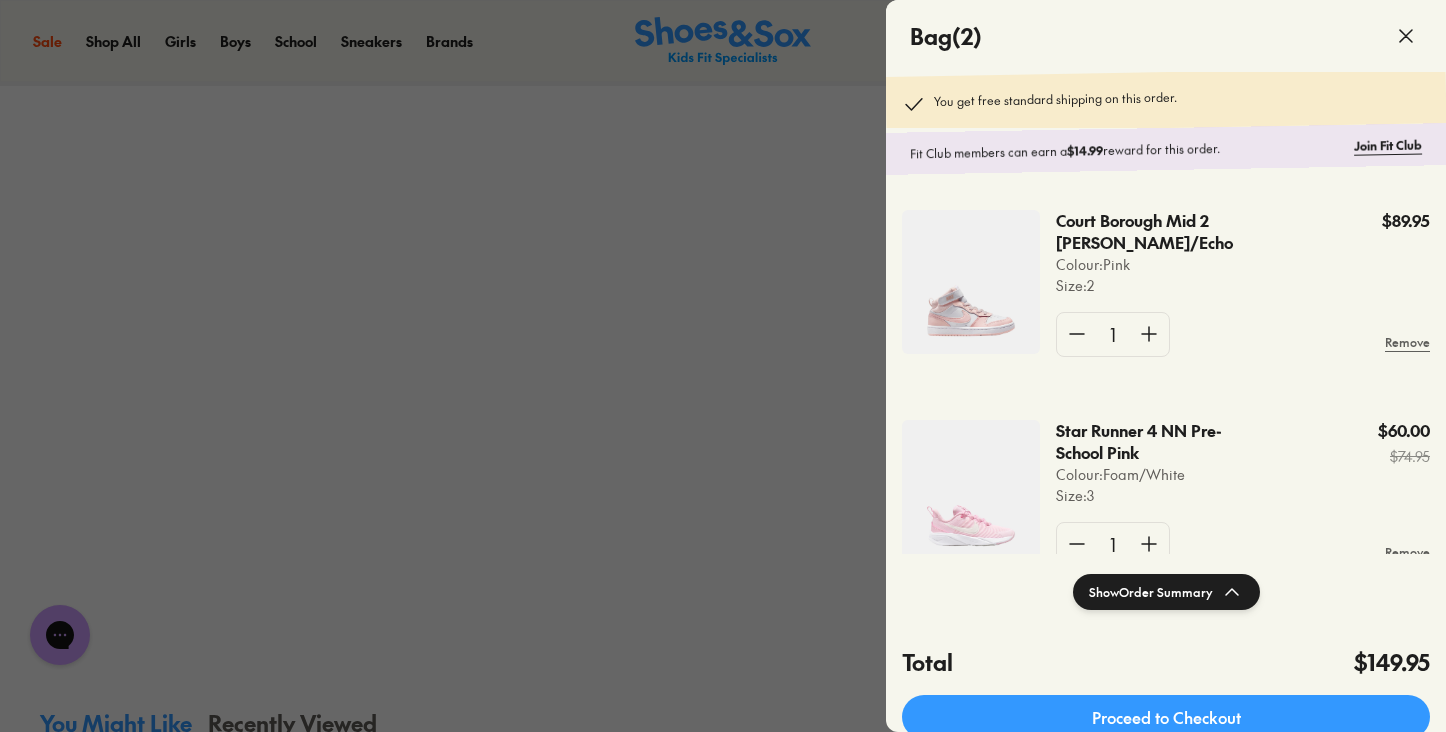 click 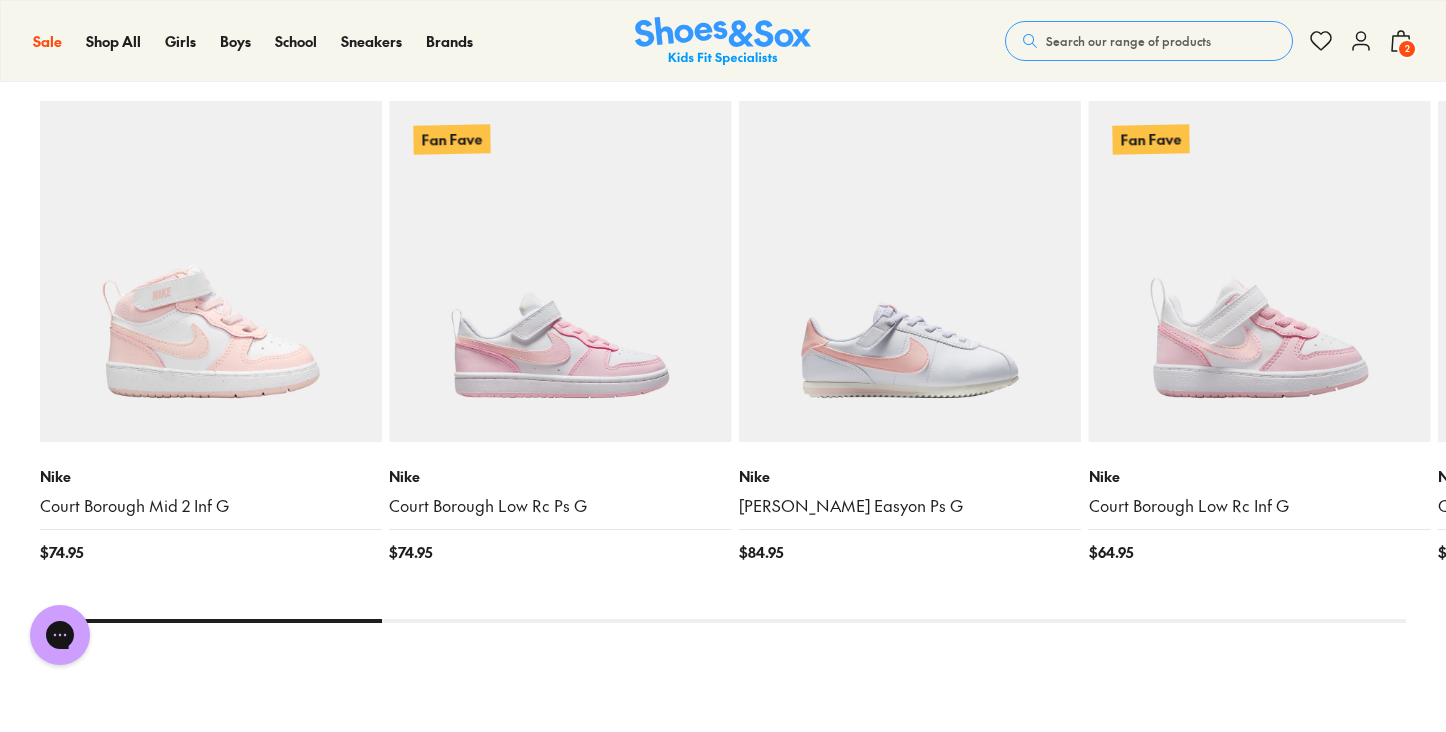 scroll, scrollTop: 2174, scrollLeft: 0, axis: vertical 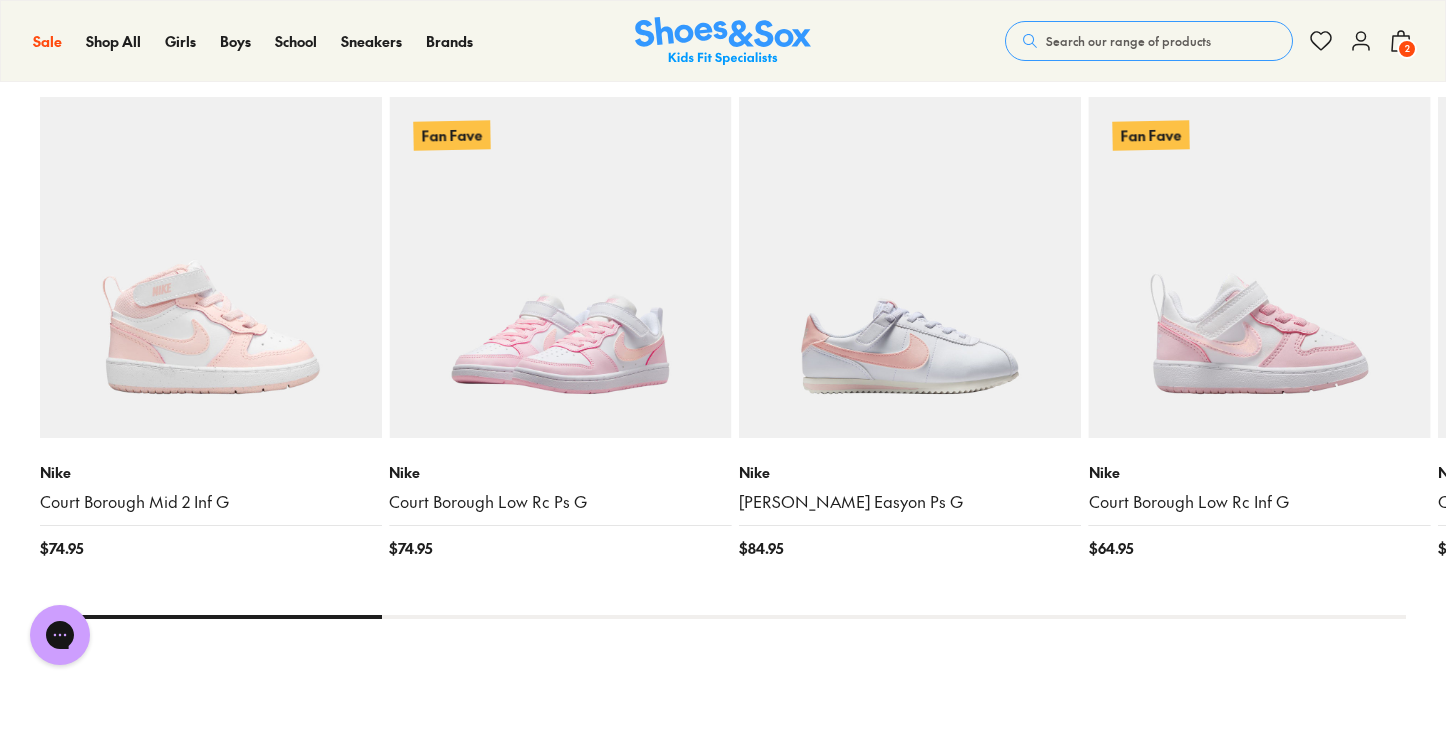 click at bounding box center (560, 268) 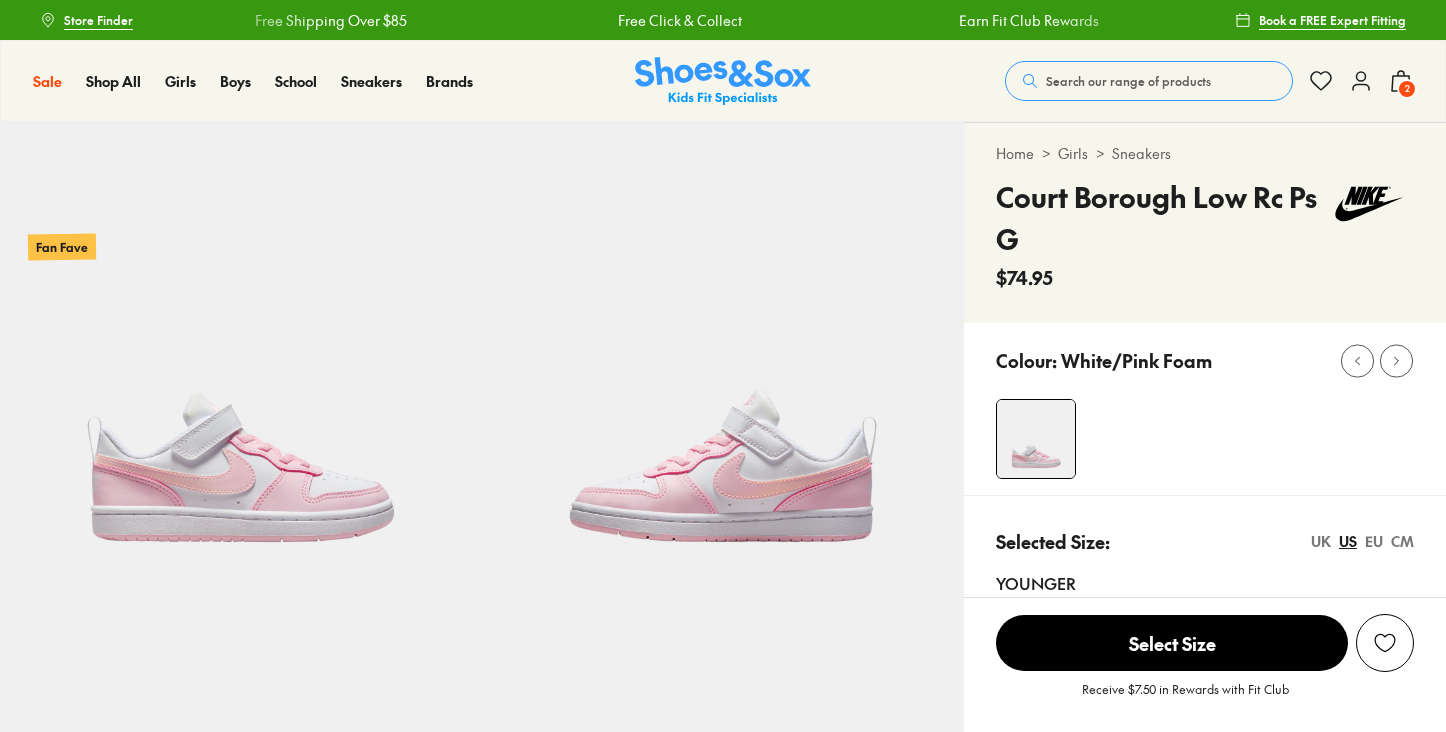 scroll, scrollTop: 0, scrollLeft: 0, axis: both 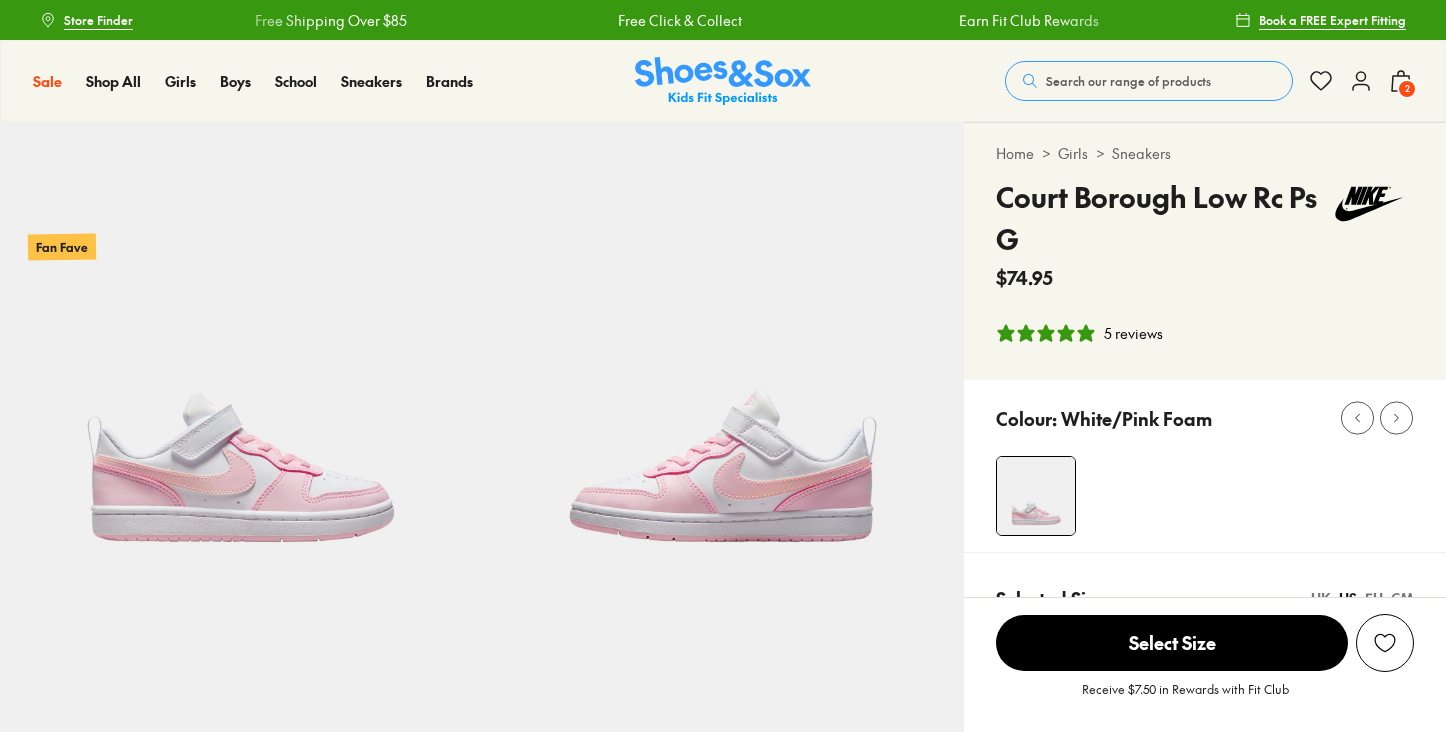 select on "*" 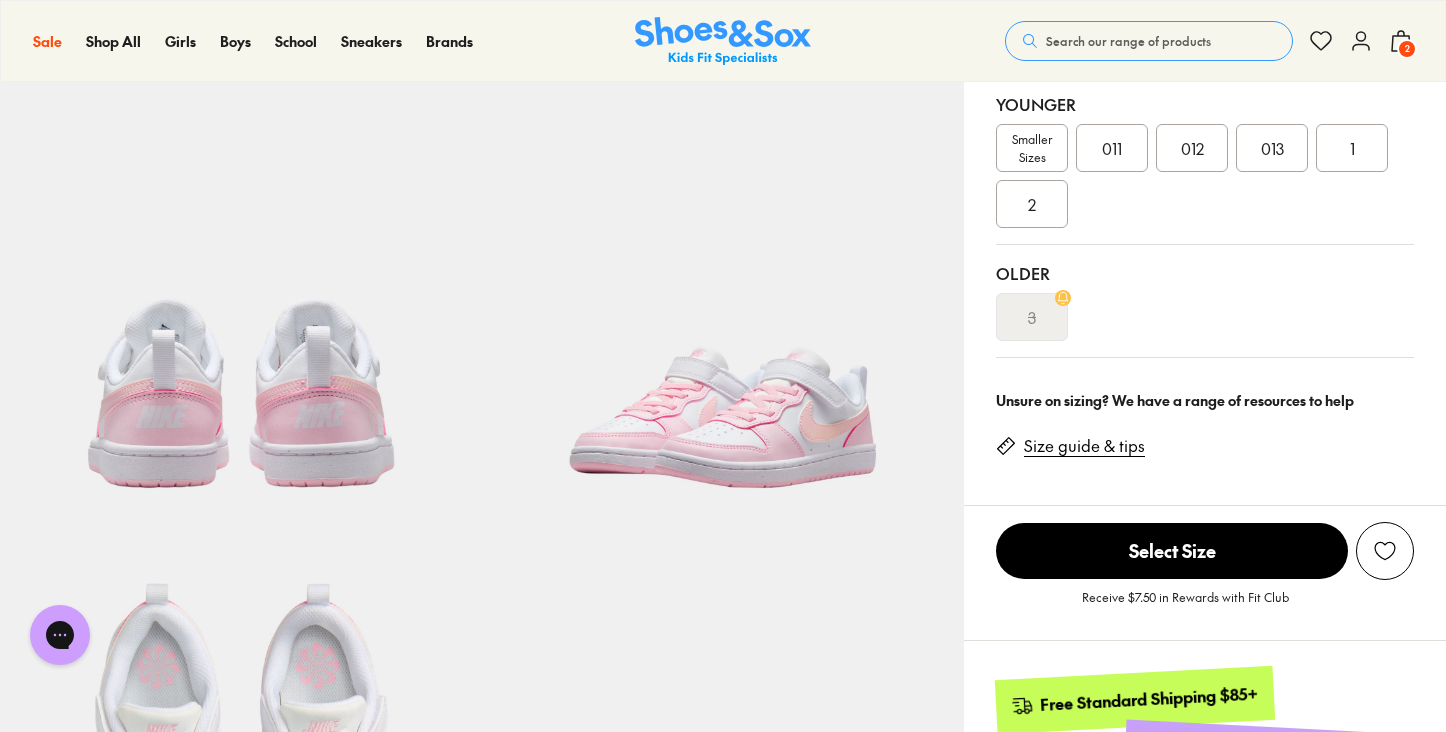 scroll, scrollTop: 524, scrollLeft: 0, axis: vertical 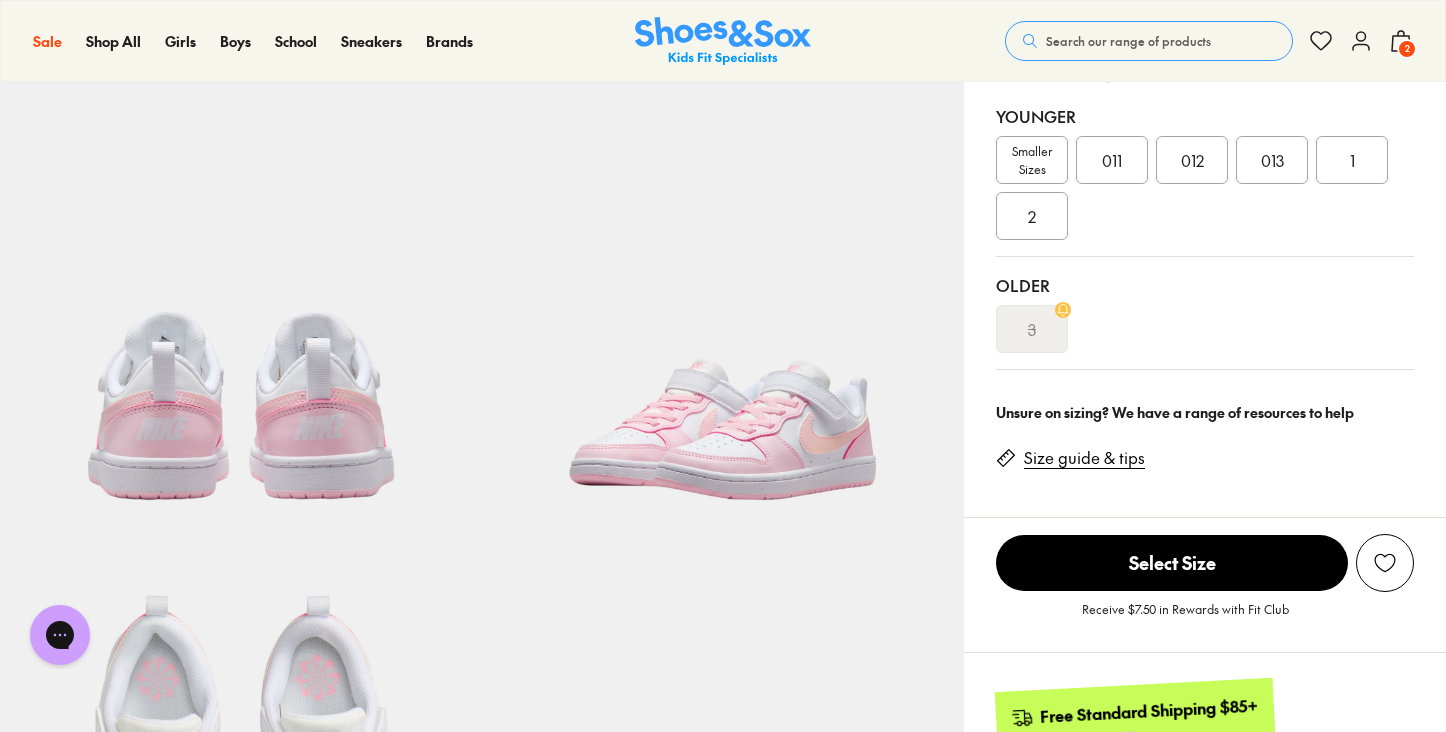 click on "2" at bounding box center (1032, 216) 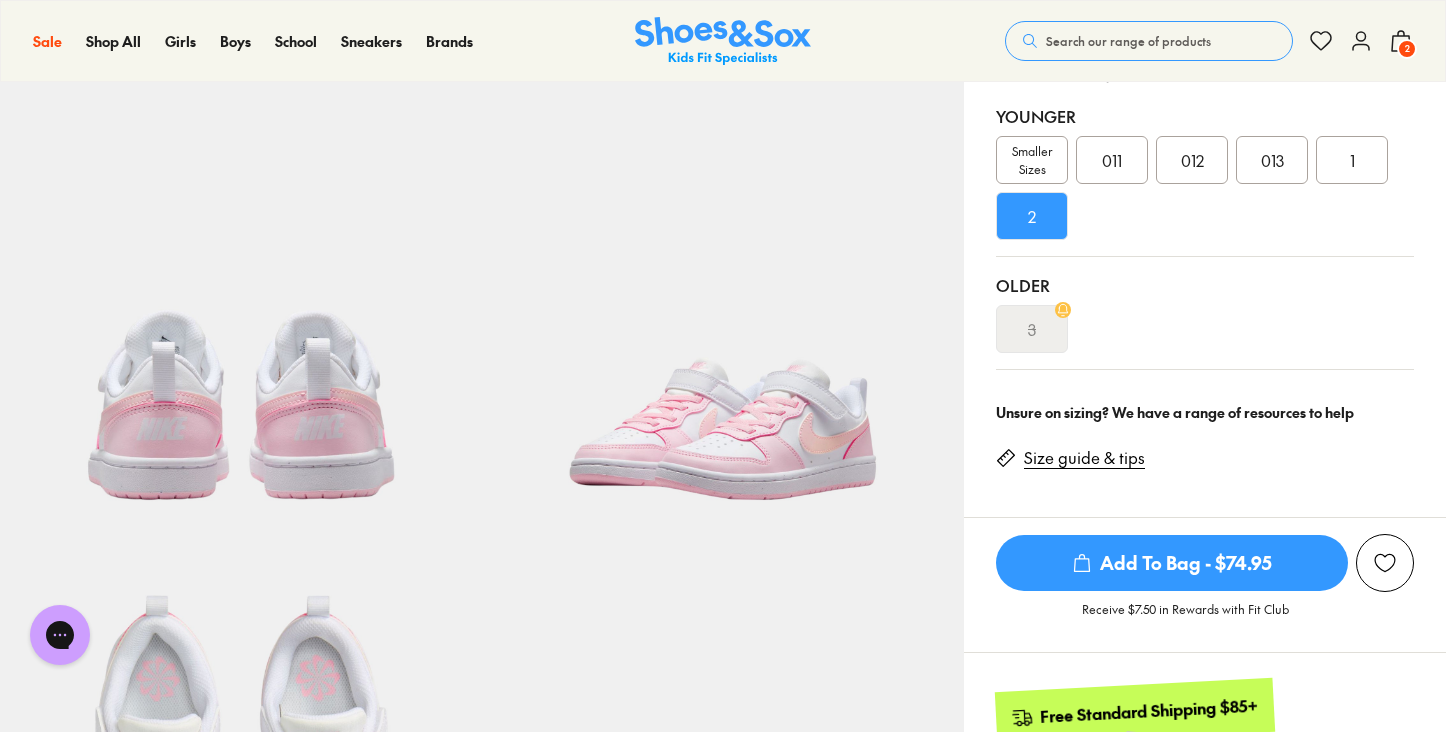 click on "Add To Bag - $74.95" at bounding box center [1172, 563] 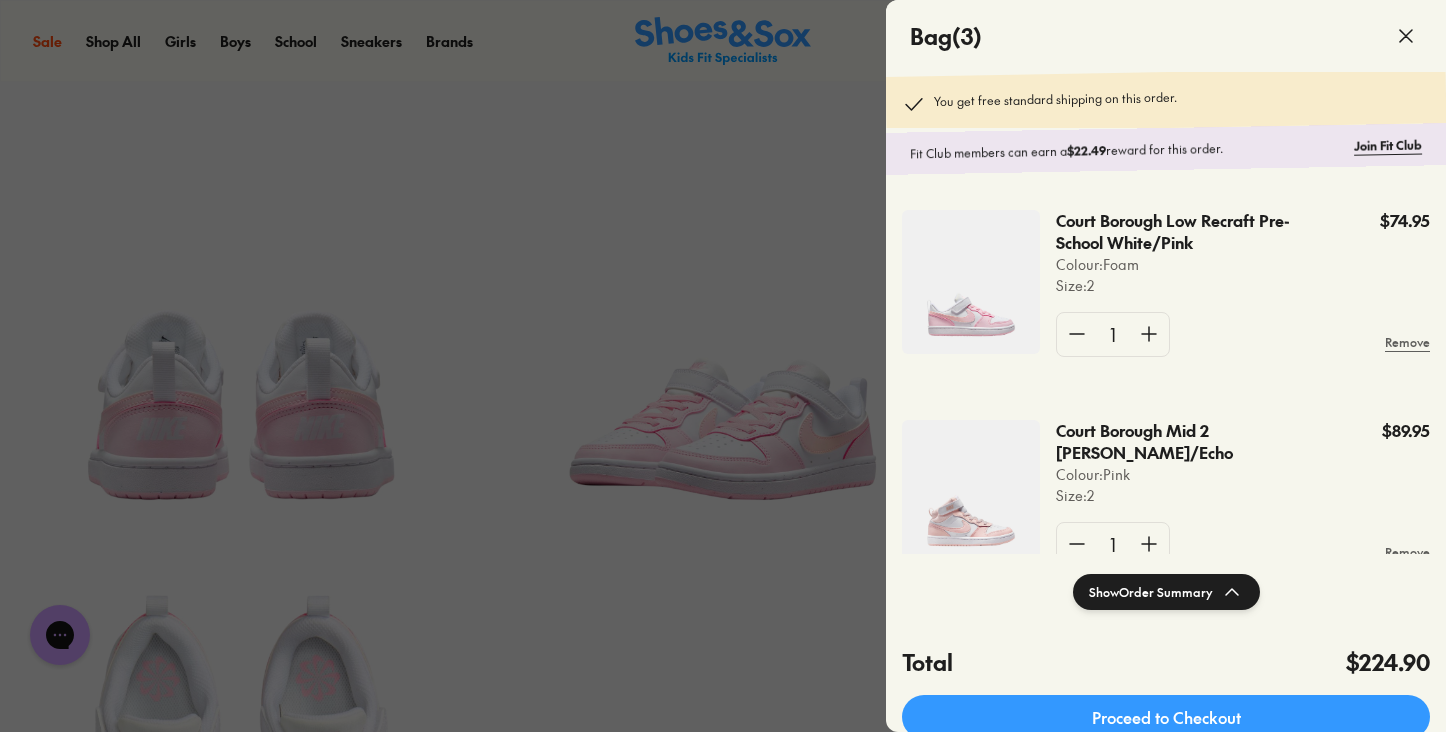 click 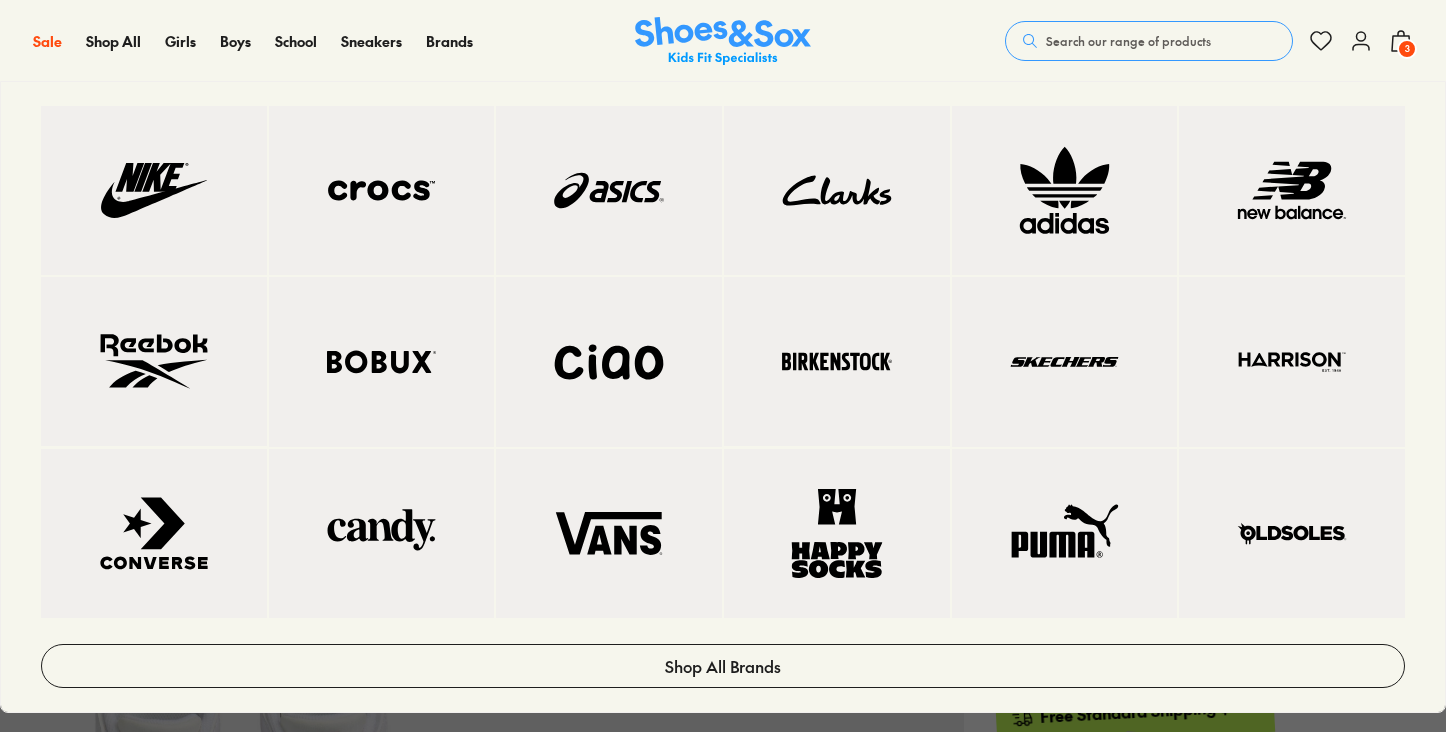 click at bounding box center (1292, 190) 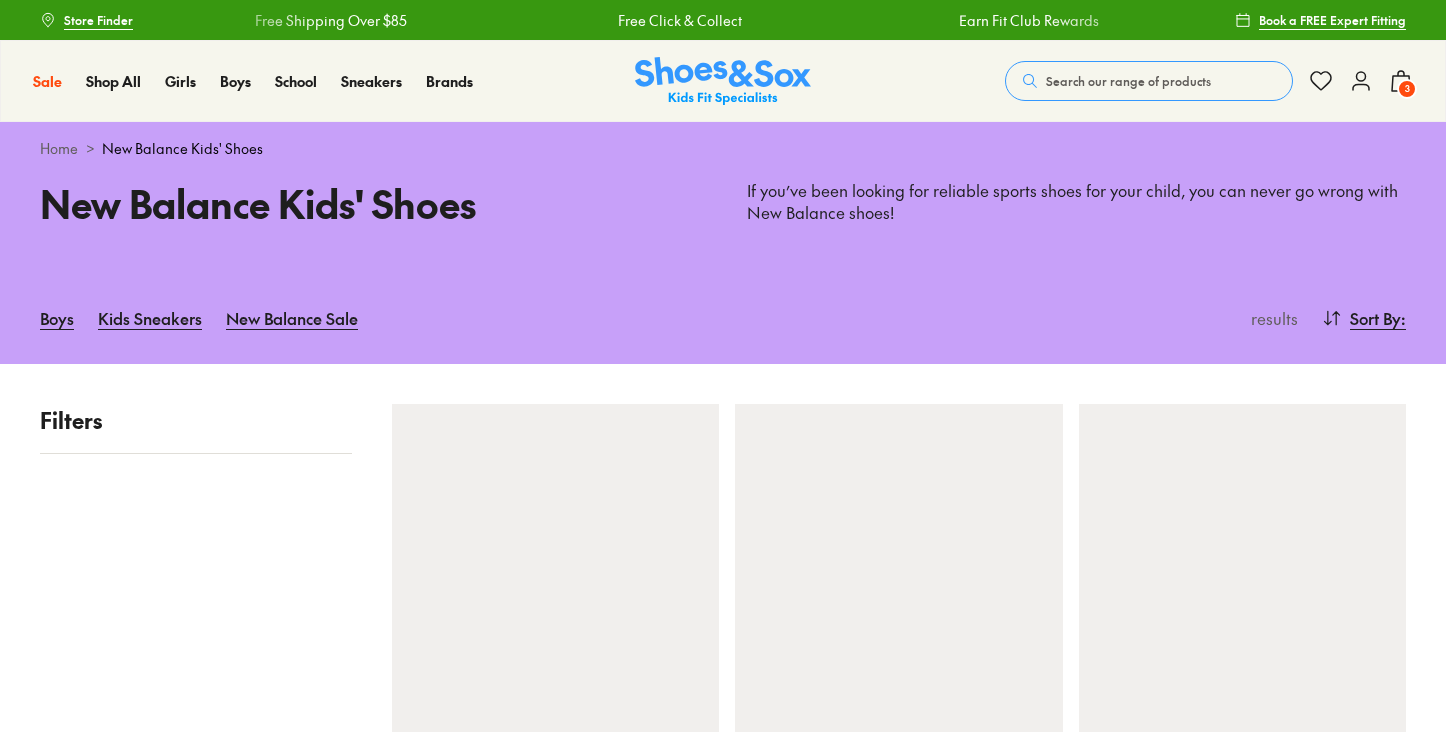 scroll, scrollTop: 0, scrollLeft: 0, axis: both 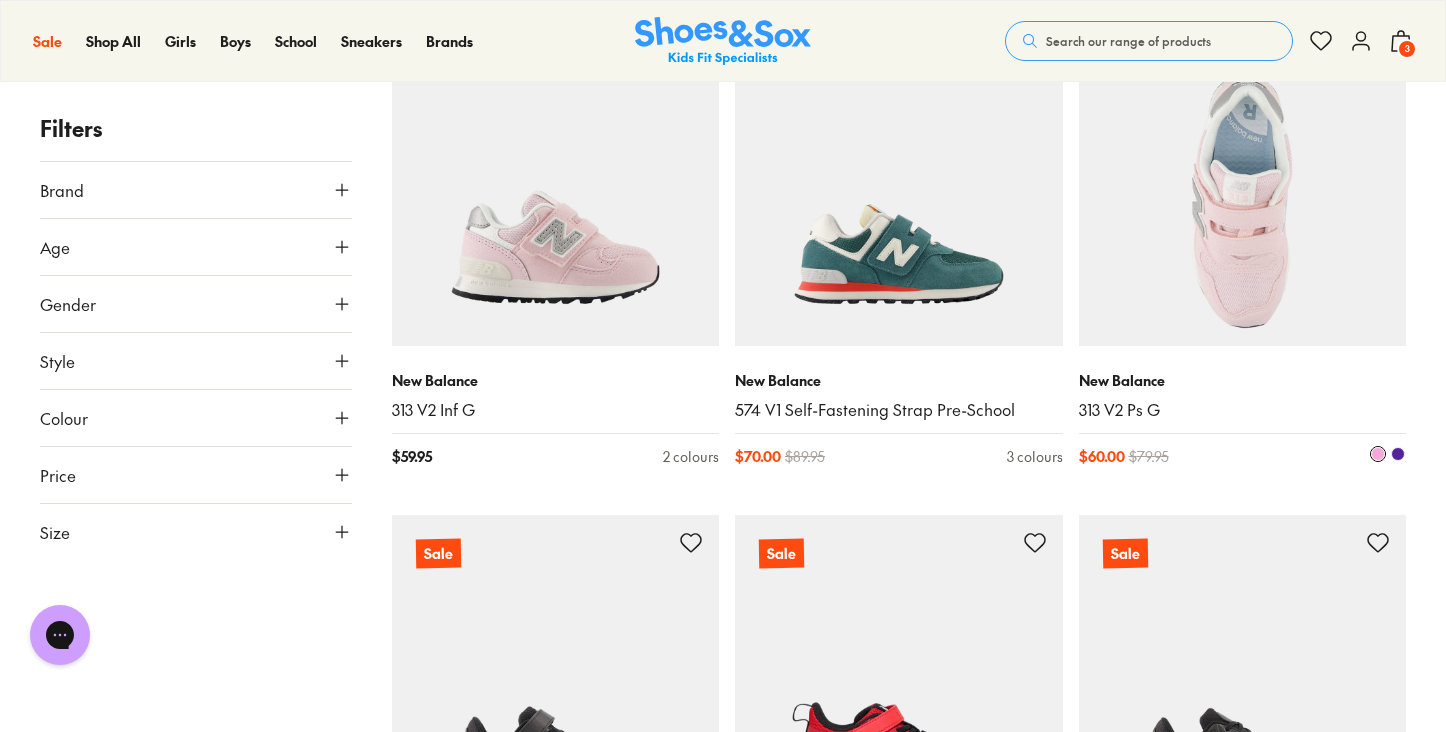 click at bounding box center (1243, 183) 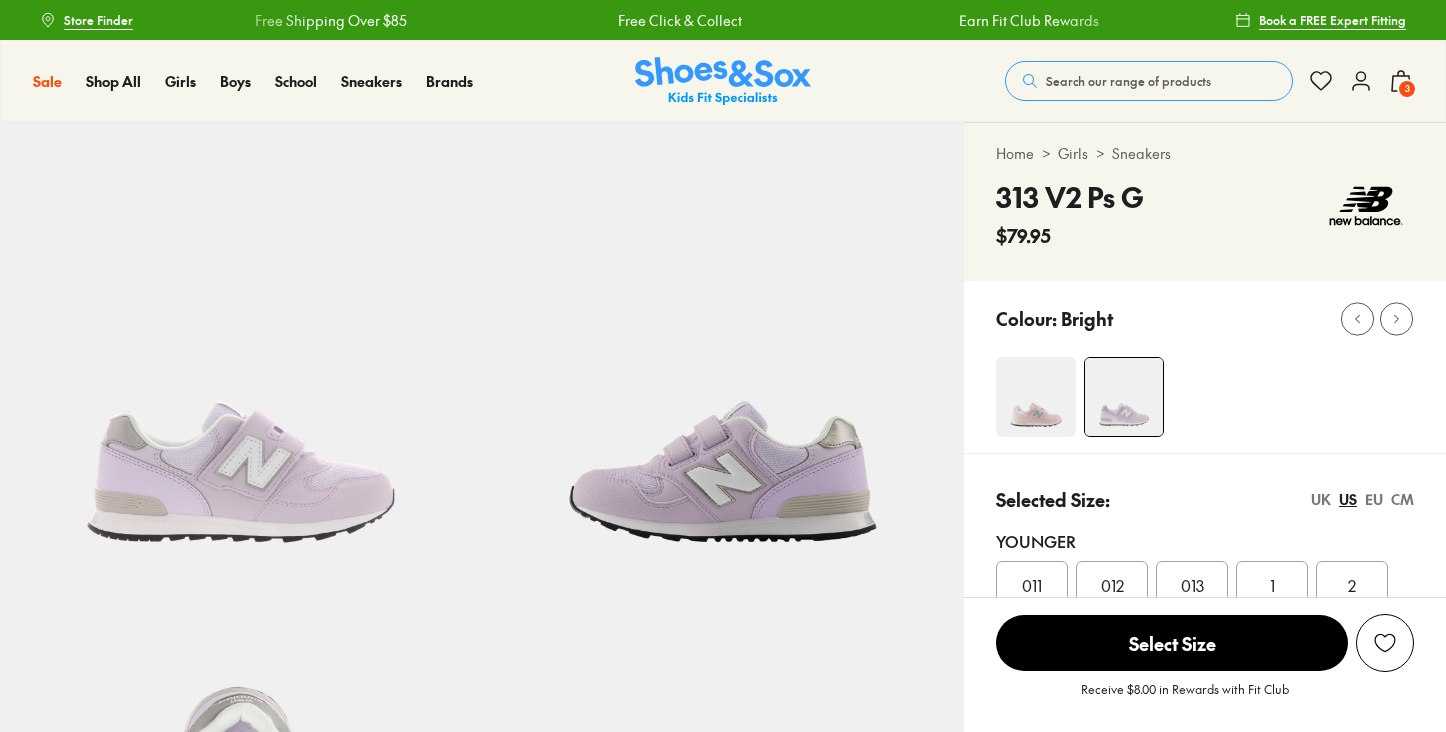 select on "*" 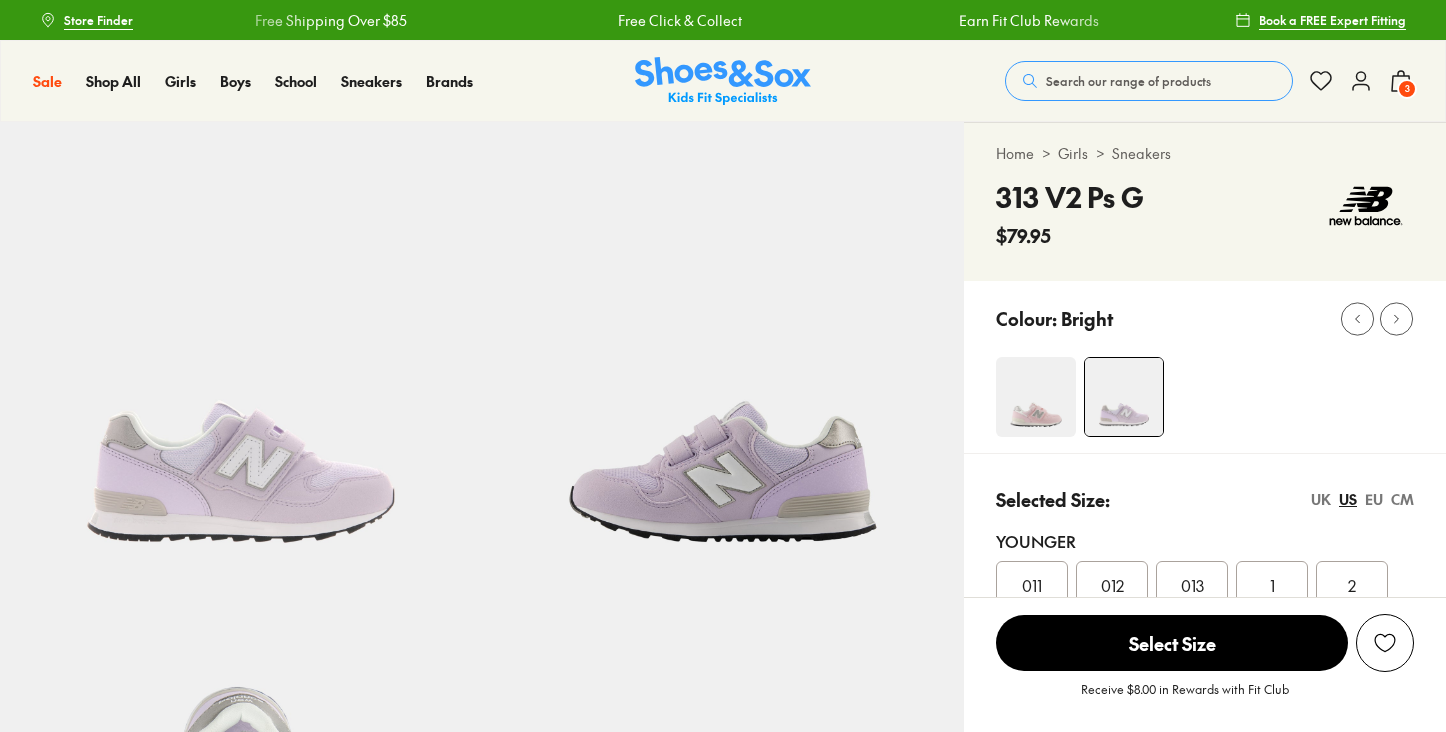 scroll, scrollTop: 0, scrollLeft: 0, axis: both 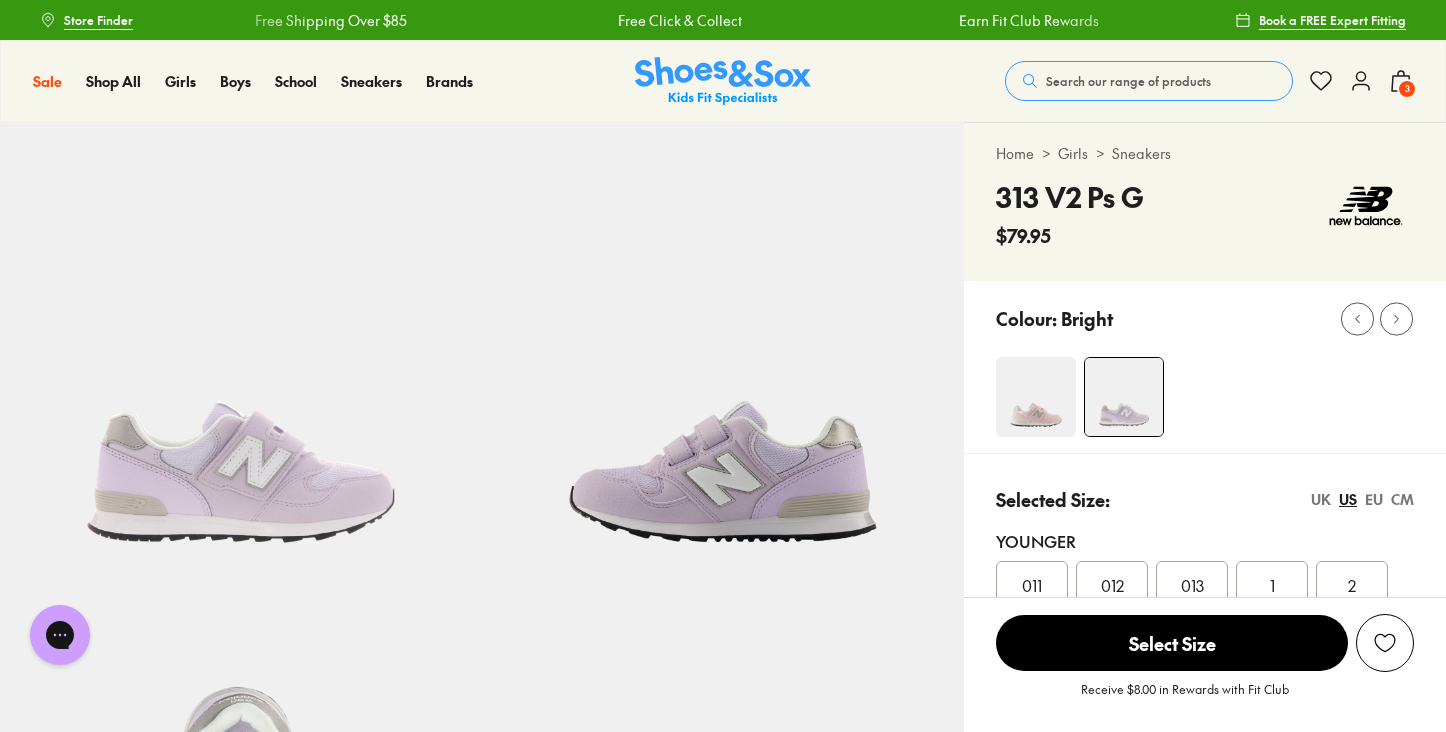 click at bounding box center [1036, 397] 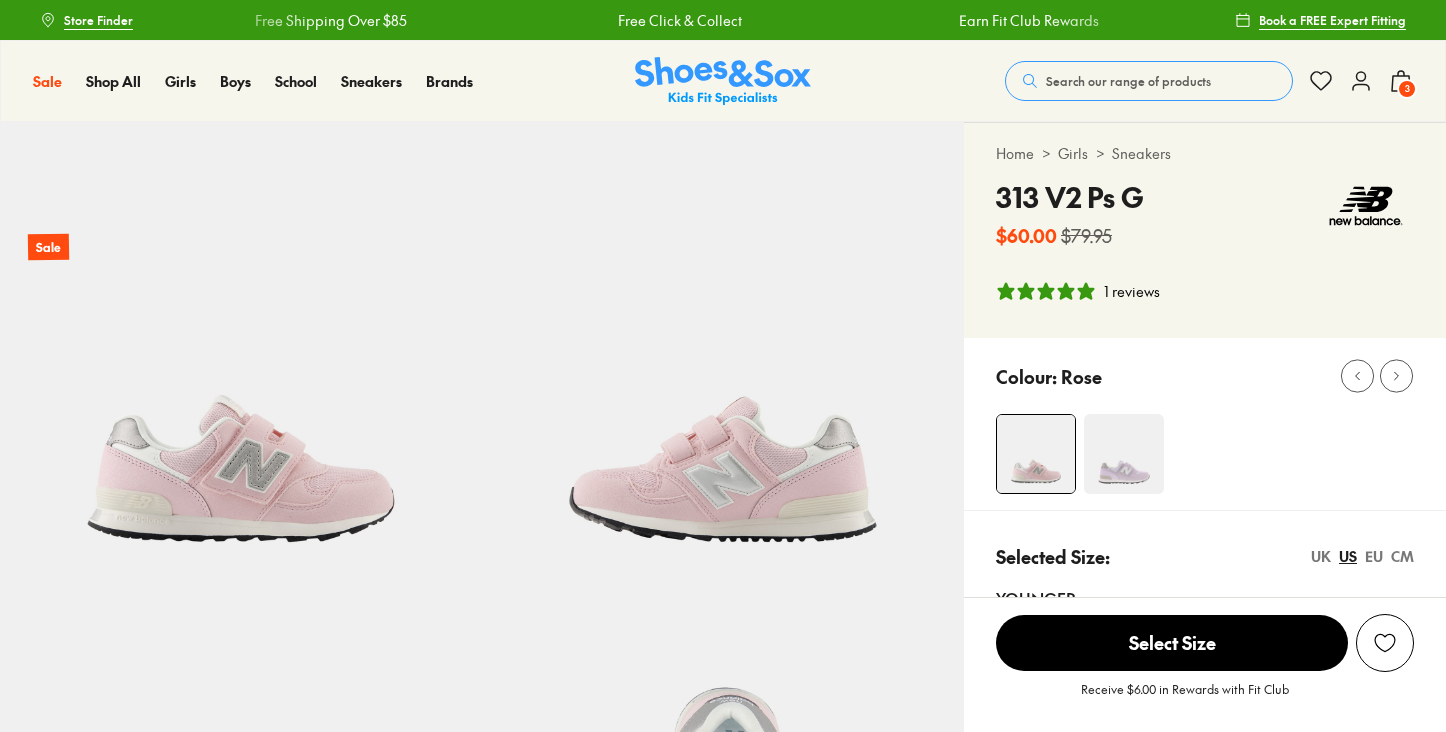 select on "*" 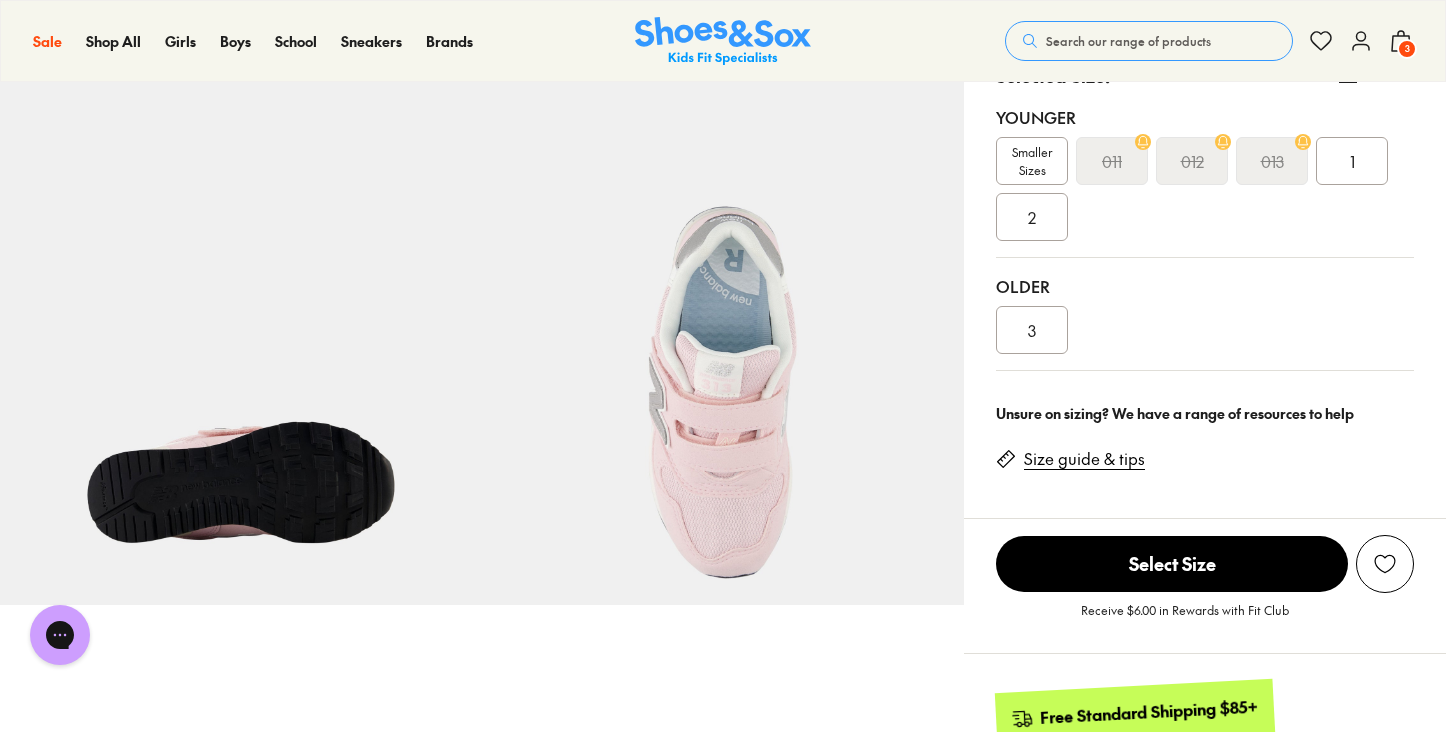 scroll, scrollTop: 0, scrollLeft: 0, axis: both 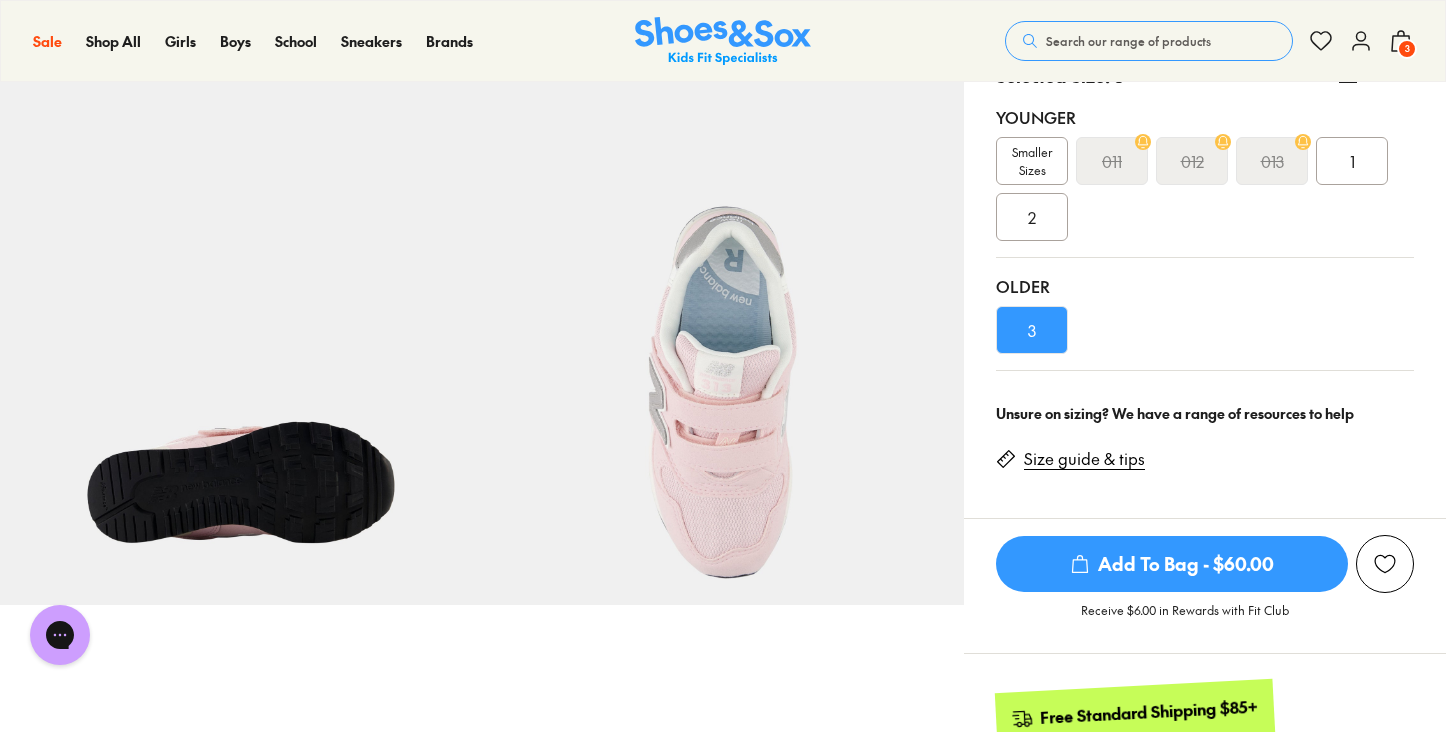 click on "Add To Bag - $60.00" at bounding box center [1172, 564] 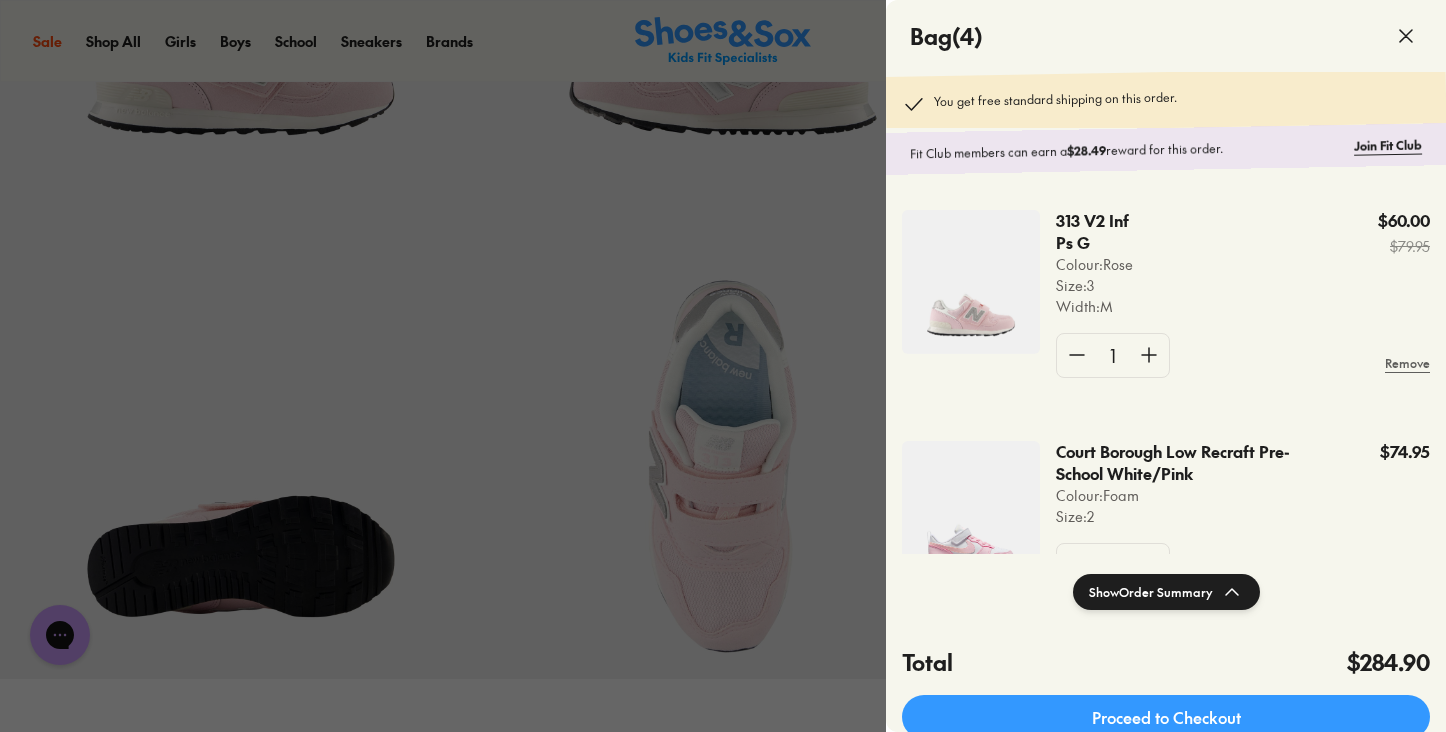 scroll, scrollTop: 409, scrollLeft: 0, axis: vertical 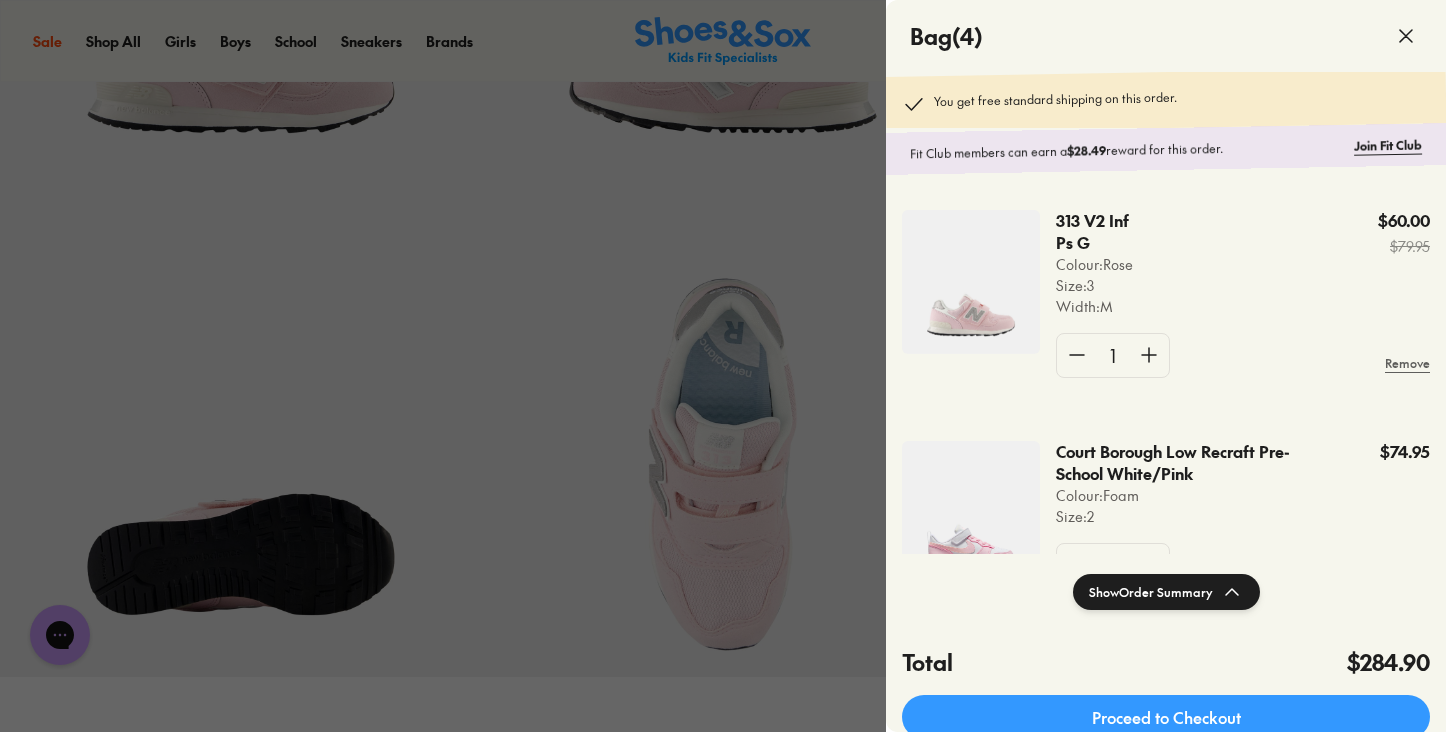 click 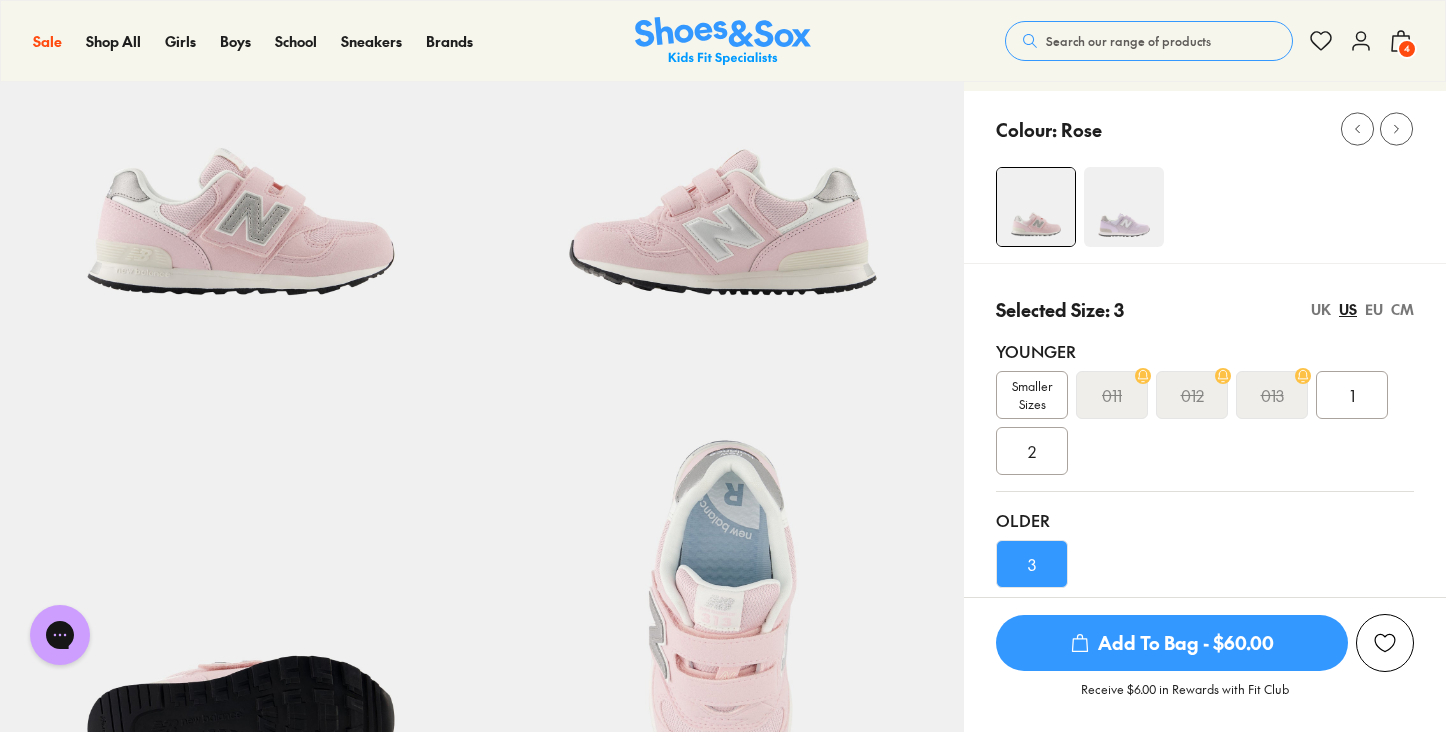 scroll, scrollTop: 0, scrollLeft: 0, axis: both 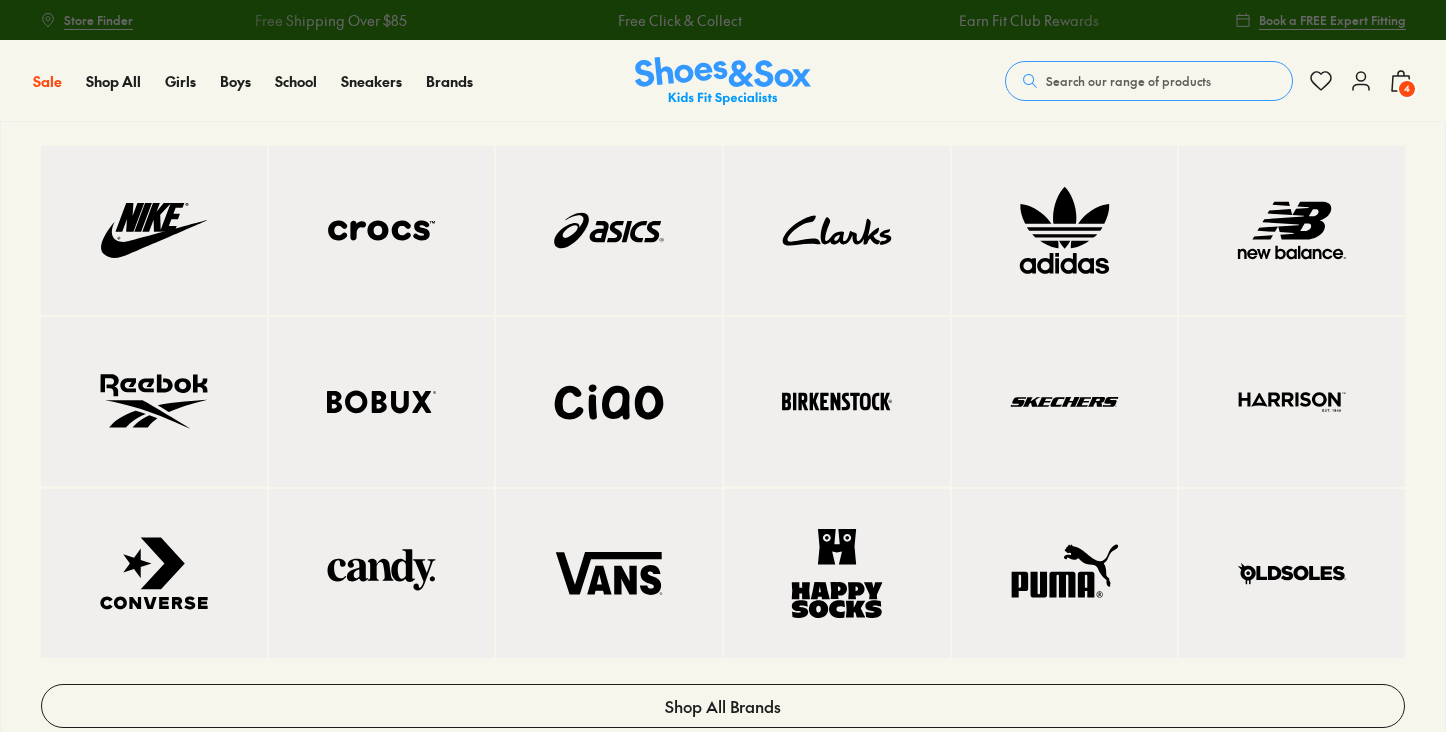 click at bounding box center [1065, 230] 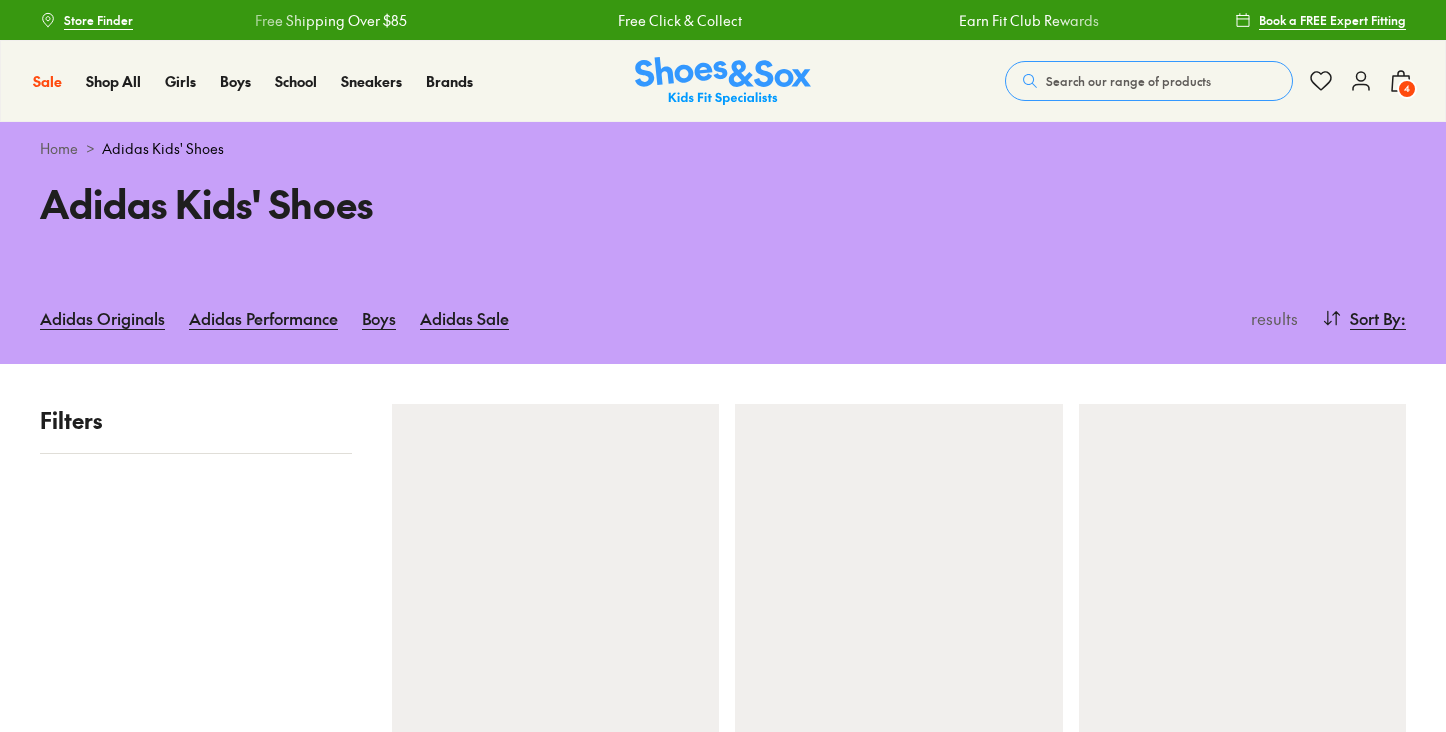 scroll, scrollTop: 0, scrollLeft: 0, axis: both 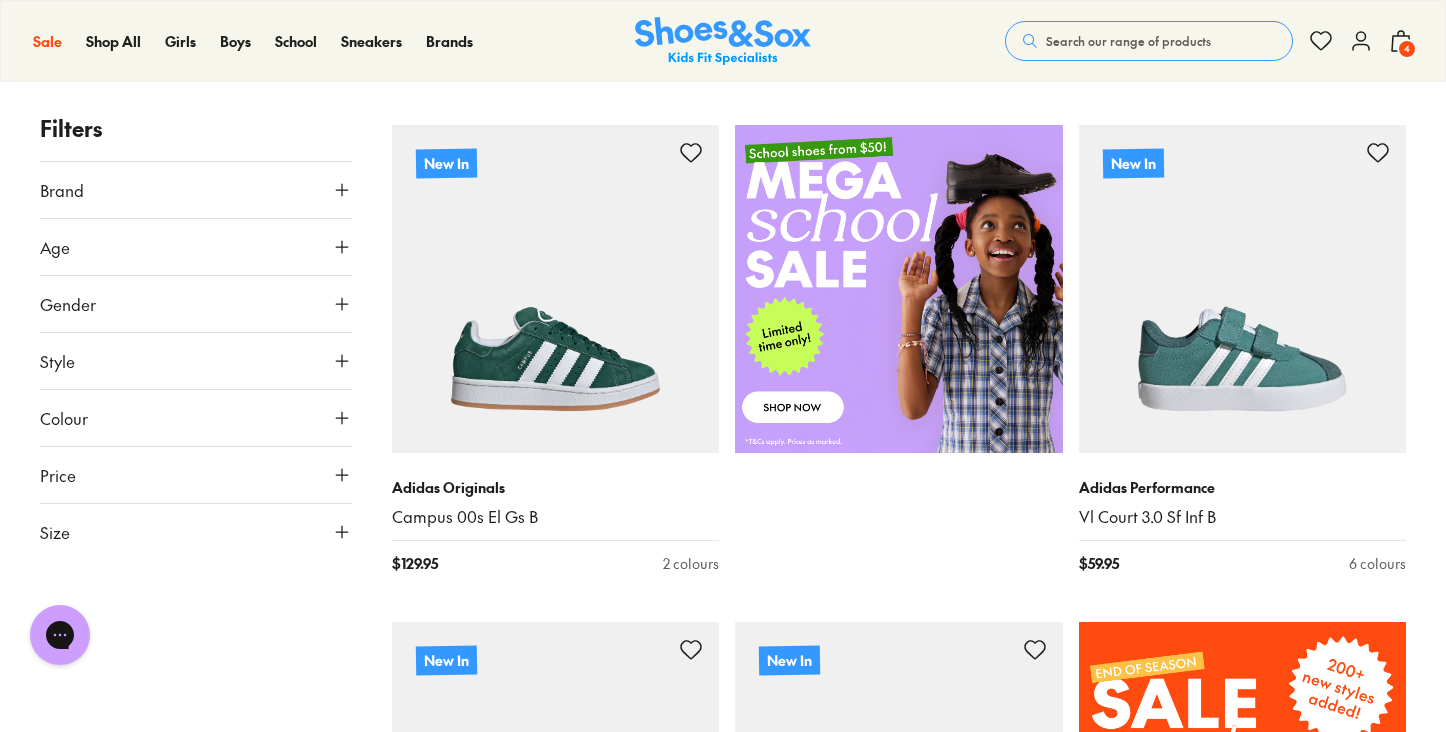 click 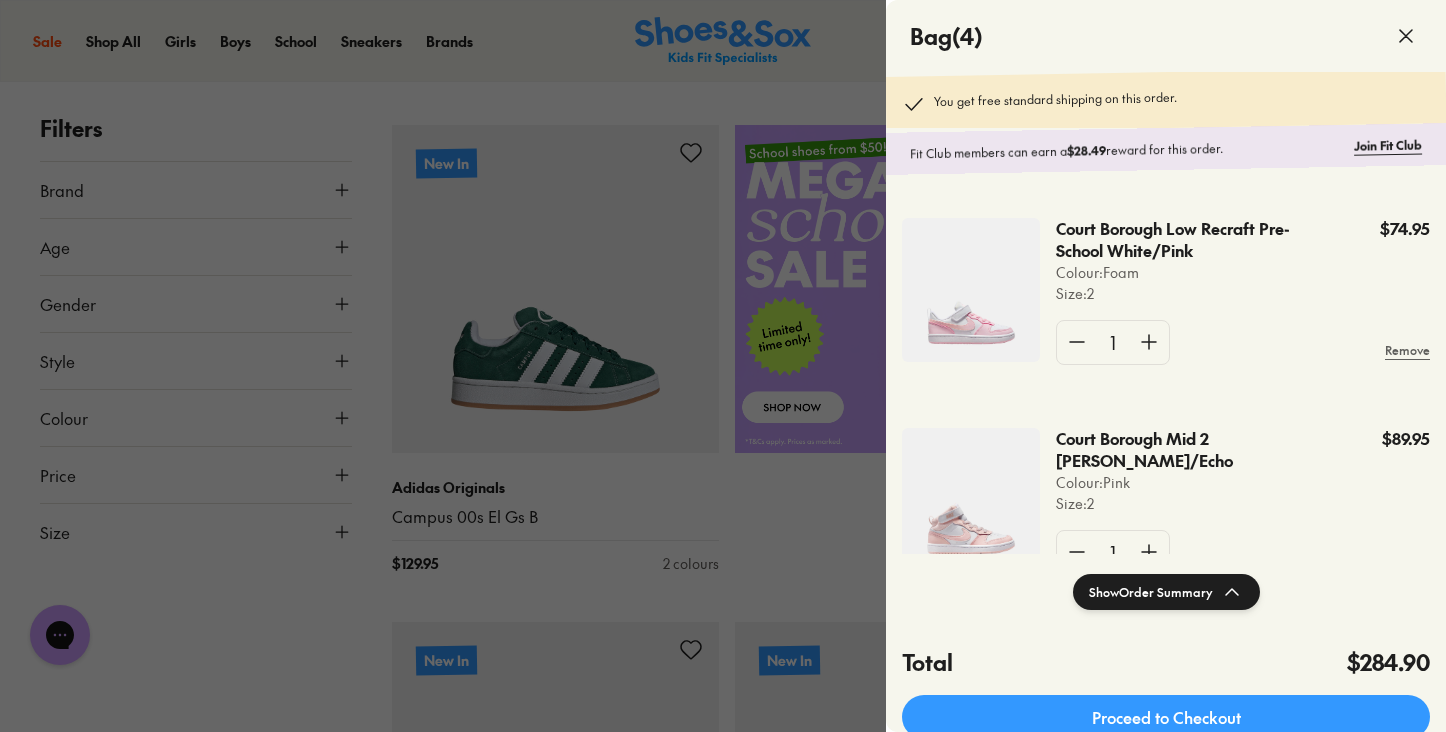 scroll, scrollTop: 0, scrollLeft: 0, axis: both 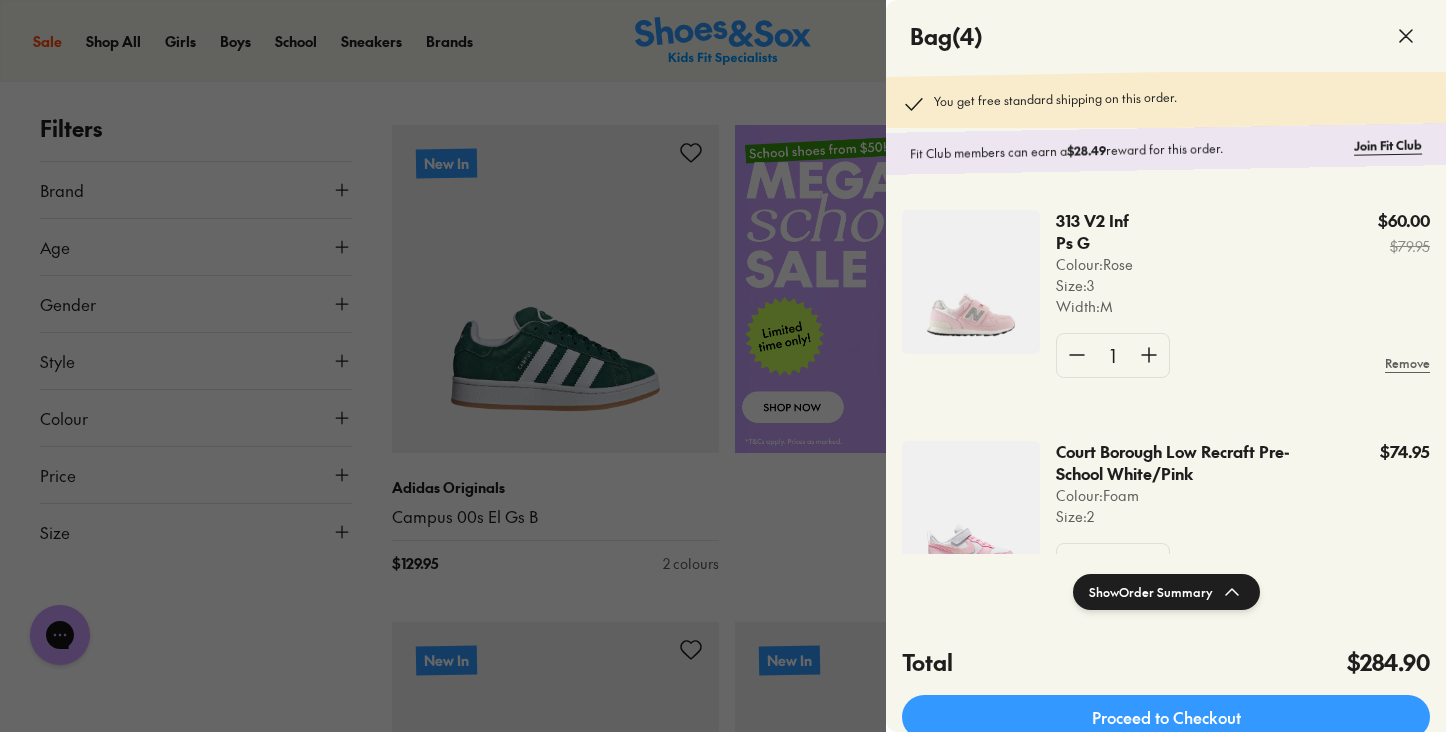 click 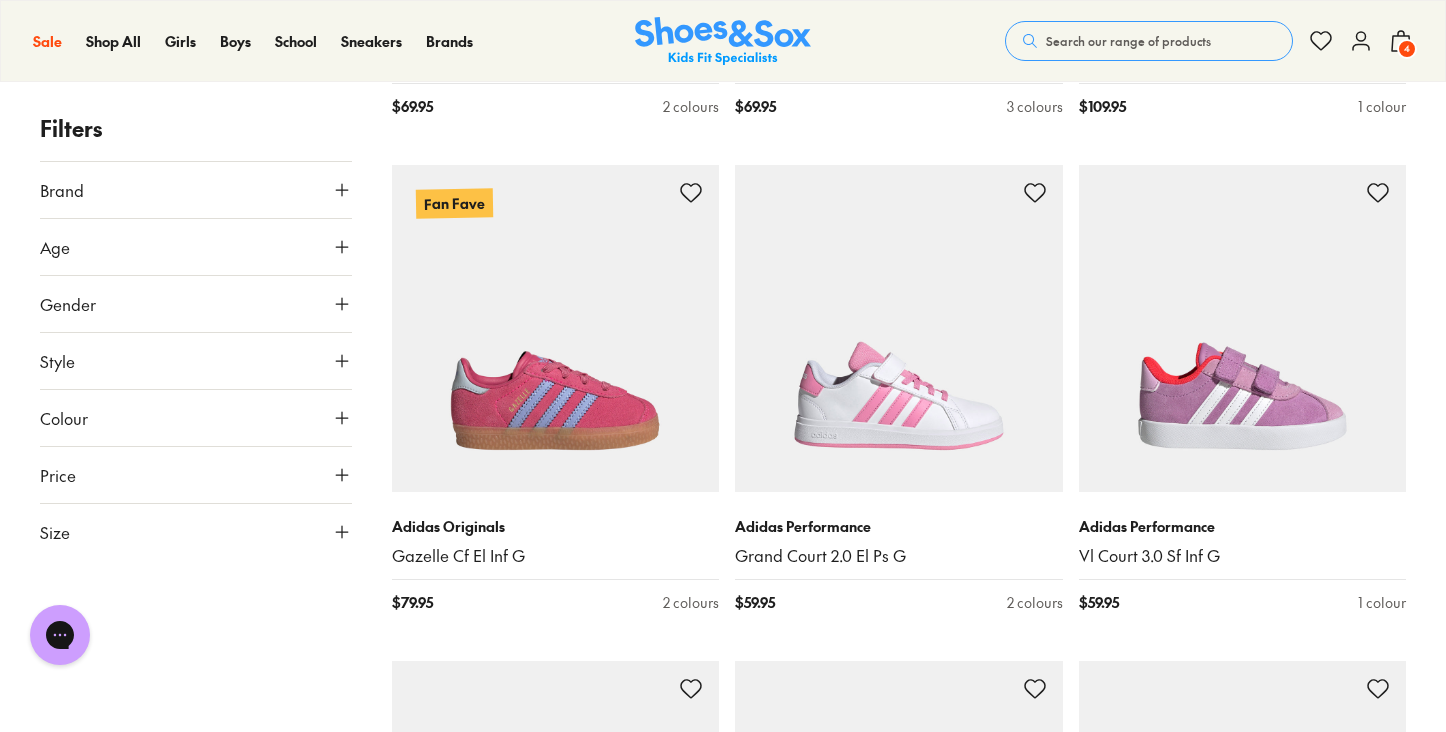 scroll, scrollTop: 3234, scrollLeft: 0, axis: vertical 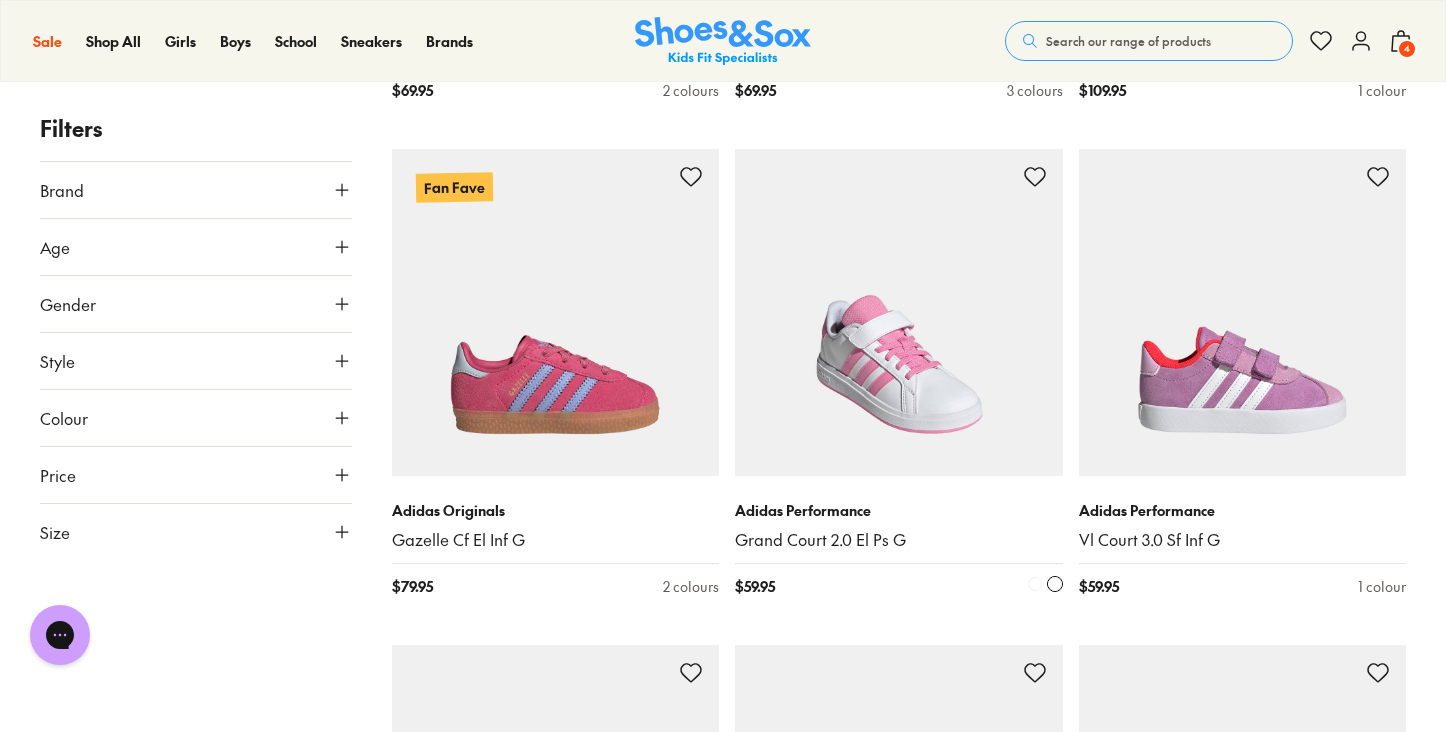 click at bounding box center [899, 313] 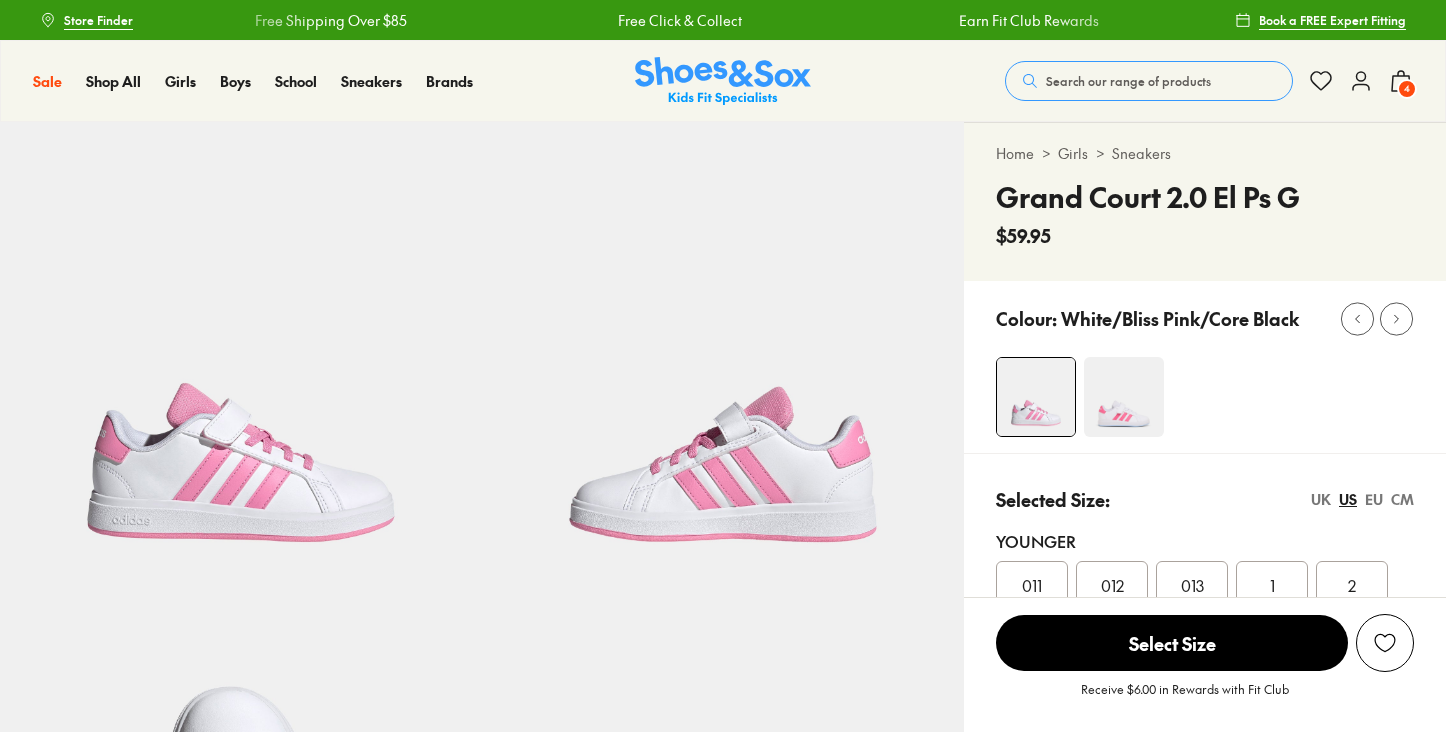scroll, scrollTop: 0, scrollLeft: 0, axis: both 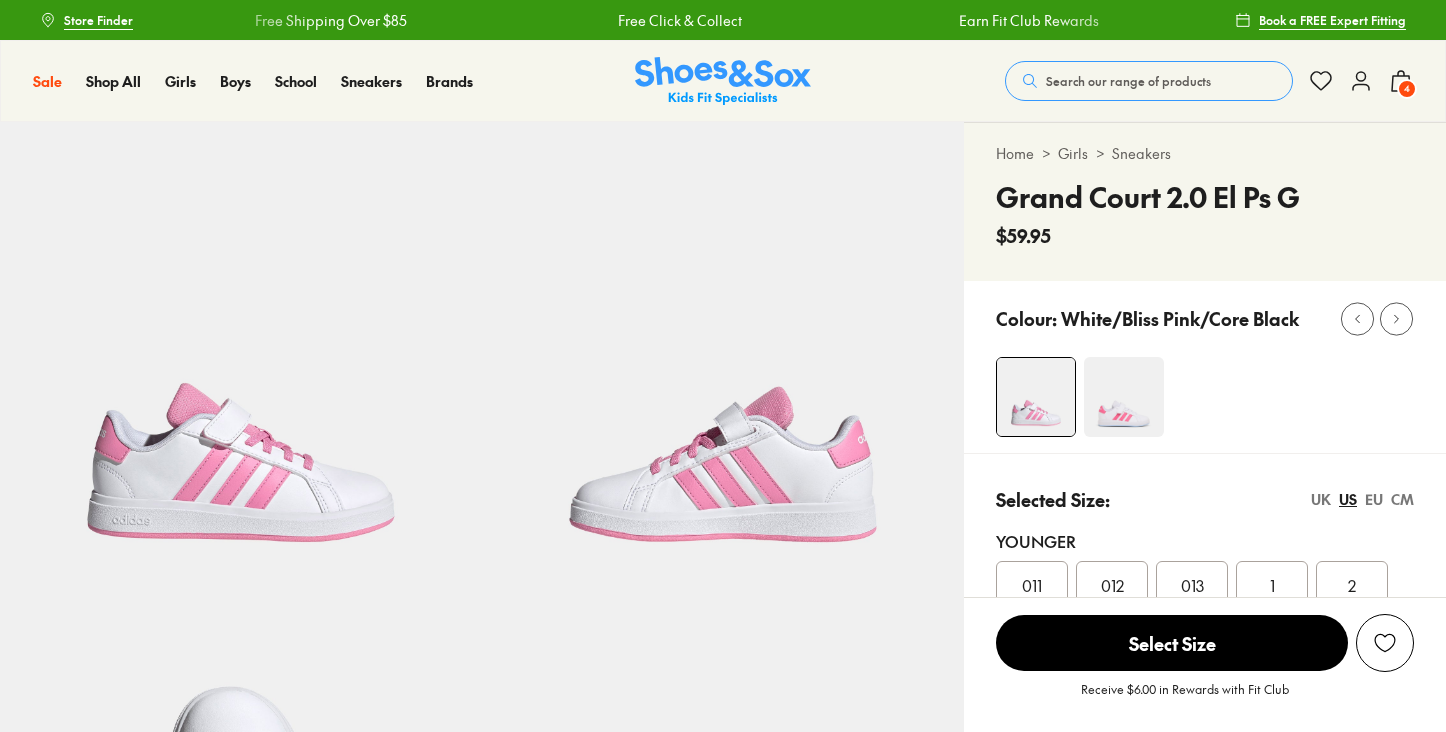 select on "*" 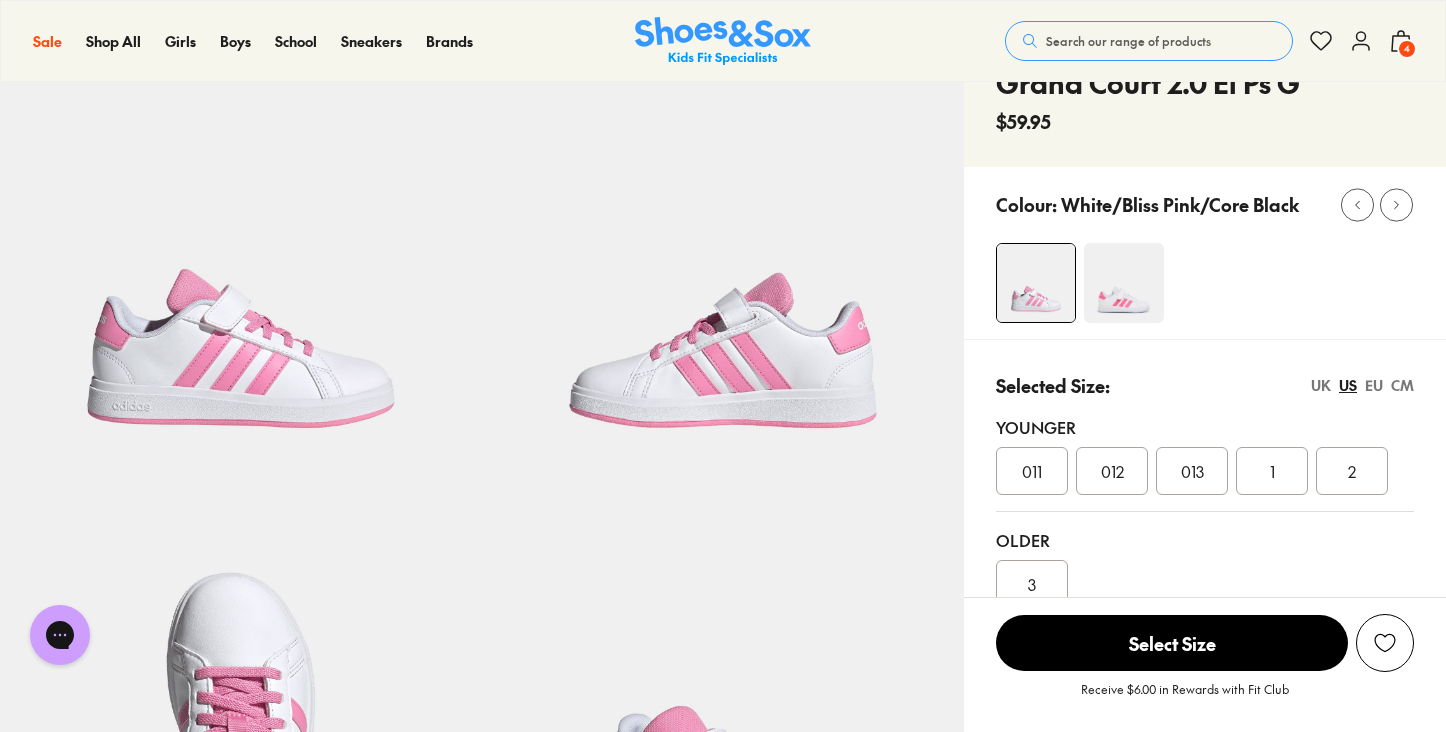 scroll, scrollTop: 208, scrollLeft: 0, axis: vertical 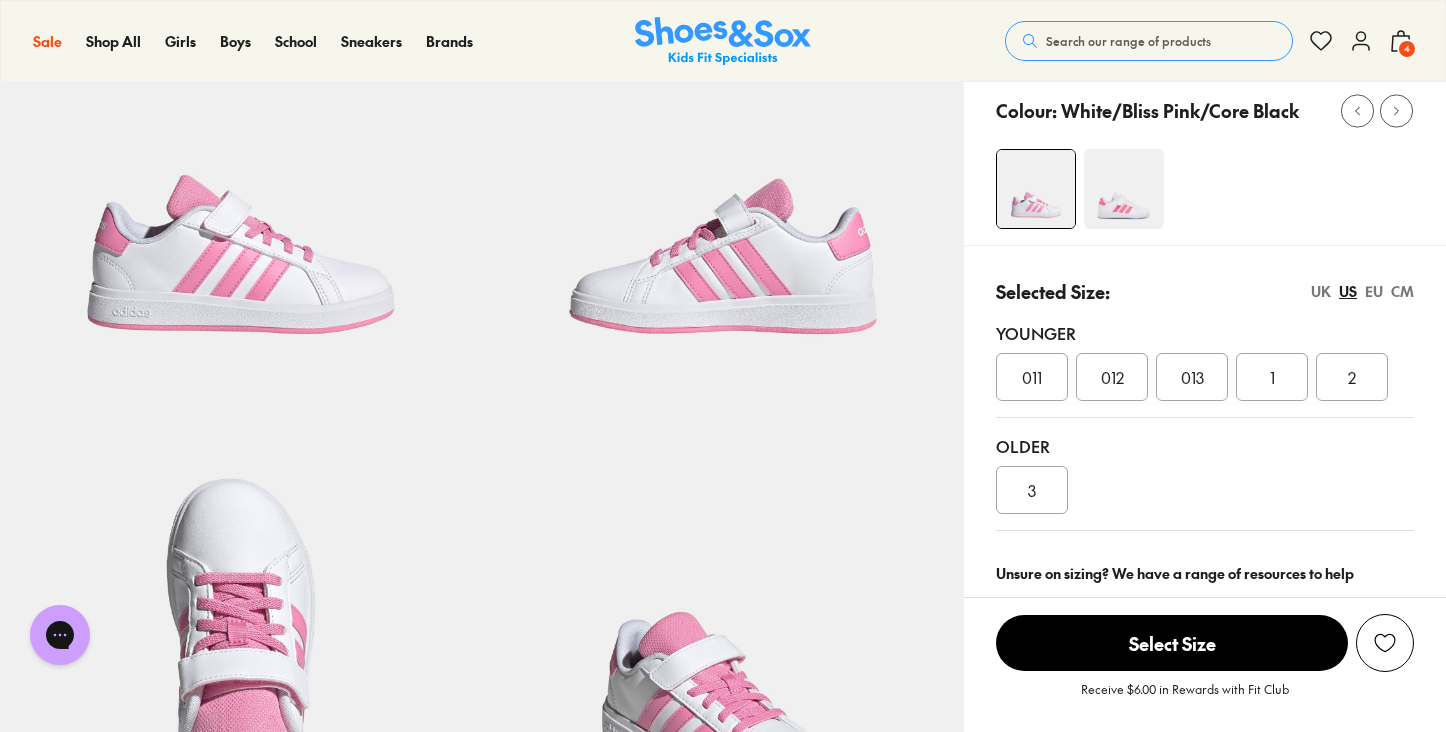 click on "3" at bounding box center (1032, 490) 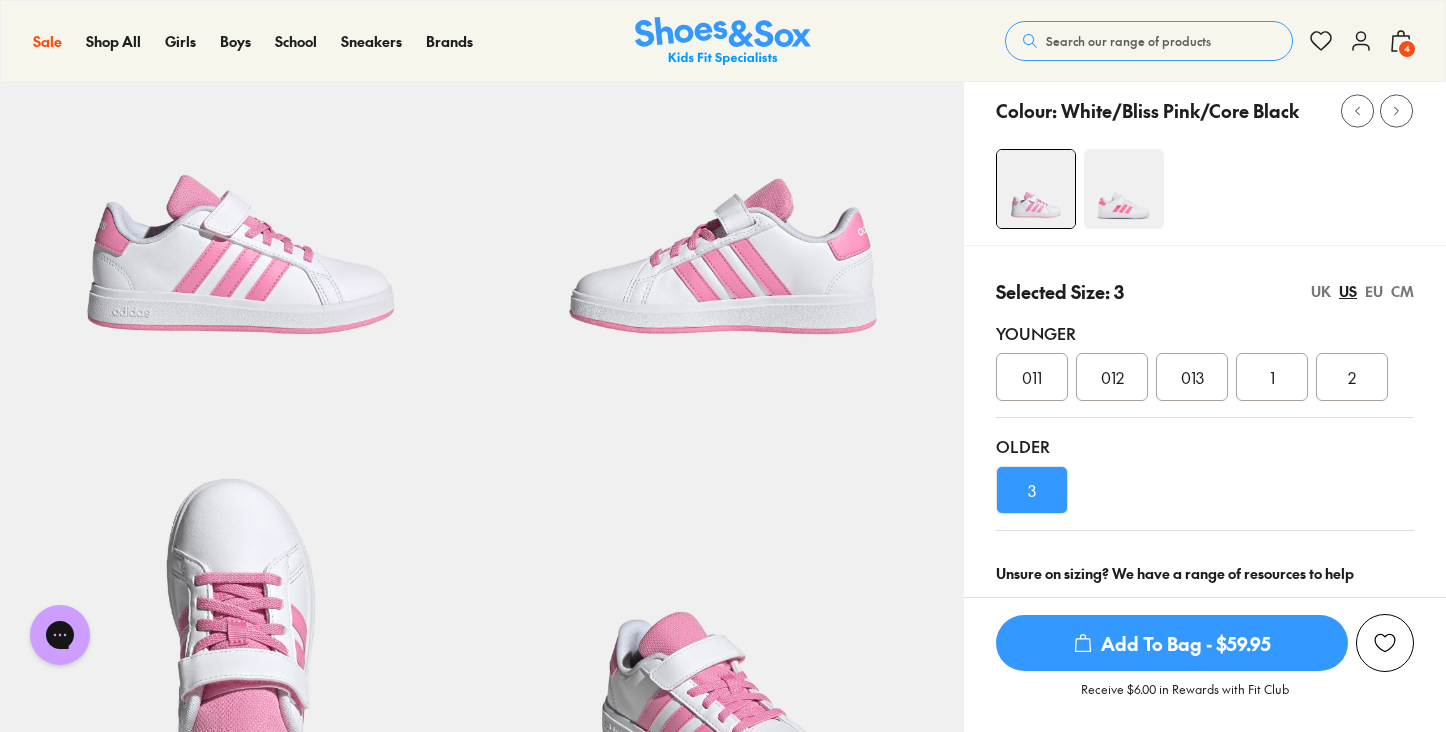 click on "Add To Bag - $59.95" at bounding box center [1172, 643] 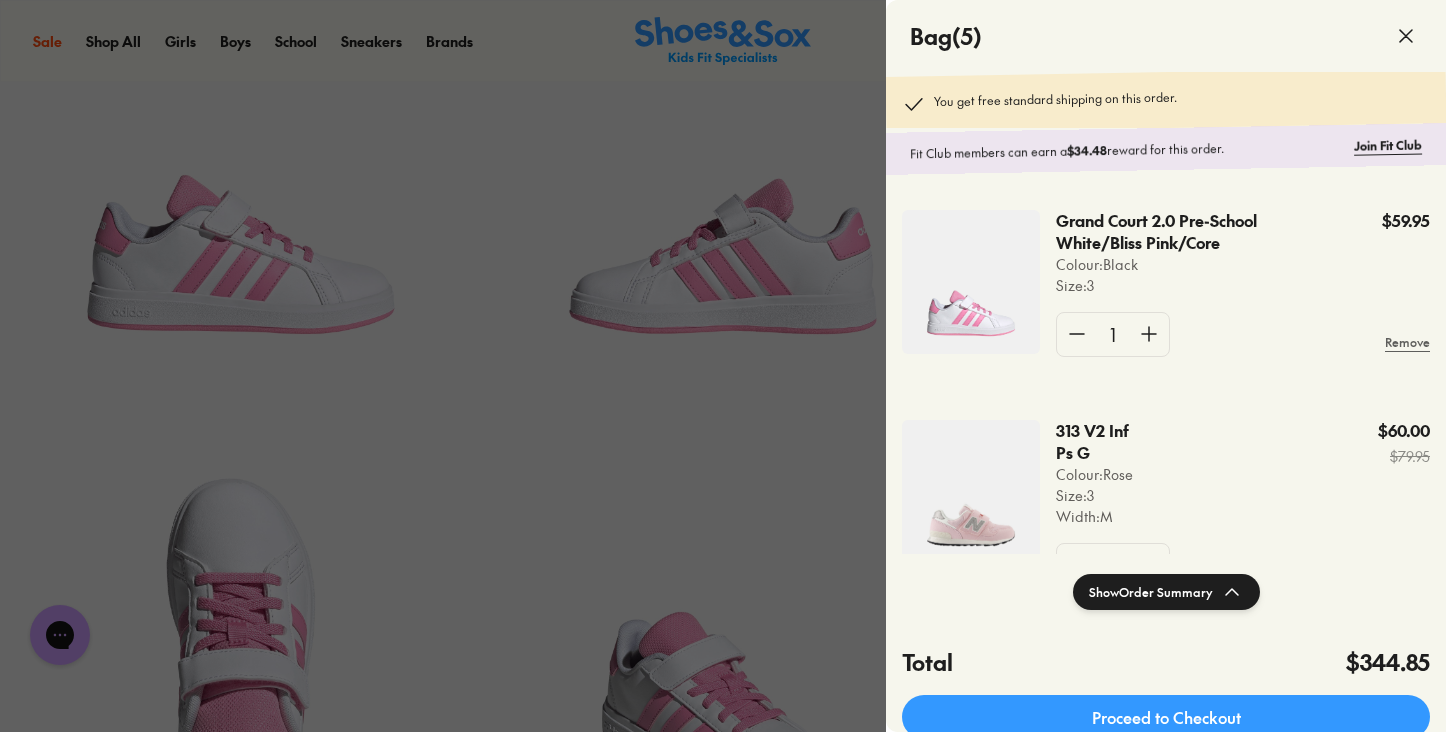 click 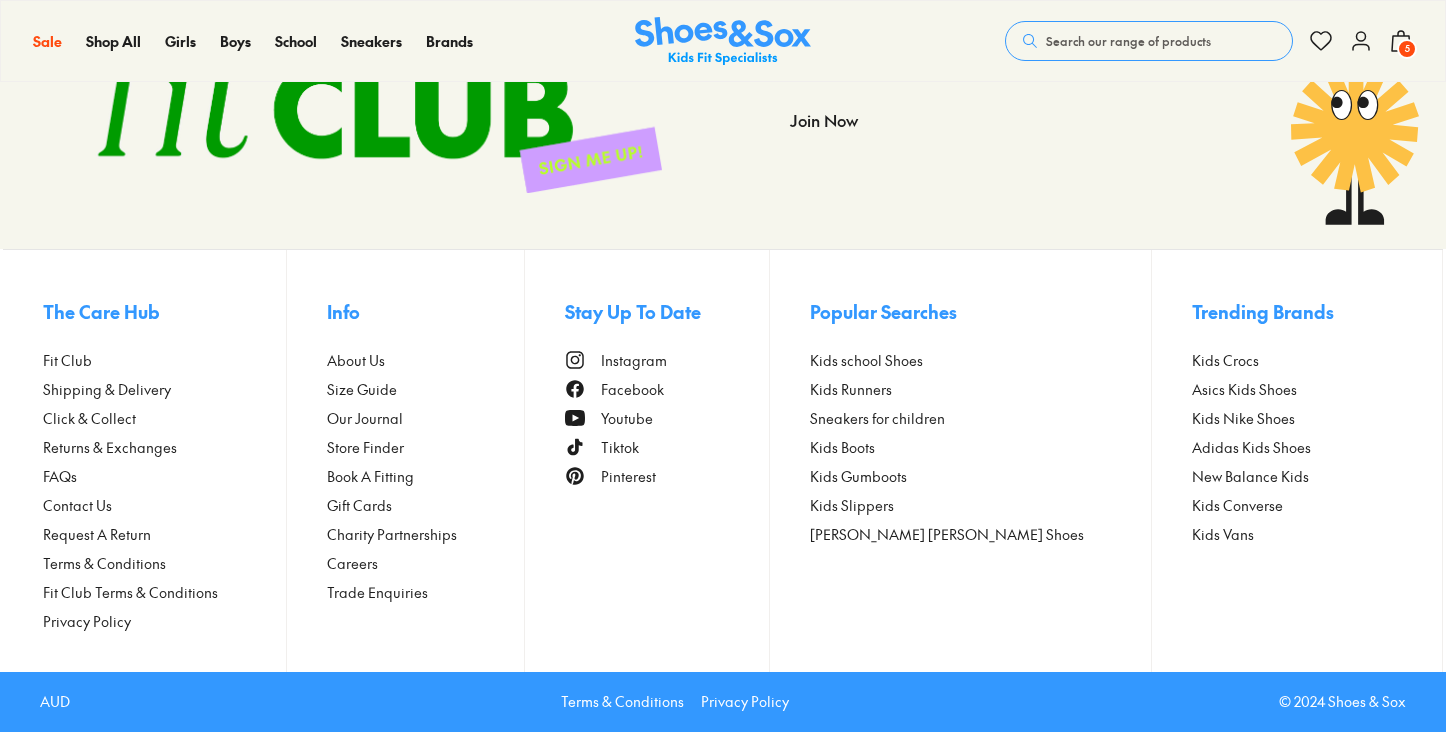 scroll, scrollTop: 3146, scrollLeft: 0, axis: vertical 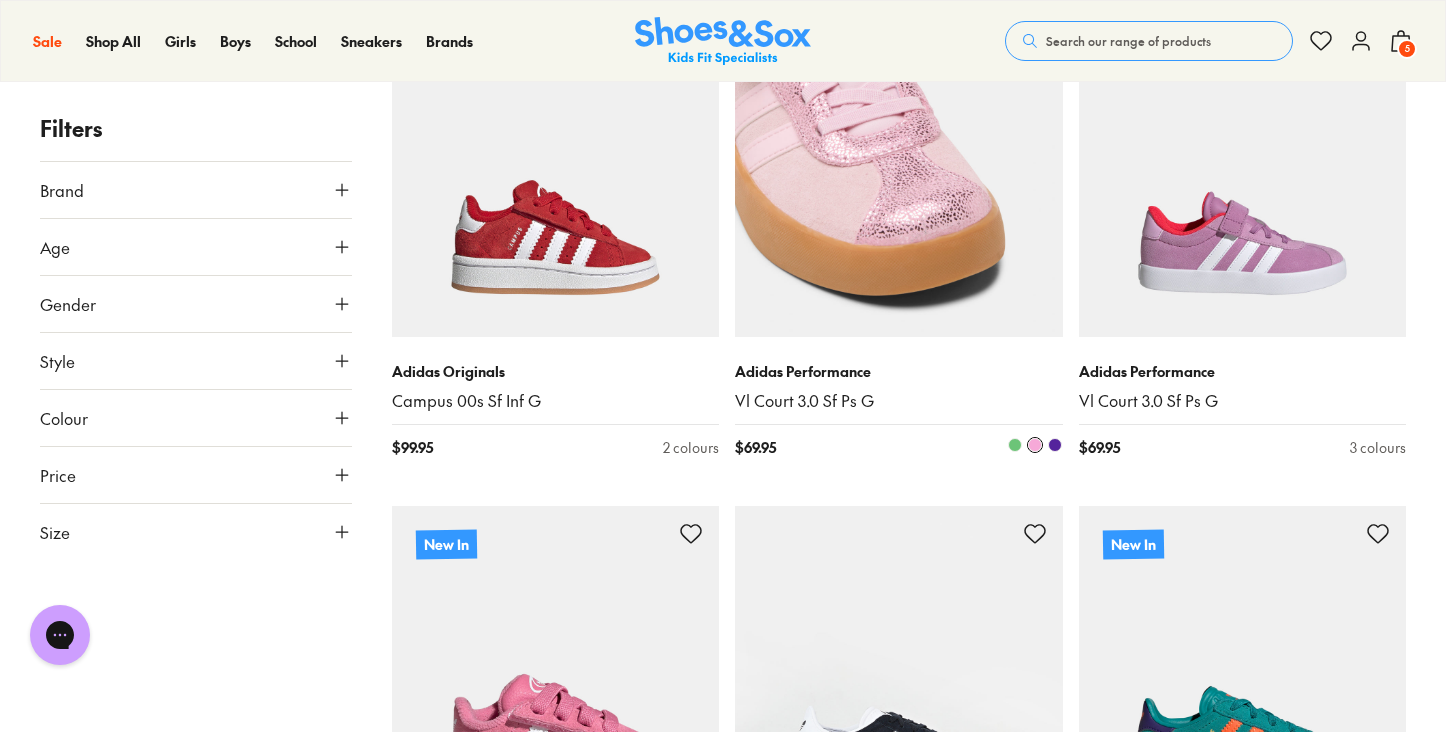 click at bounding box center [899, 173] 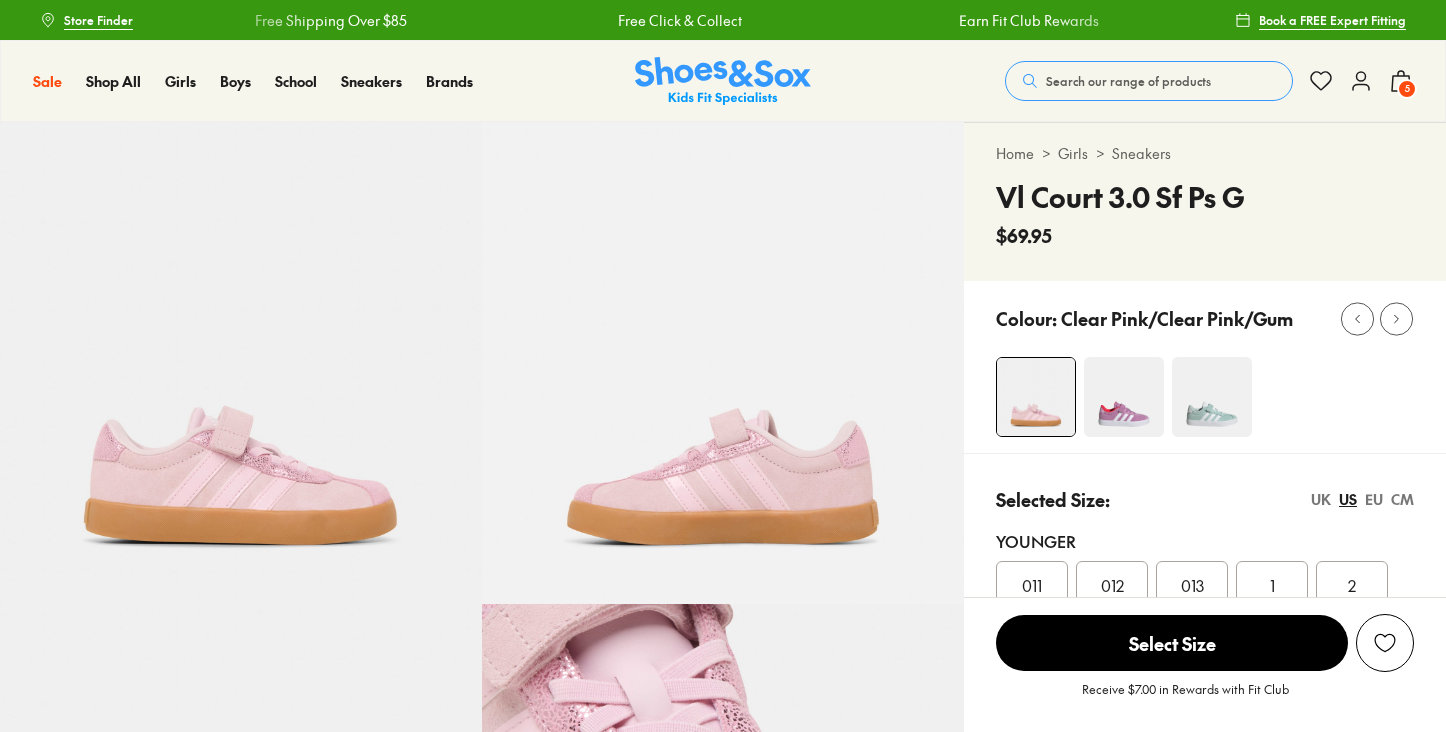 scroll, scrollTop: 0, scrollLeft: 0, axis: both 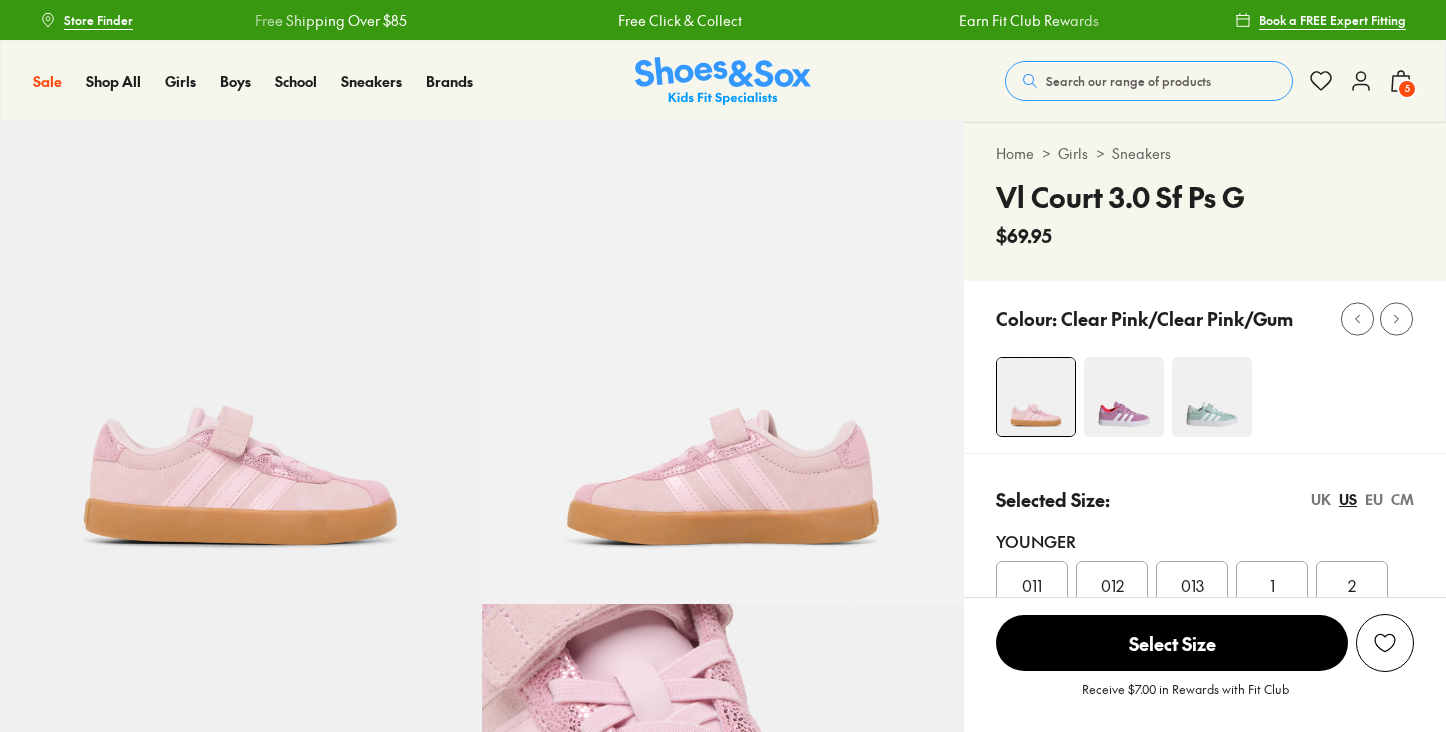 select on "*" 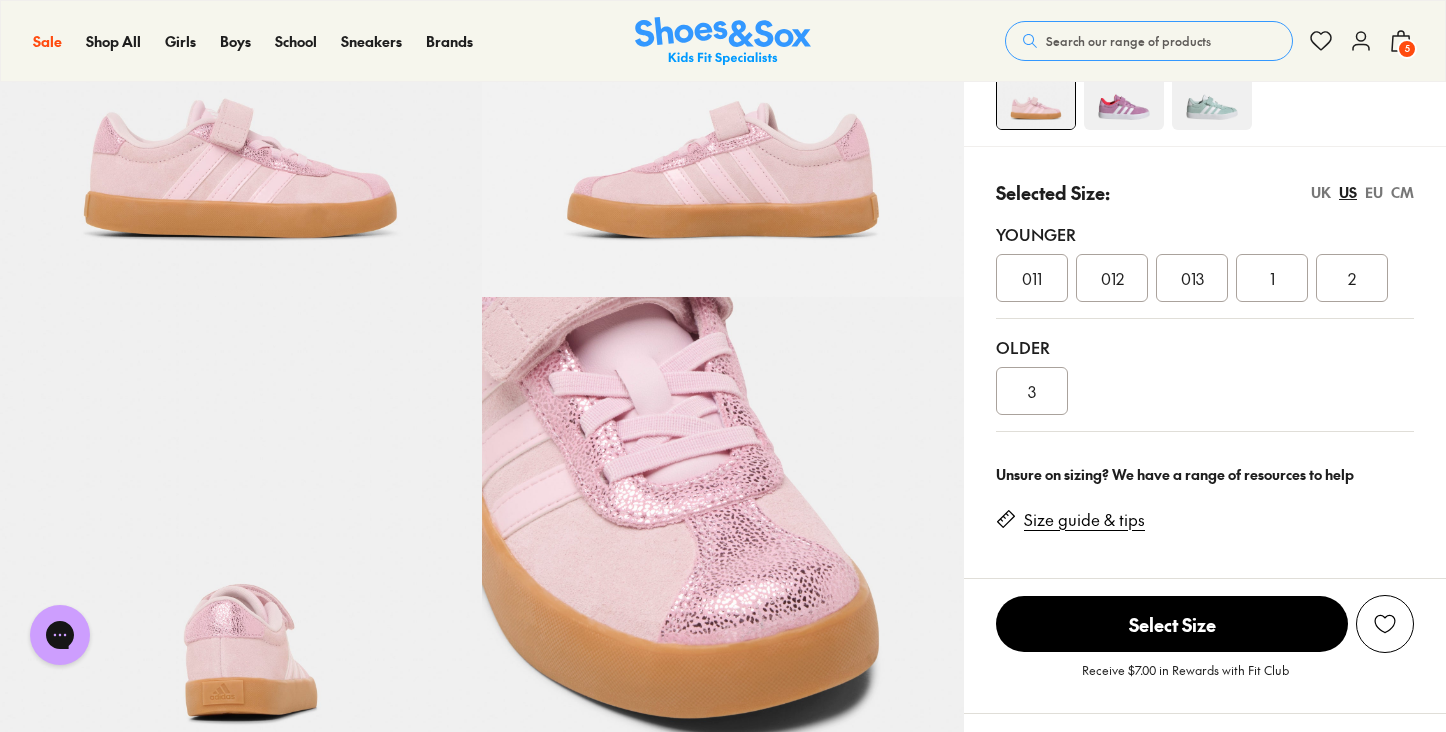 scroll, scrollTop: 319, scrollLeft: 0, axis: vertical 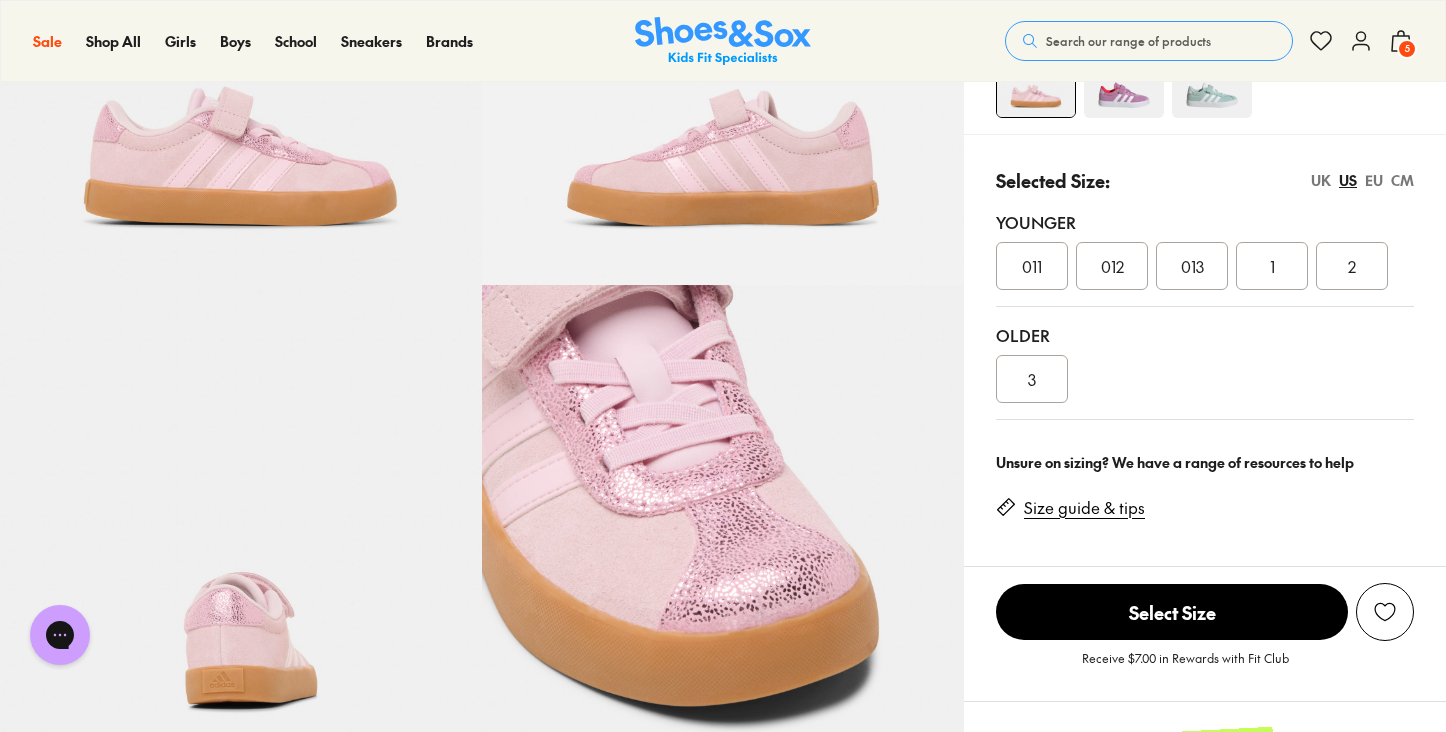 click on "3" at bounding box center [1032, 379] 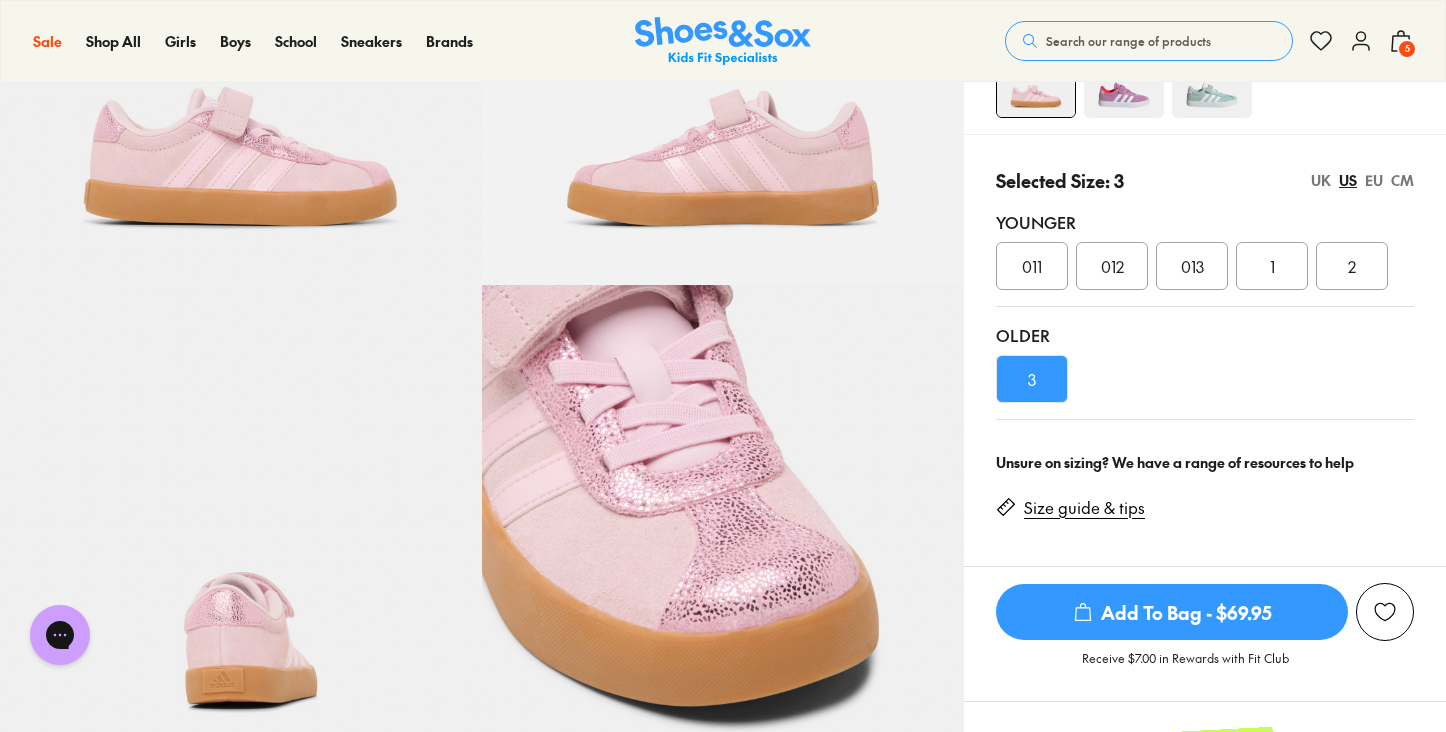 click 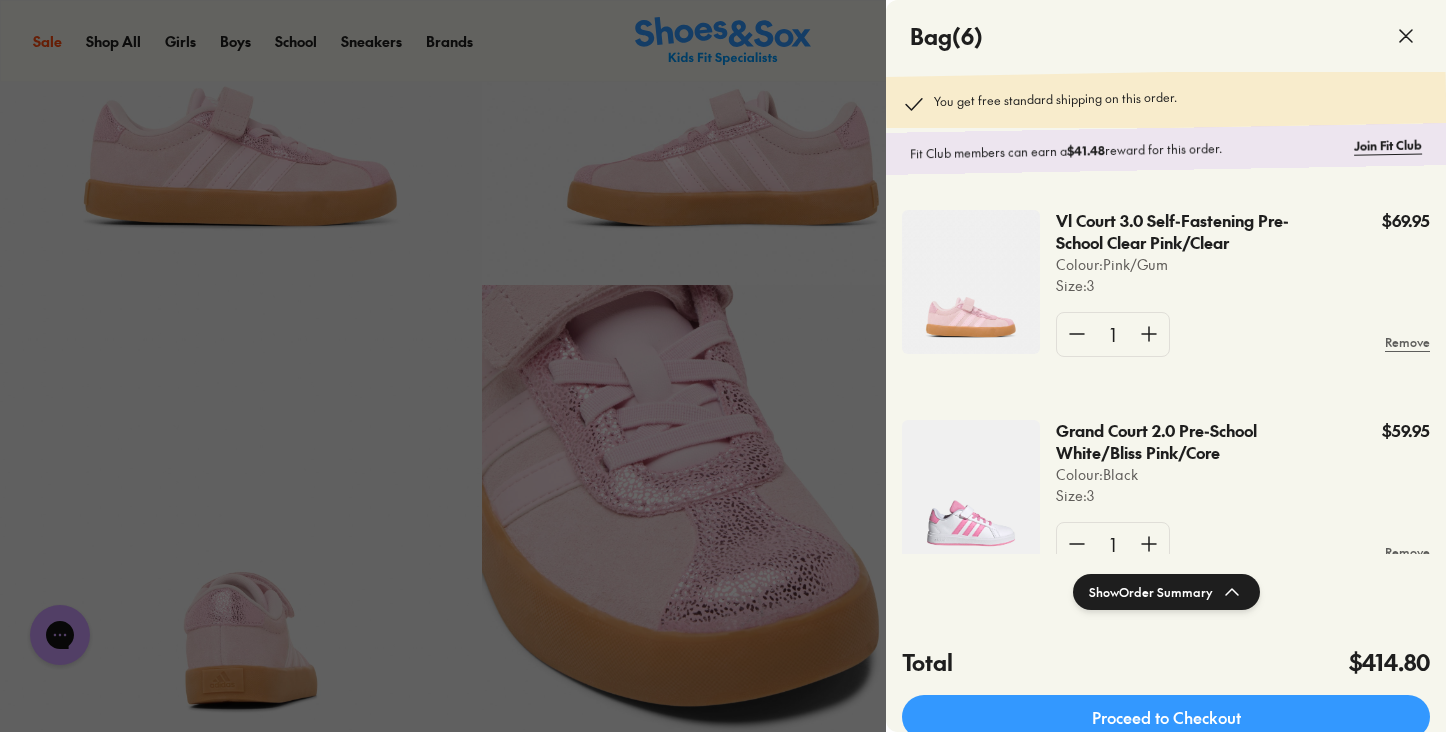 click 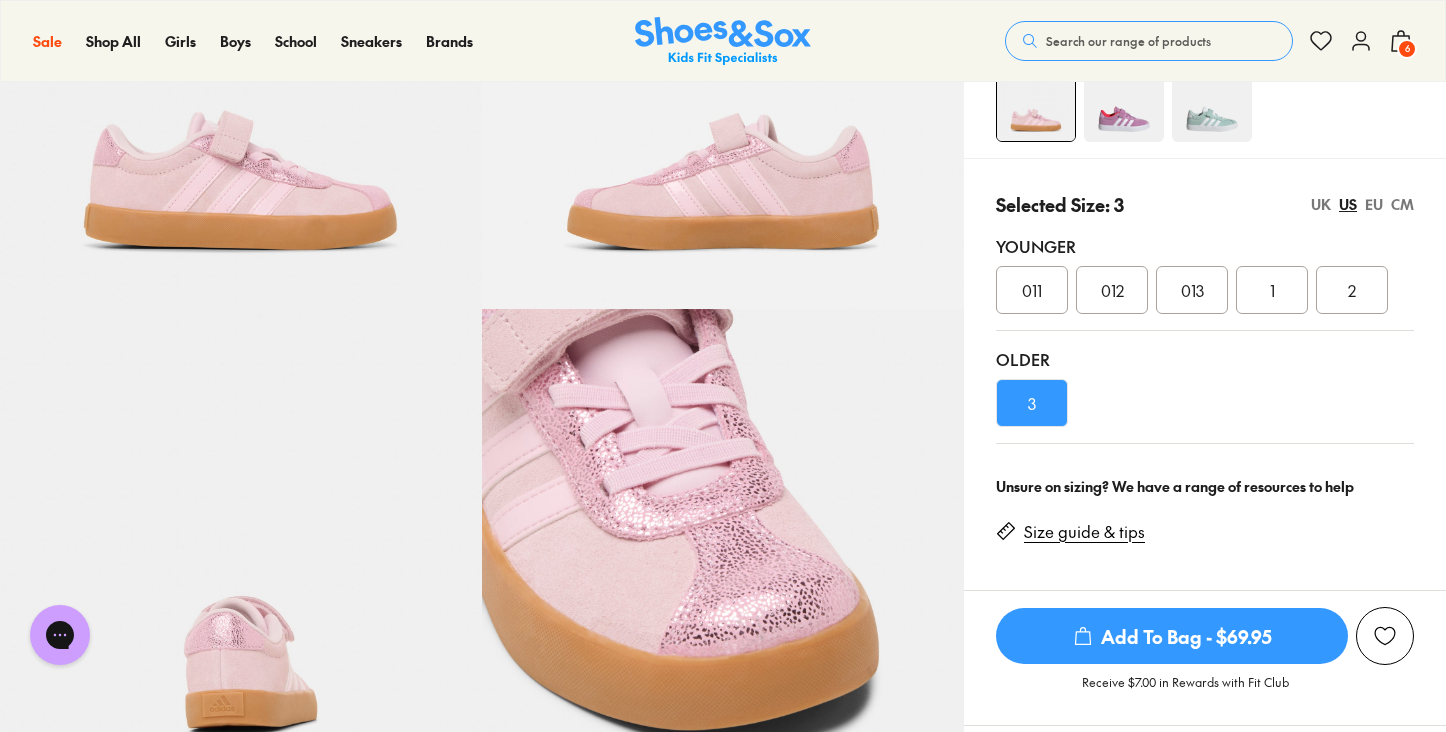 scroll, scrollTop: 291, scrollLeft: 0, axis: vertical 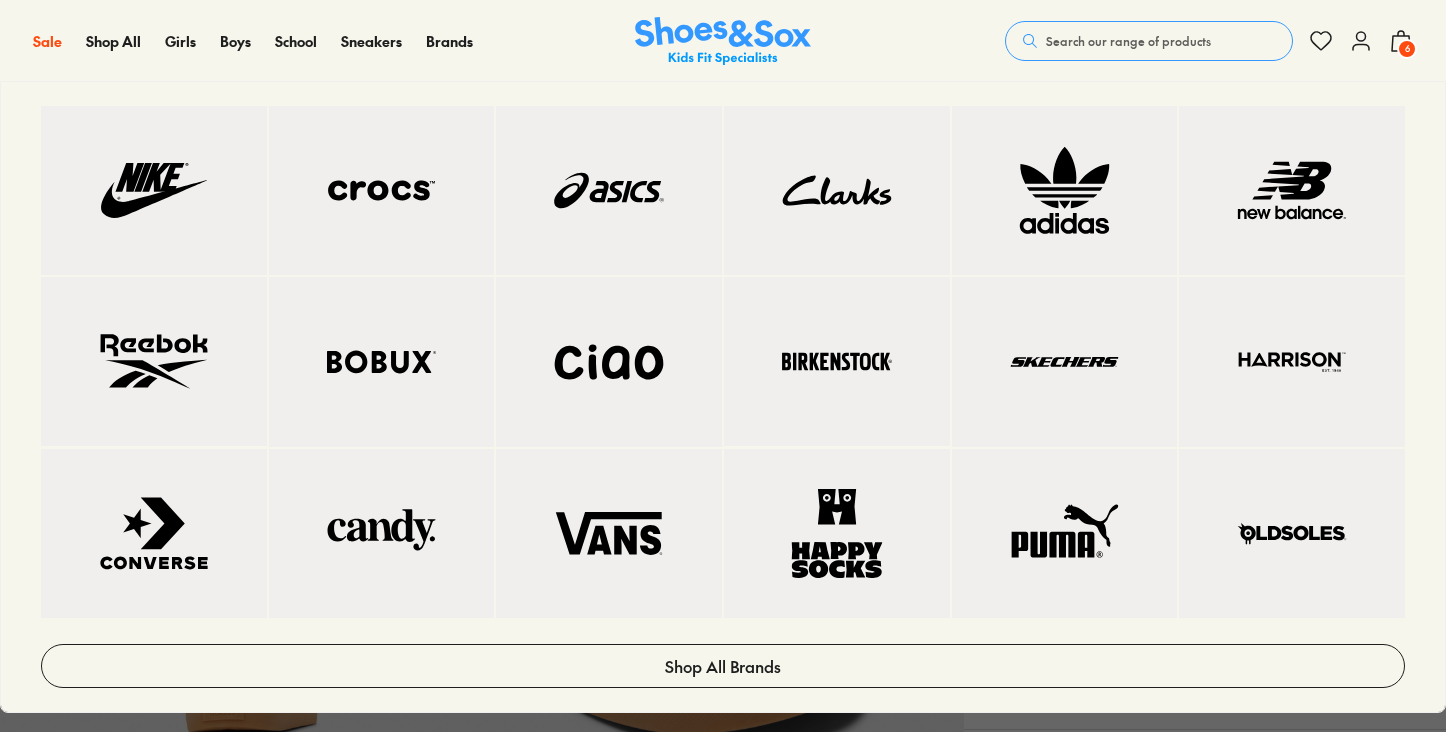 click at bounding box center [609, 533] 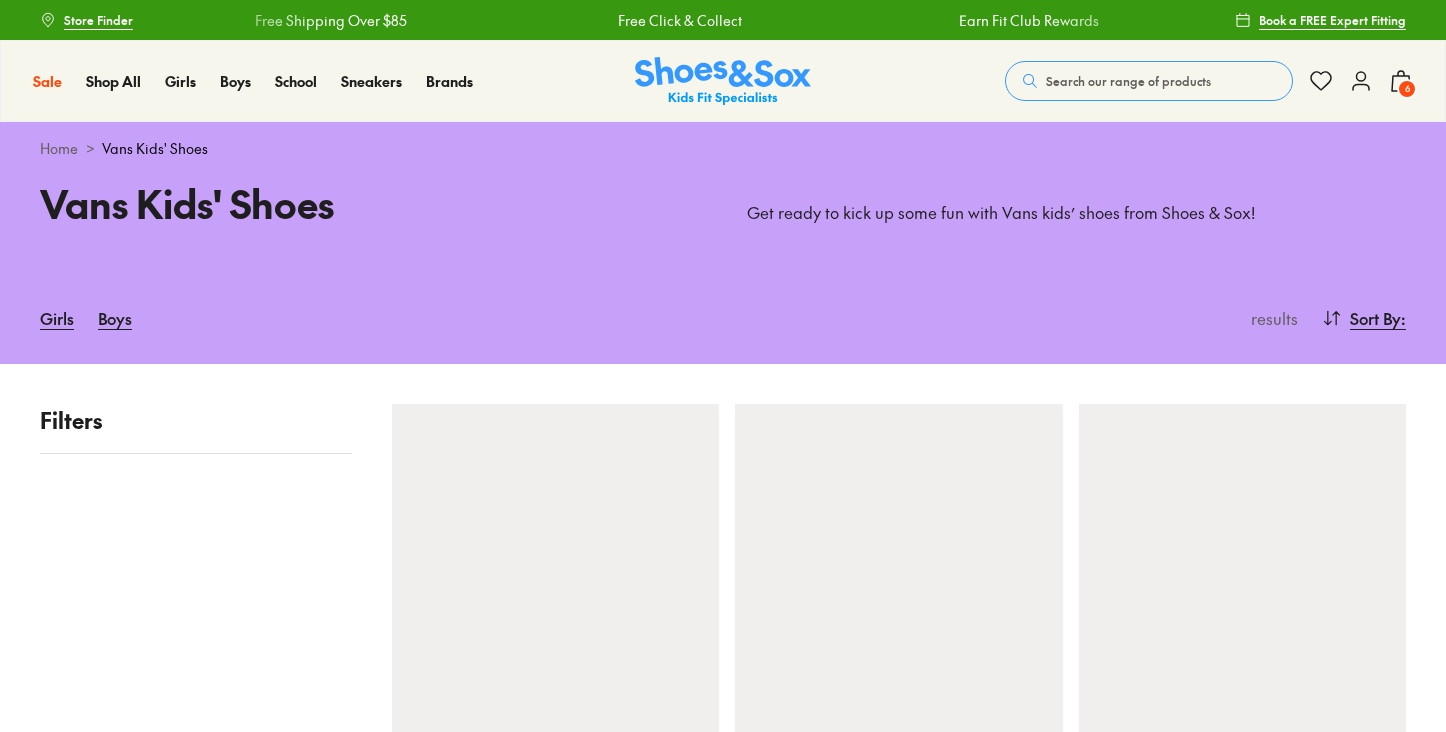 scroll, scrollTop: 0, scrollLeft: 0, axis: both 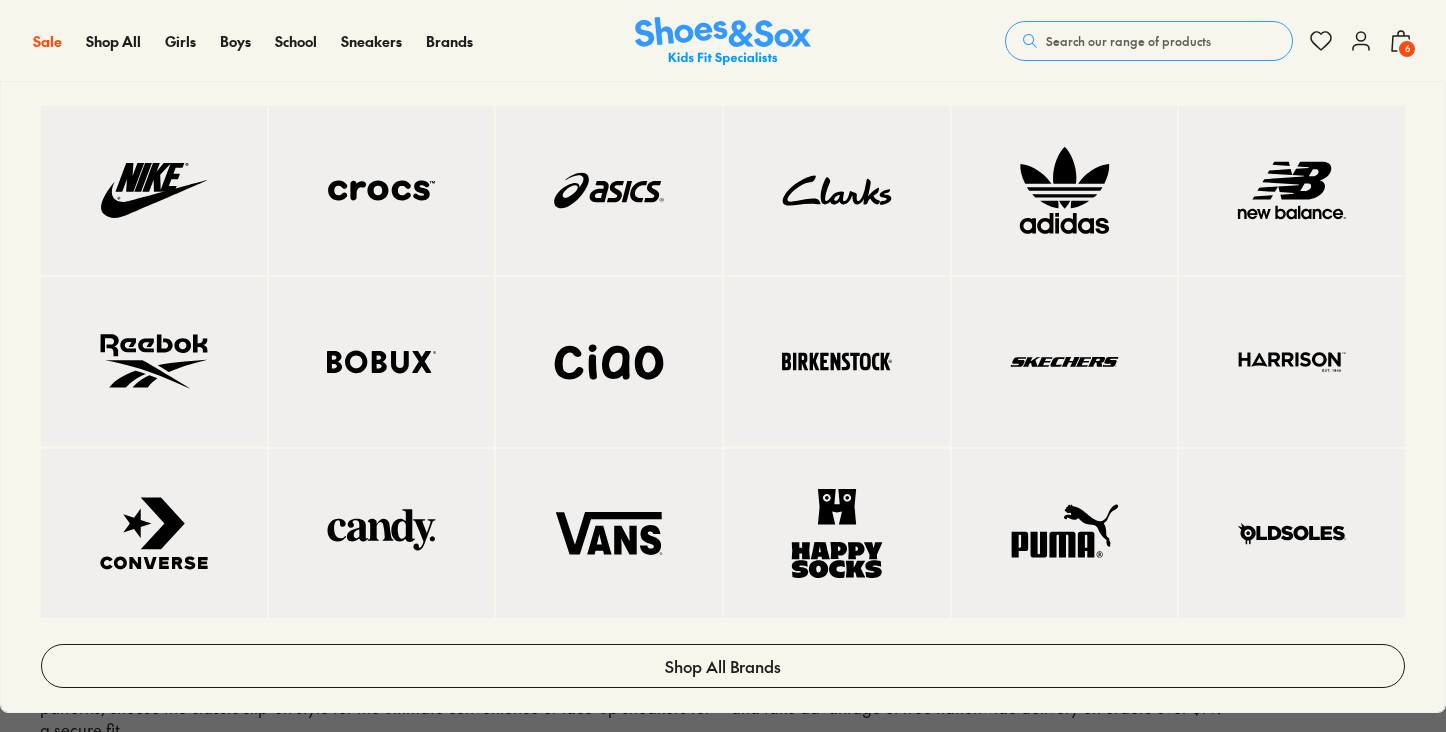 click at bounding box center [1065, 361] 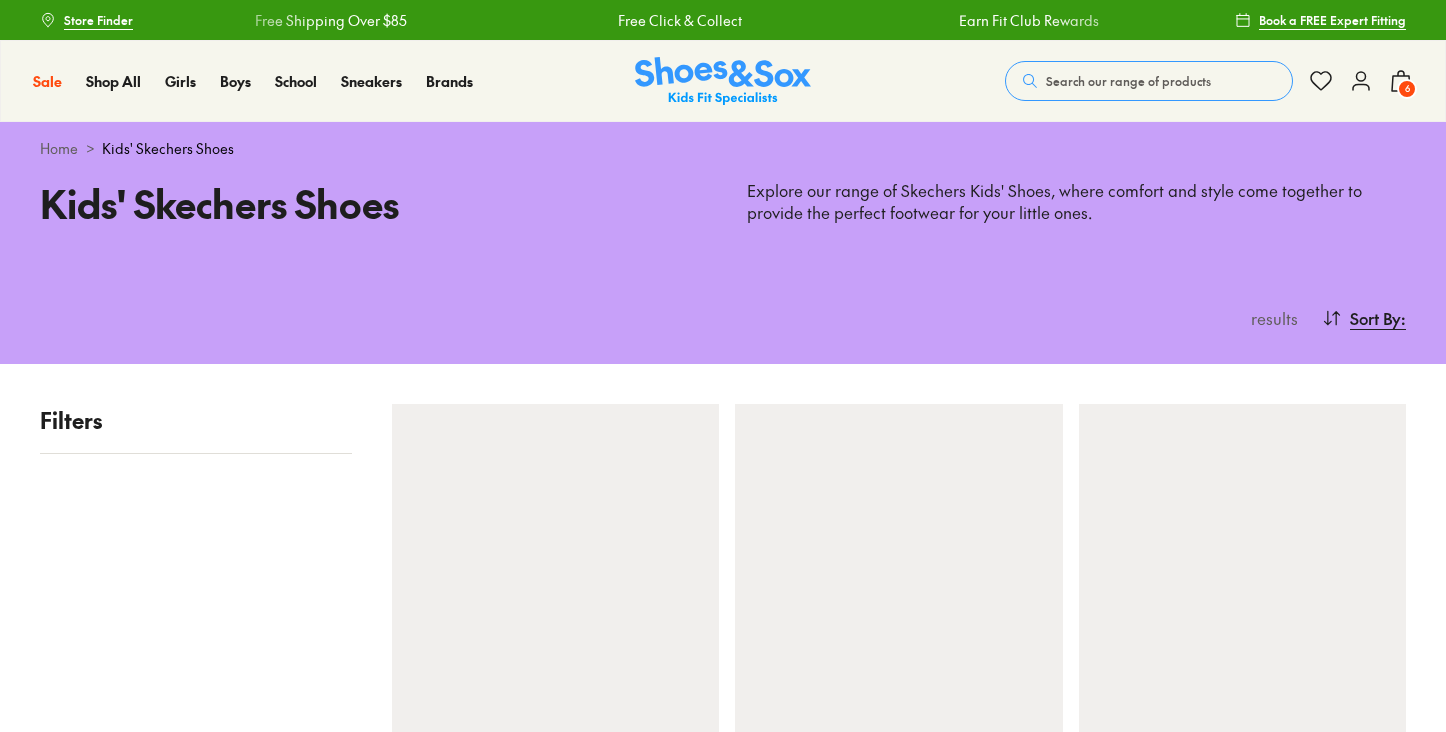 scroll, scrollTop: 0, scrollLeft: 0, axis: both 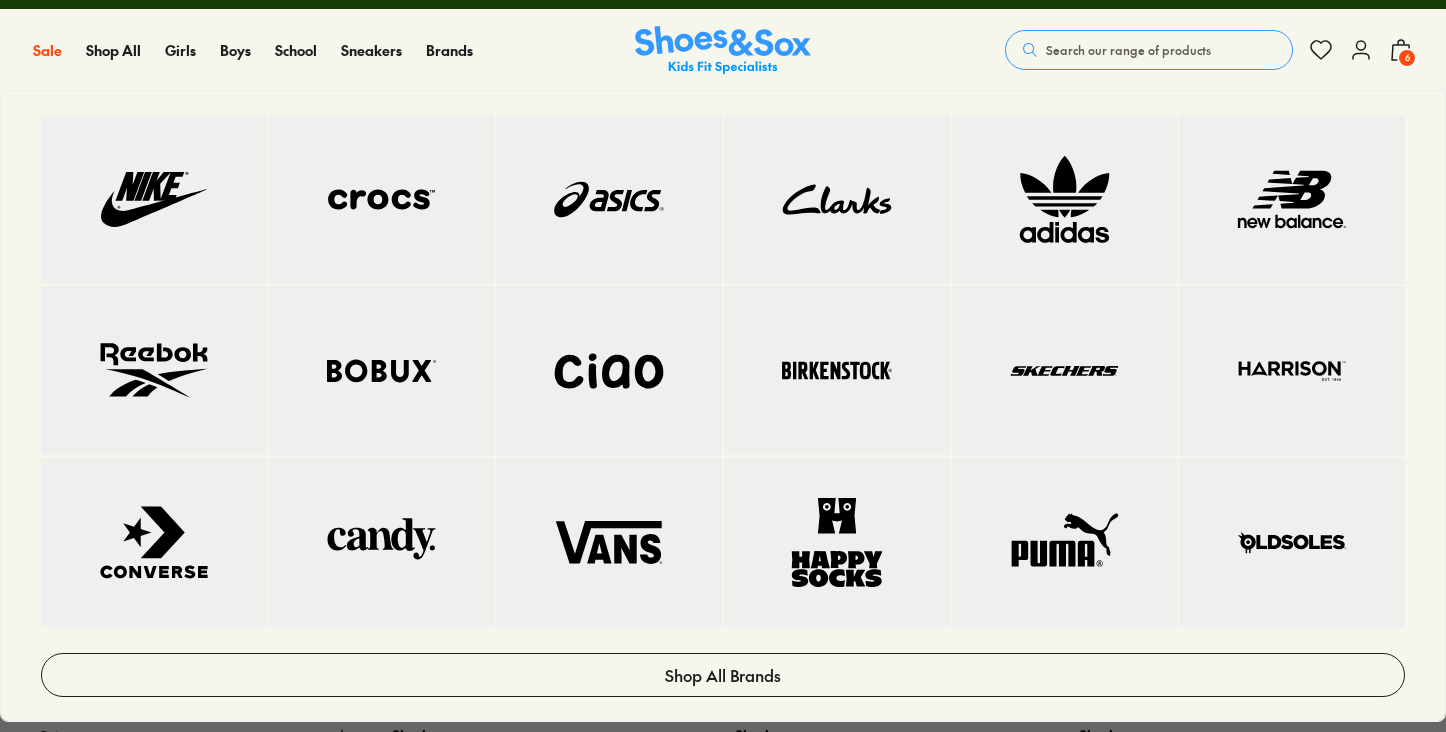 click at bounding box center (1065, 542) 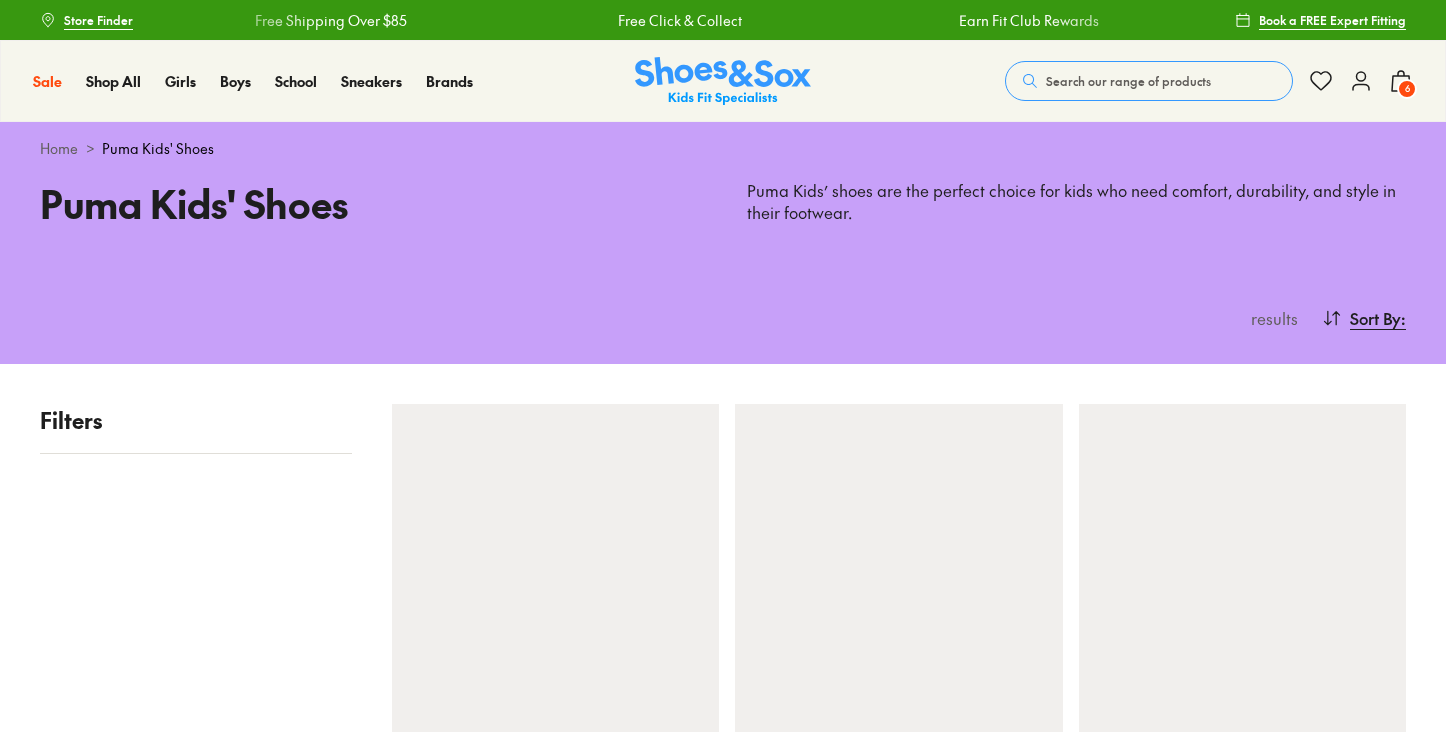 scroll, scrollTop: 0, scrollLeft: 0, axis: both 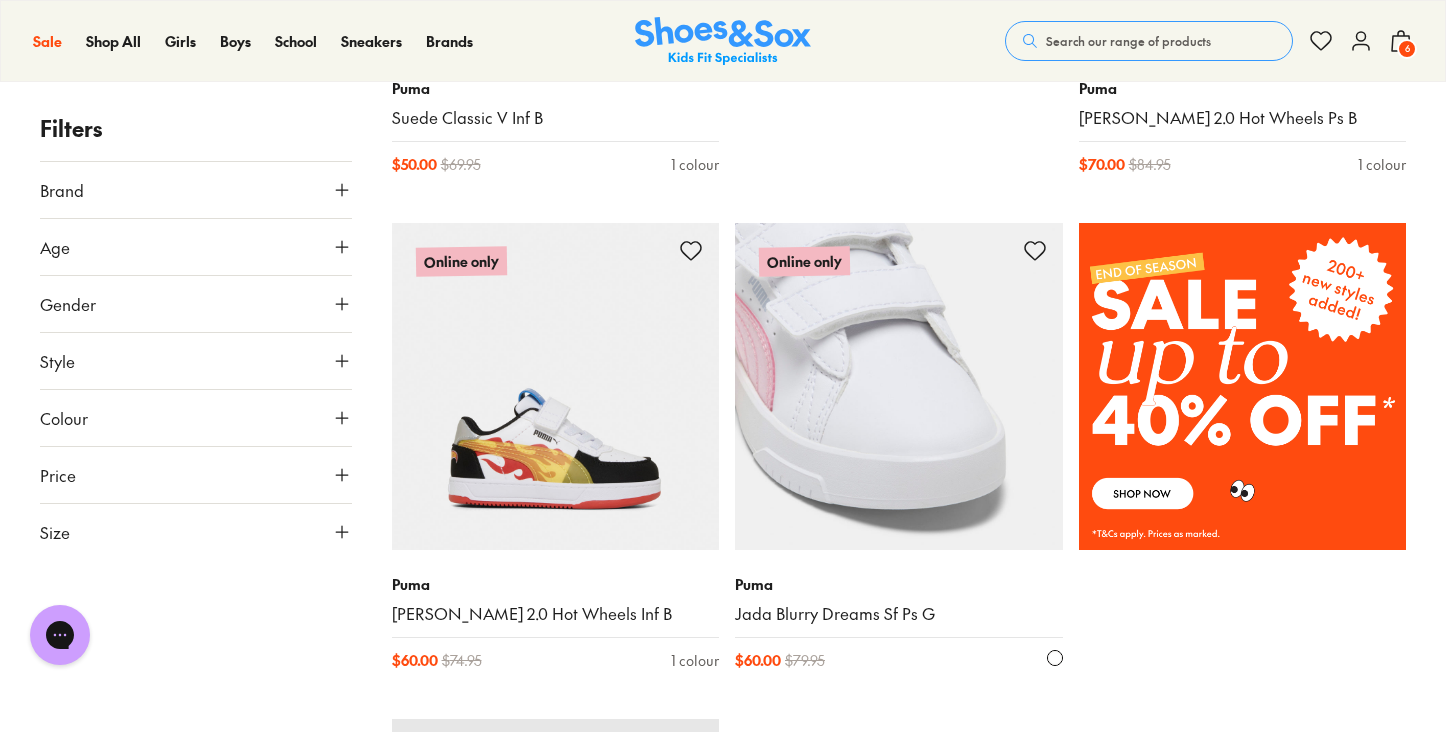 click at bounding box center (899, 387) 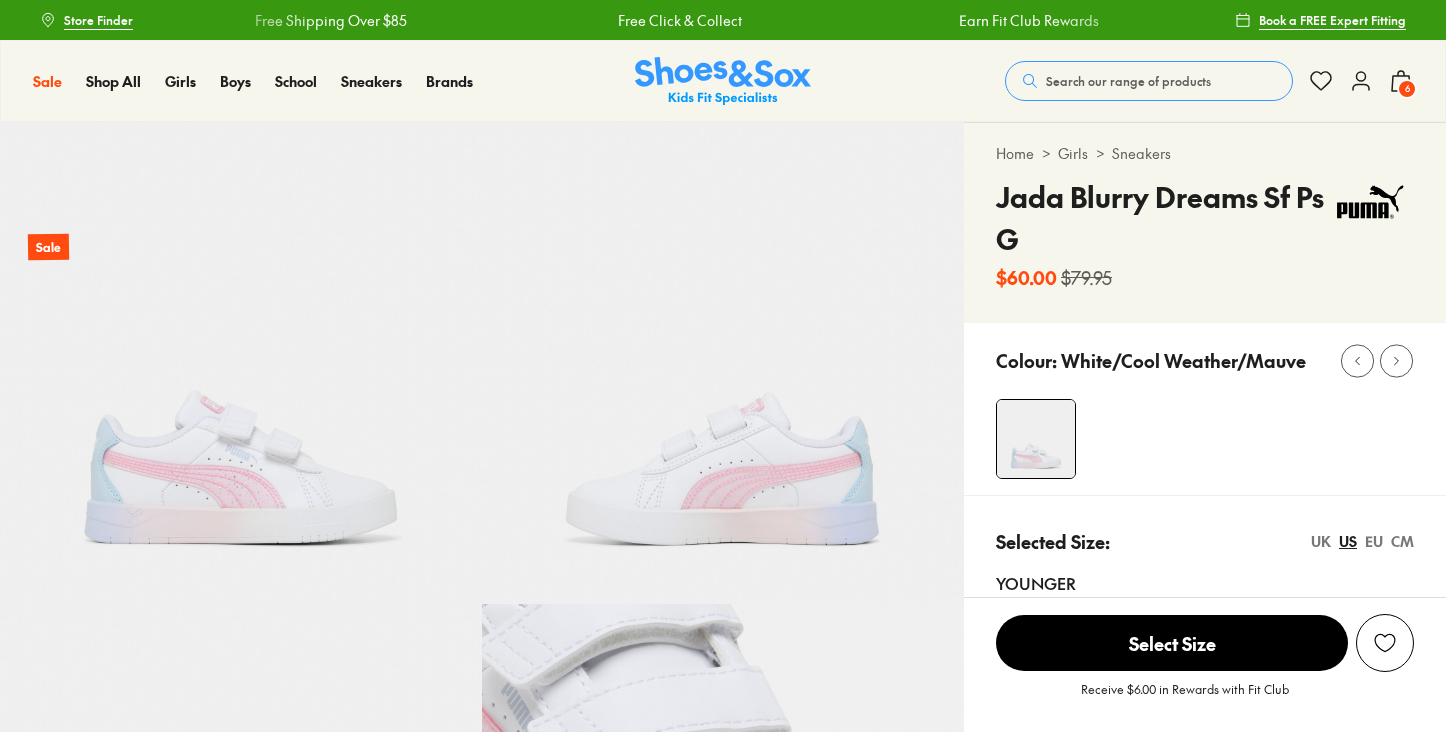scroll, scrollTop: 0, scrollLeft: 0, axis: both 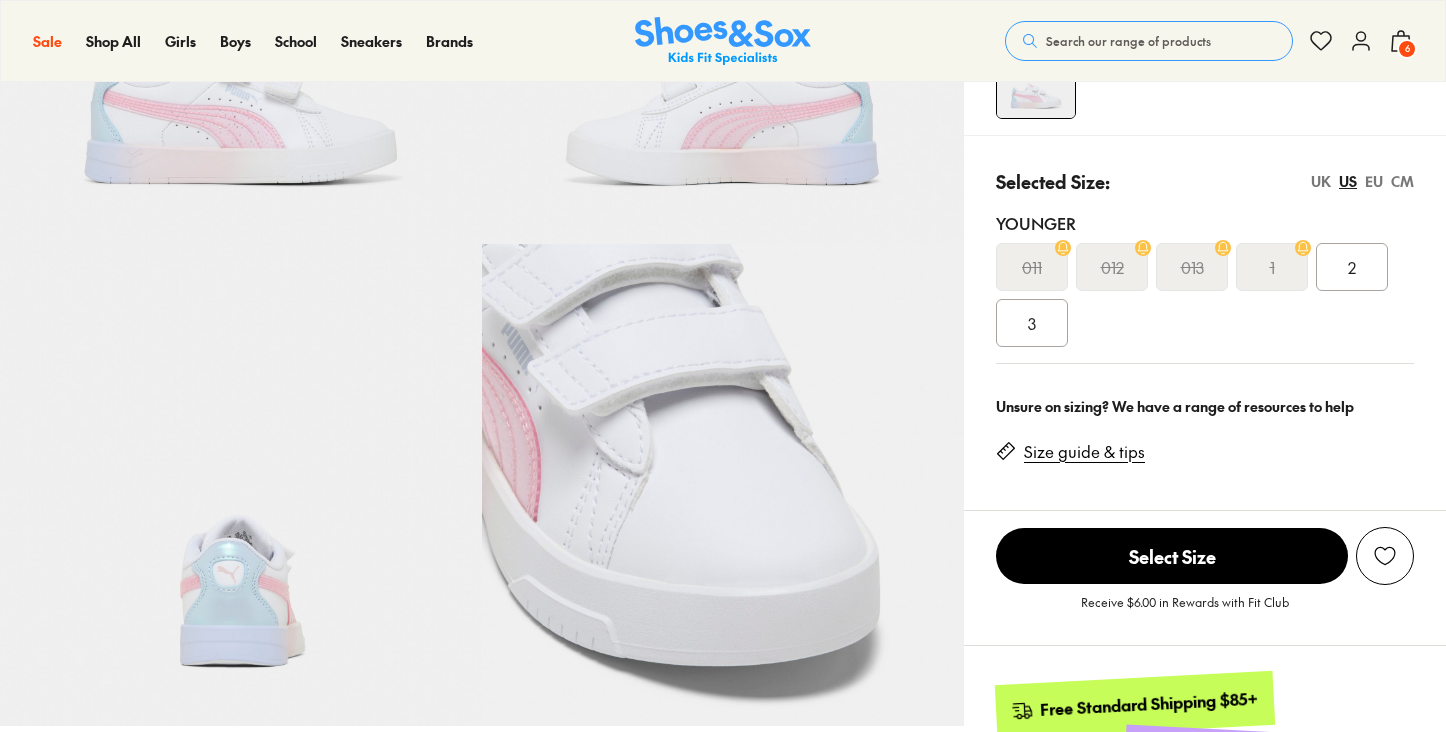 click on "3" at bounding box center [1032, 323] 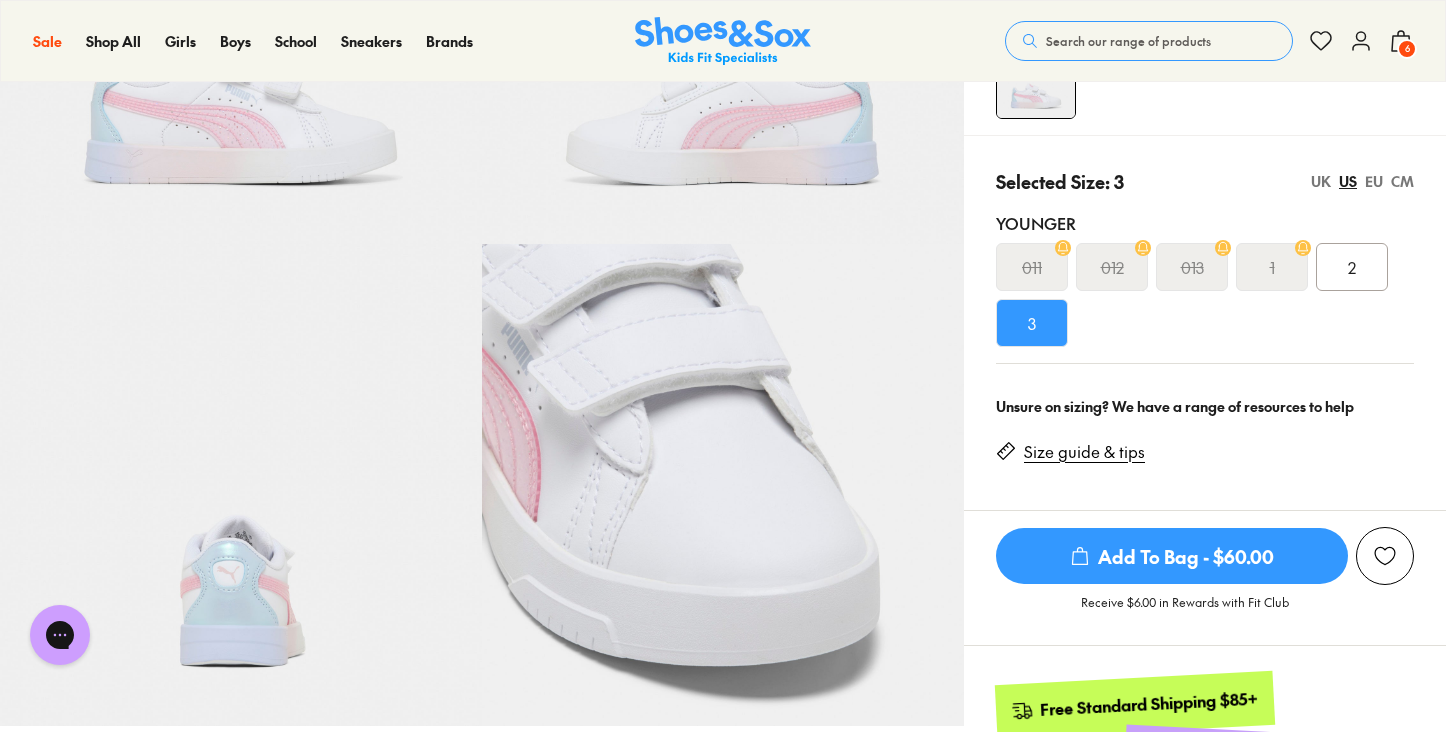 scroll, scrollTop: 0, scrollLeft: 0, axis: both 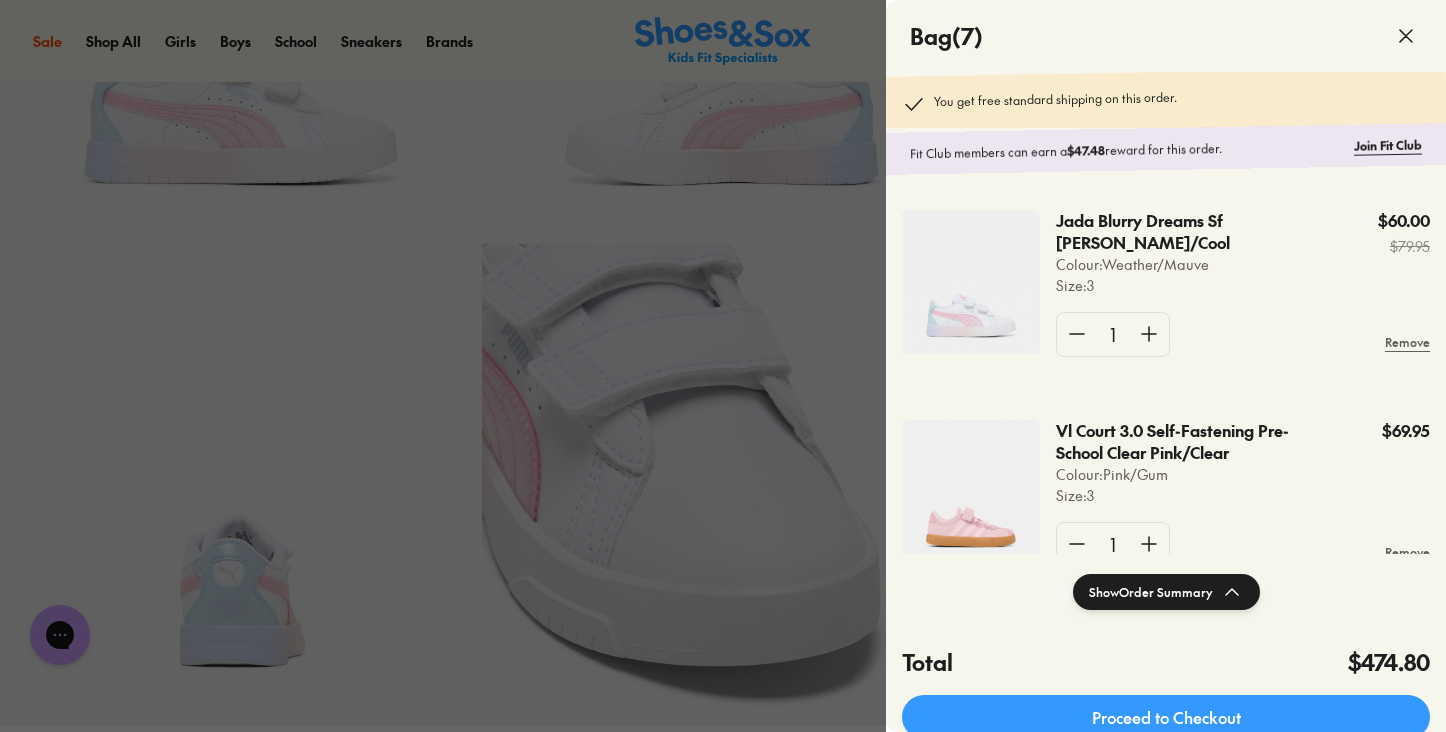 click 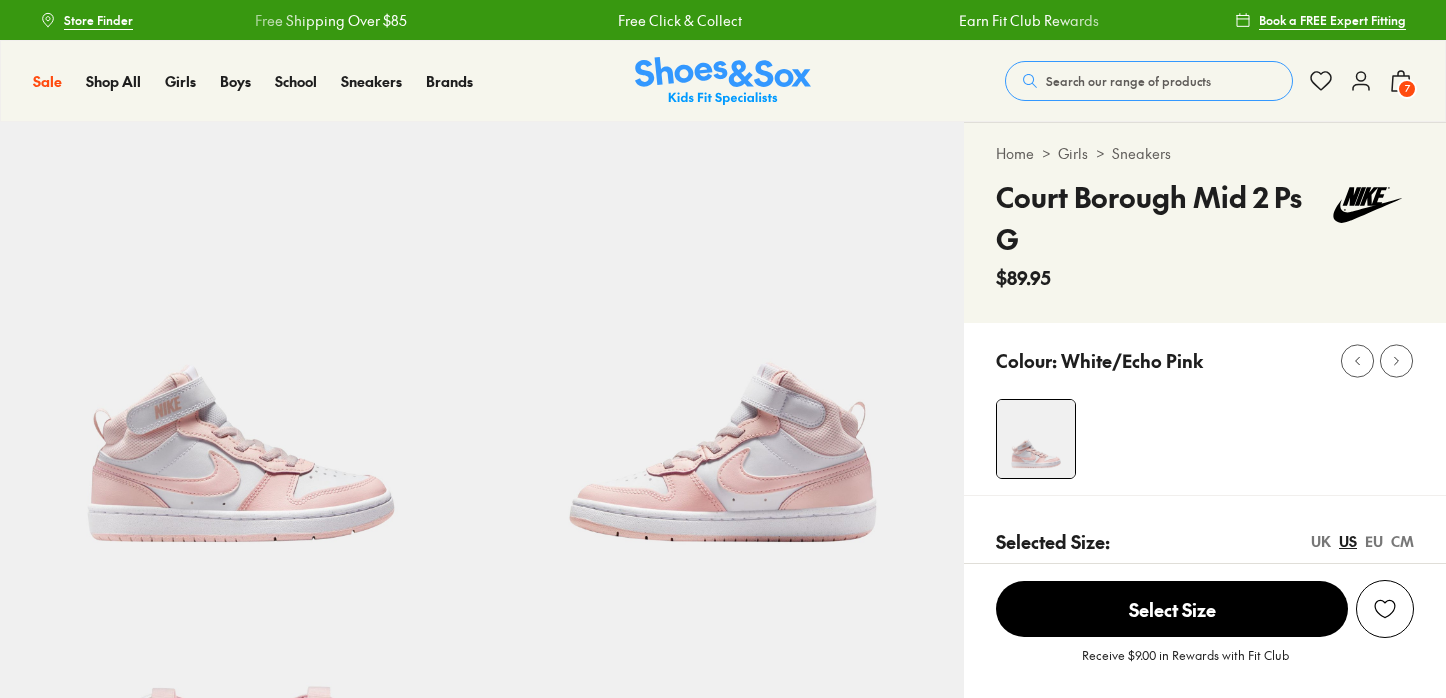 select on "*" 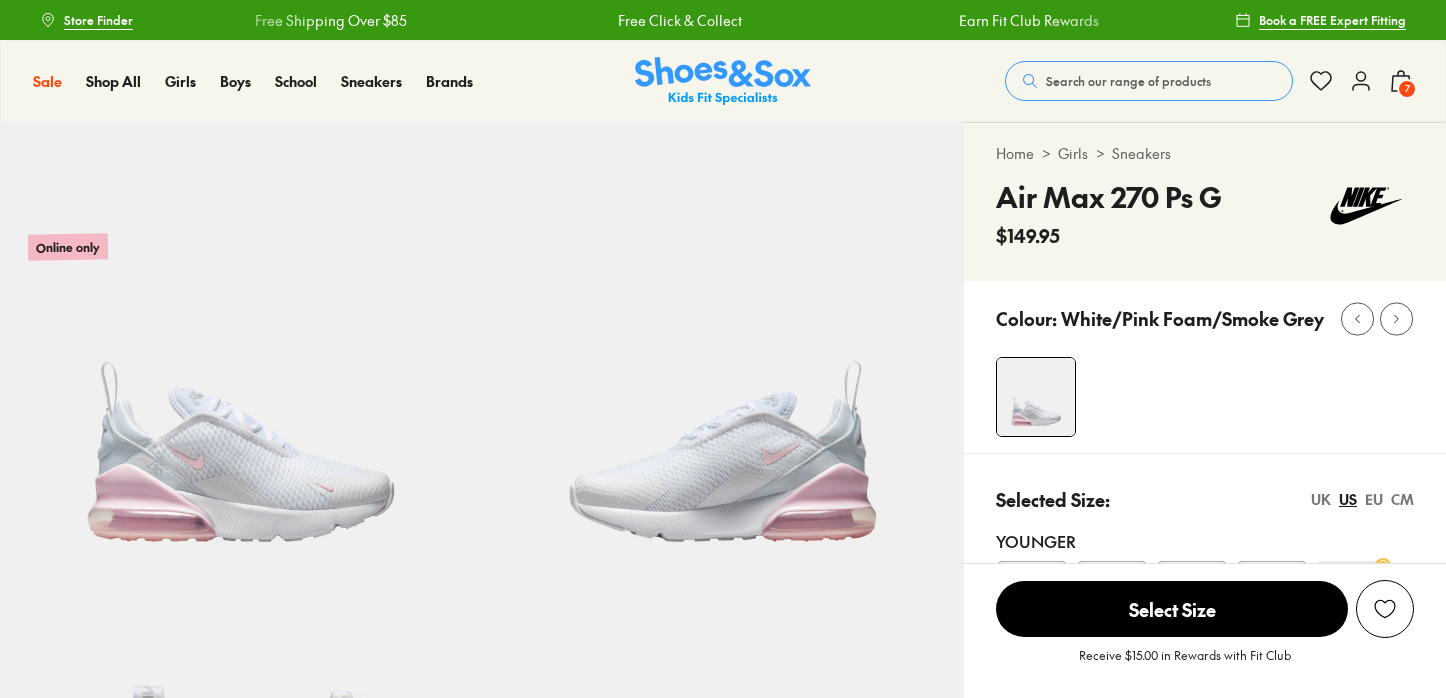 select on "*" 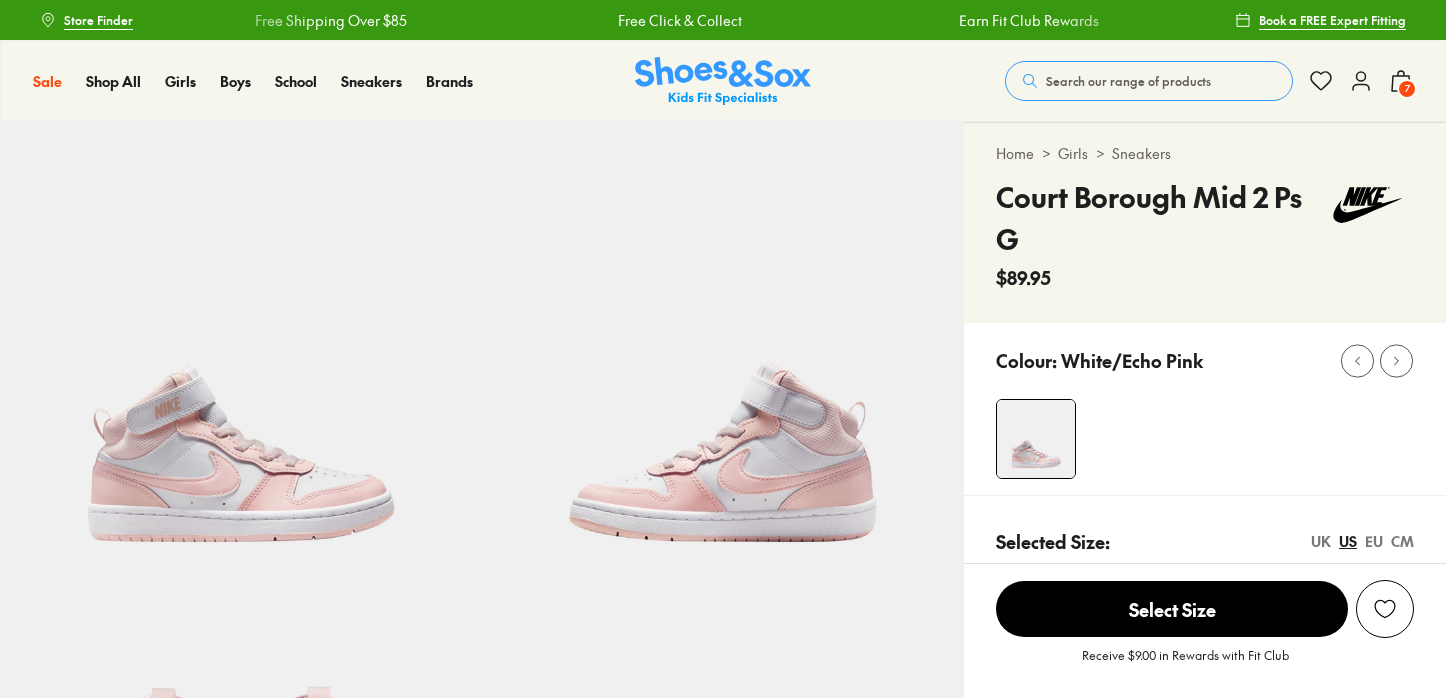 select on "*" 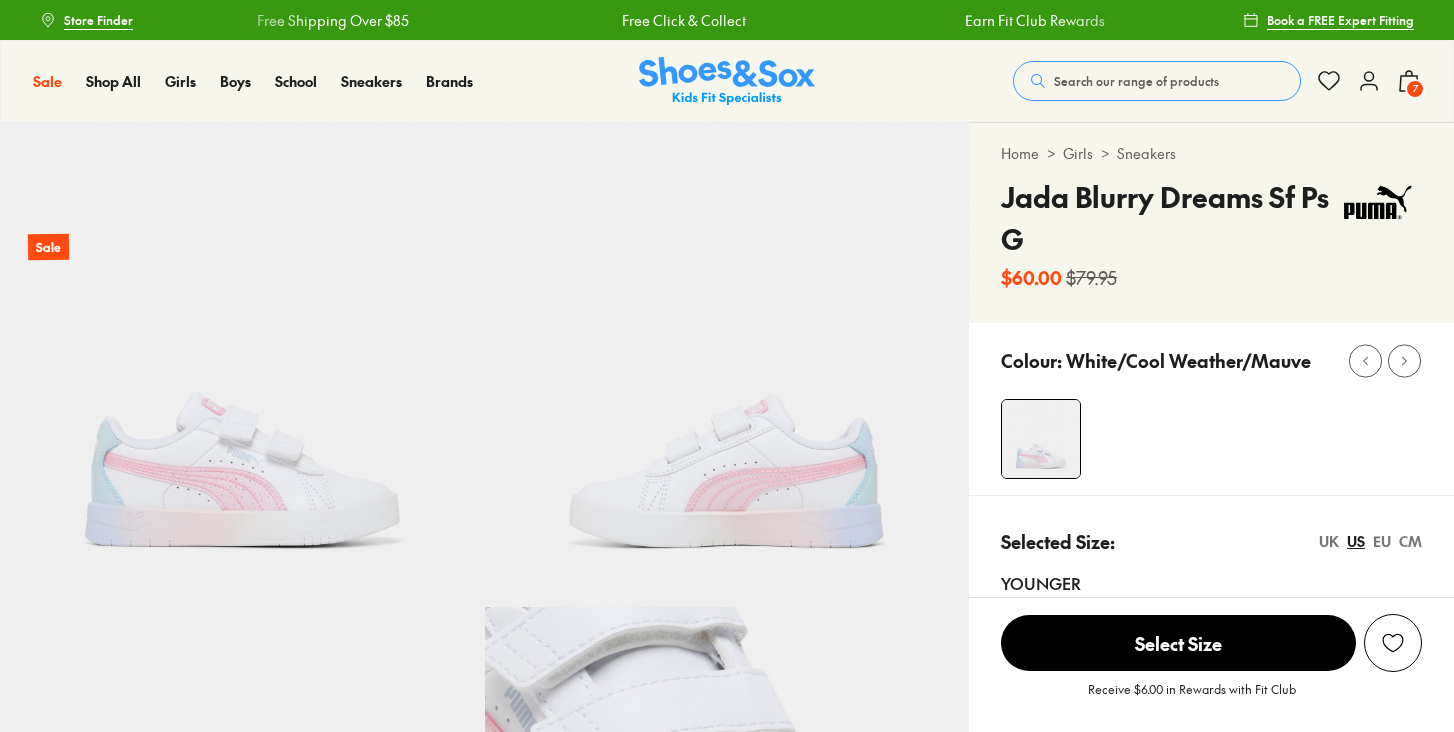 select on "*" 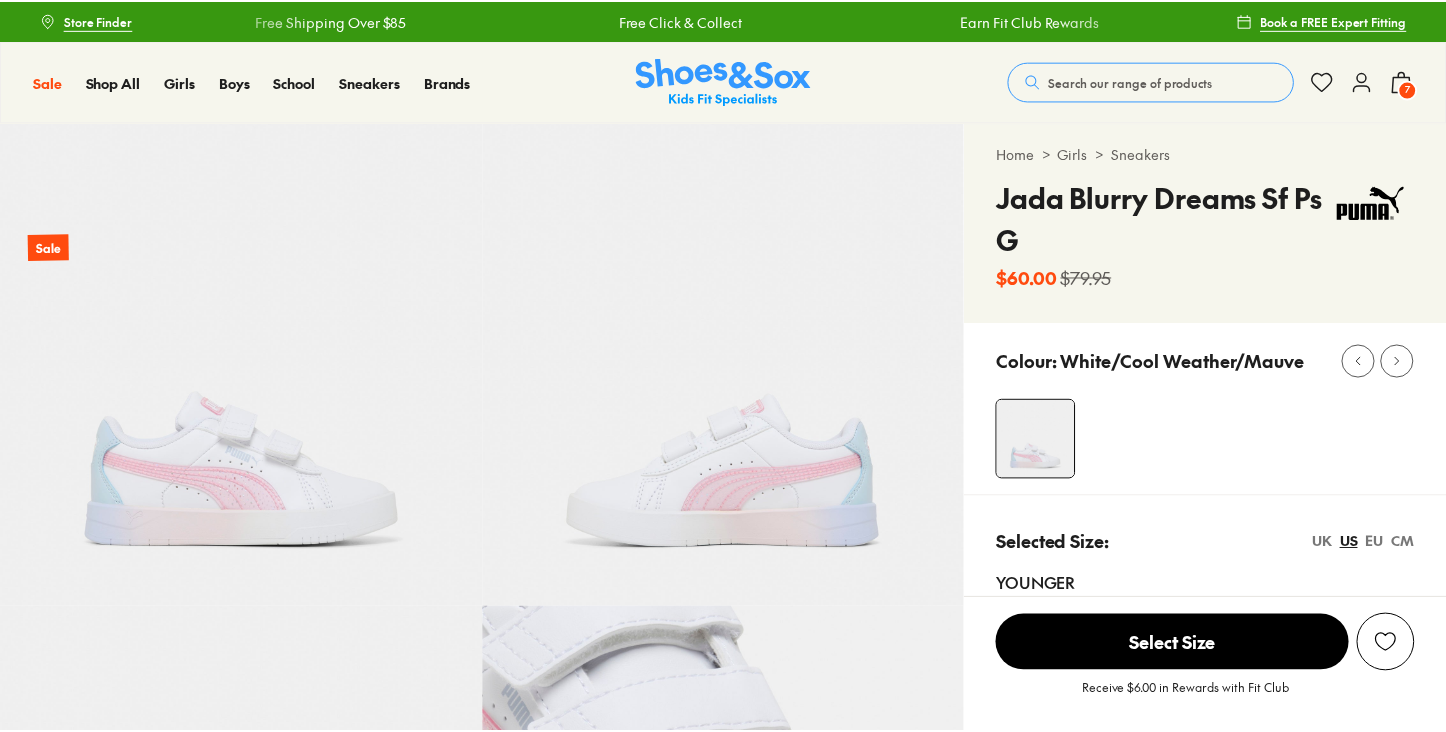 scroll, scrollTop: 0, scrollLeft: 0, axis: both 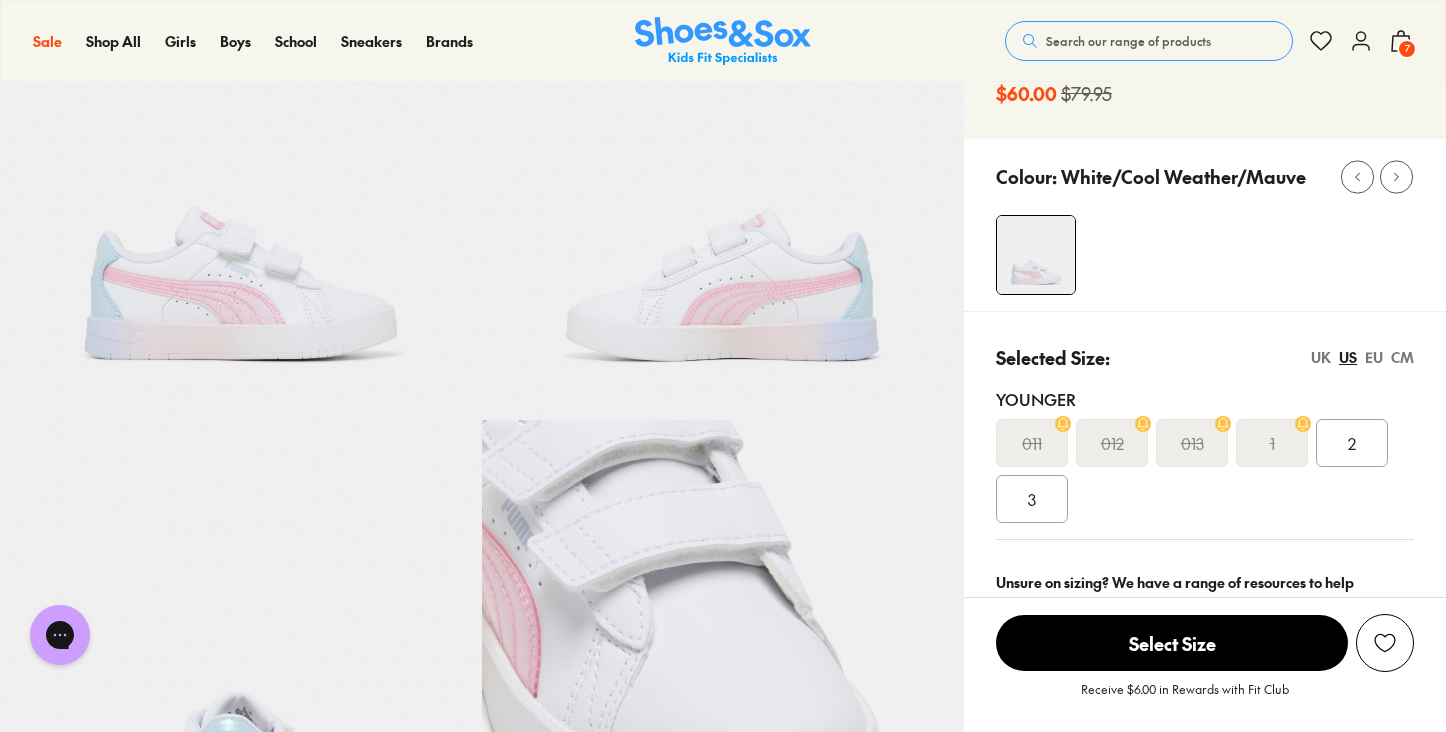 click 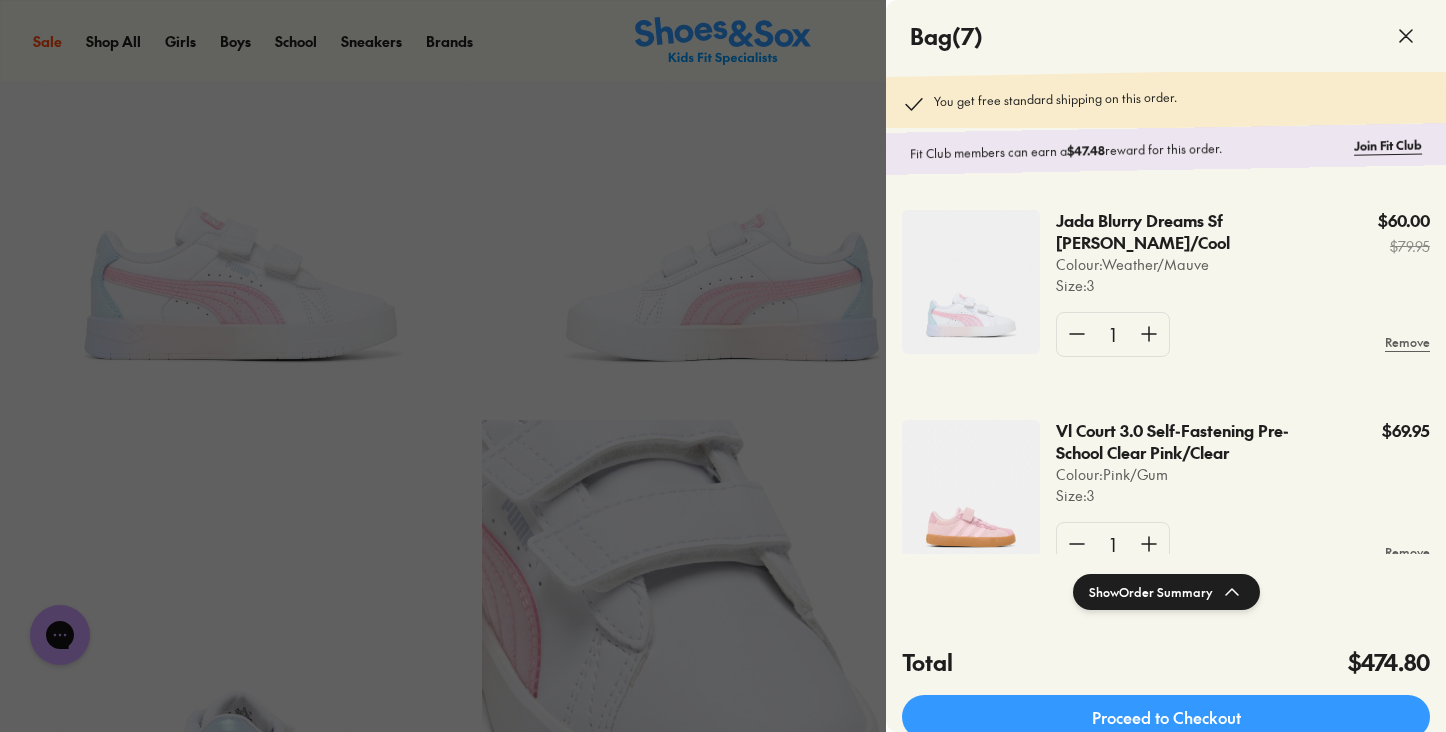 click 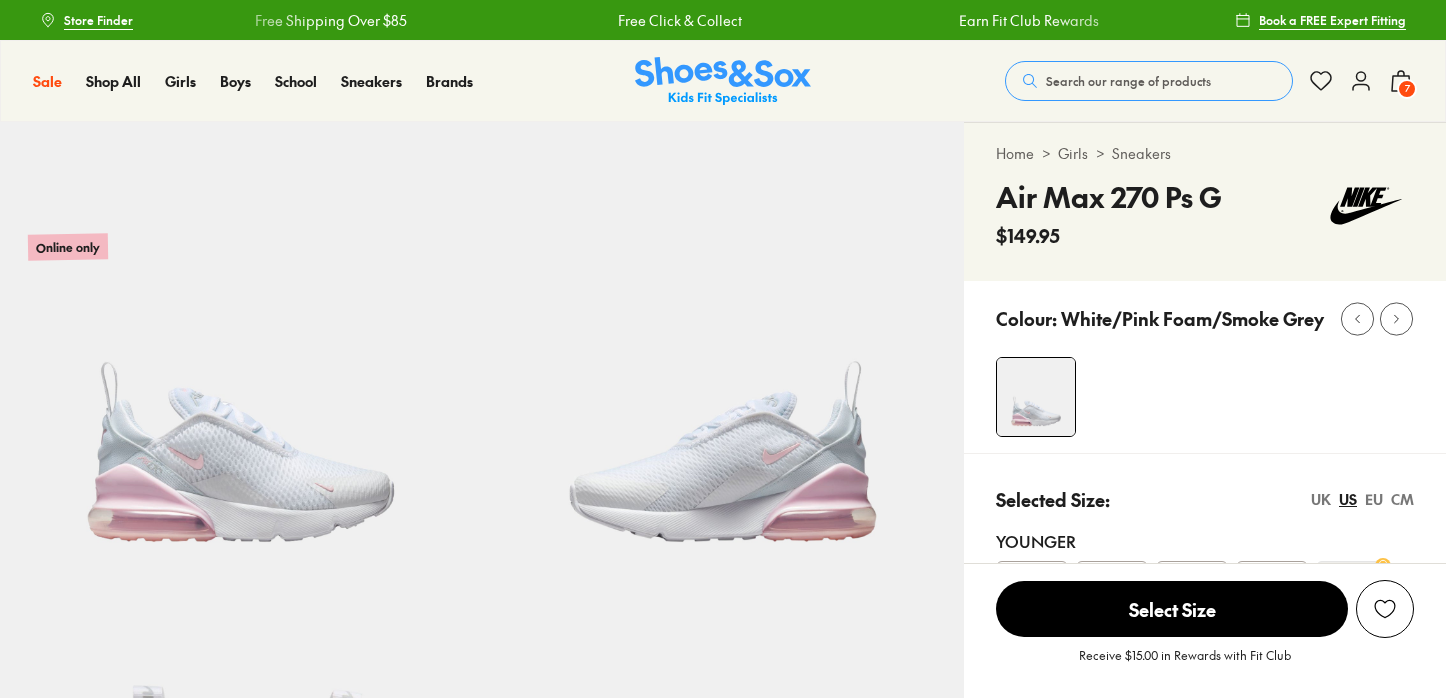 select on "*" 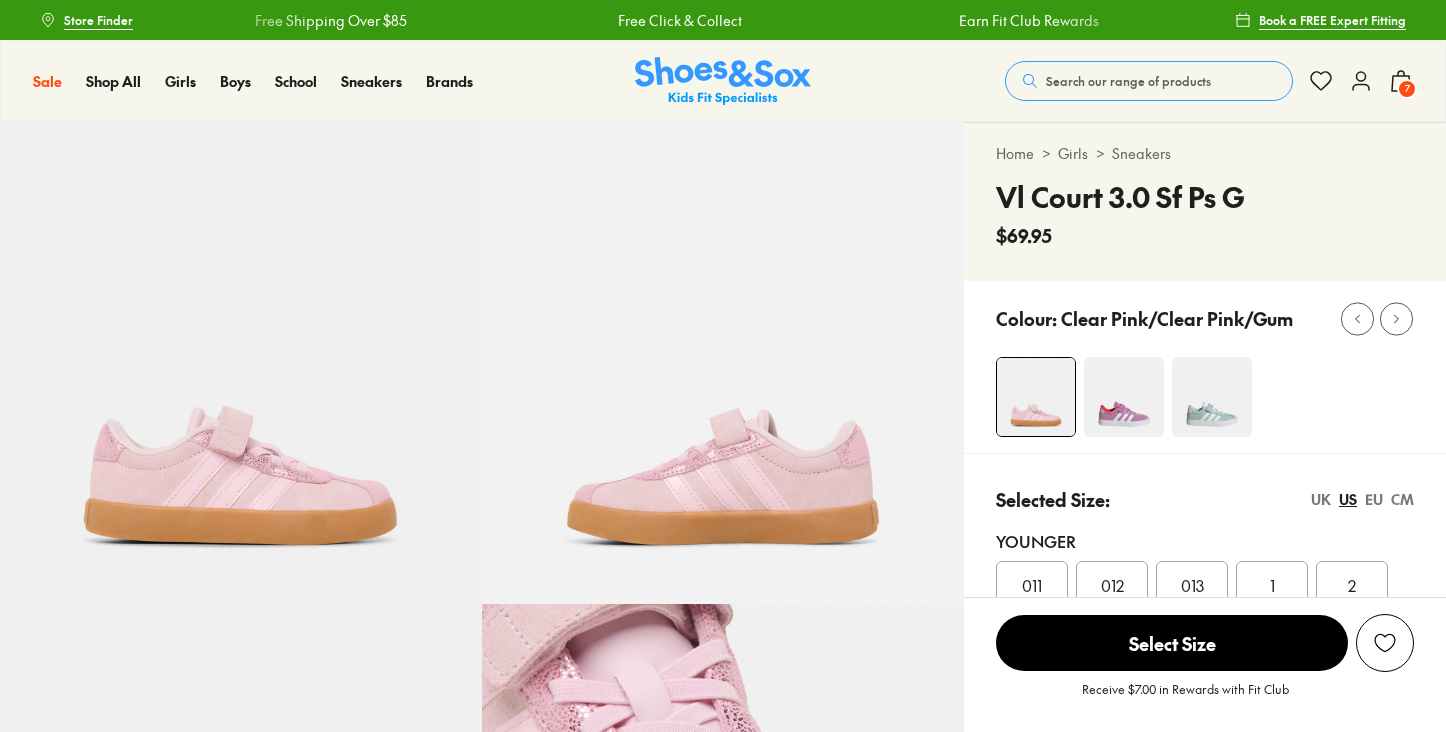 select on "*" 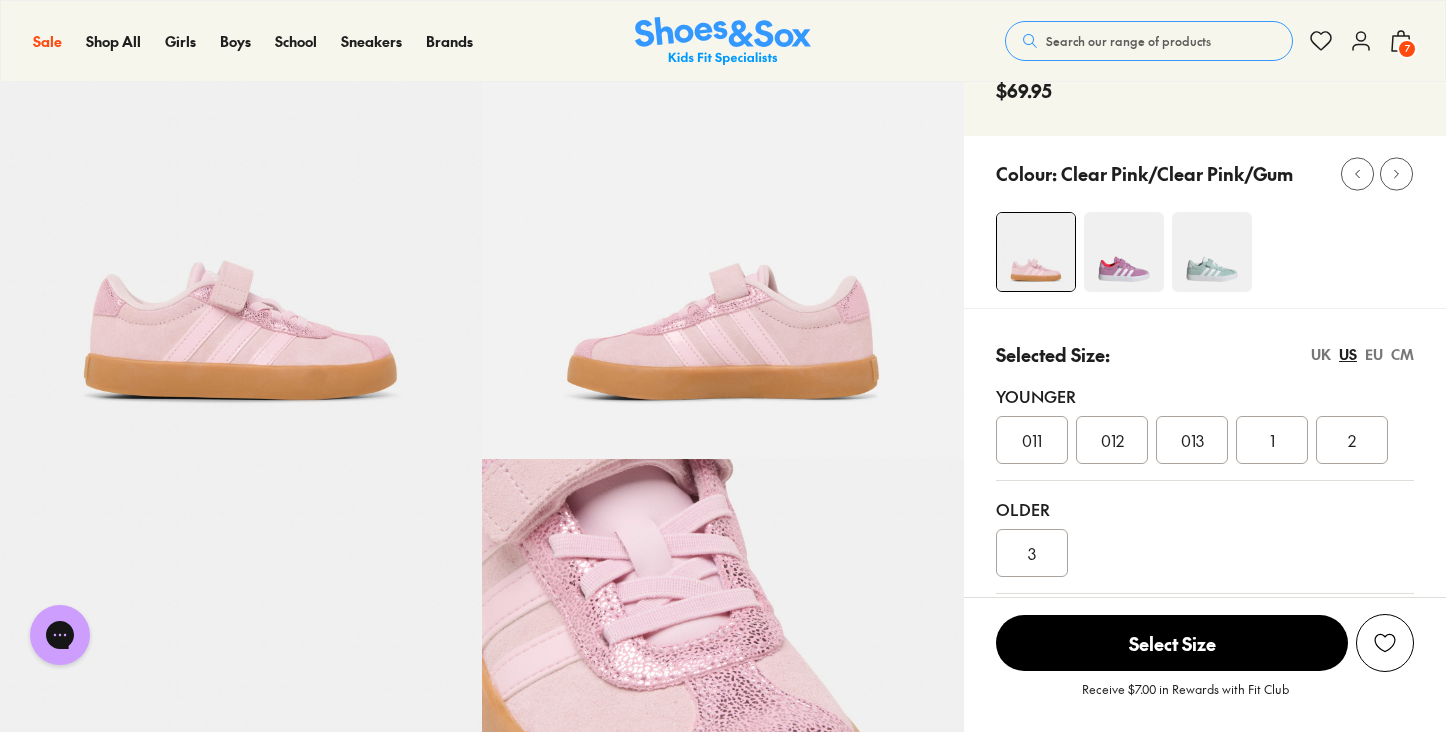 scroll, scrollTop: 85, scrollLeft: 0, axis: vertical 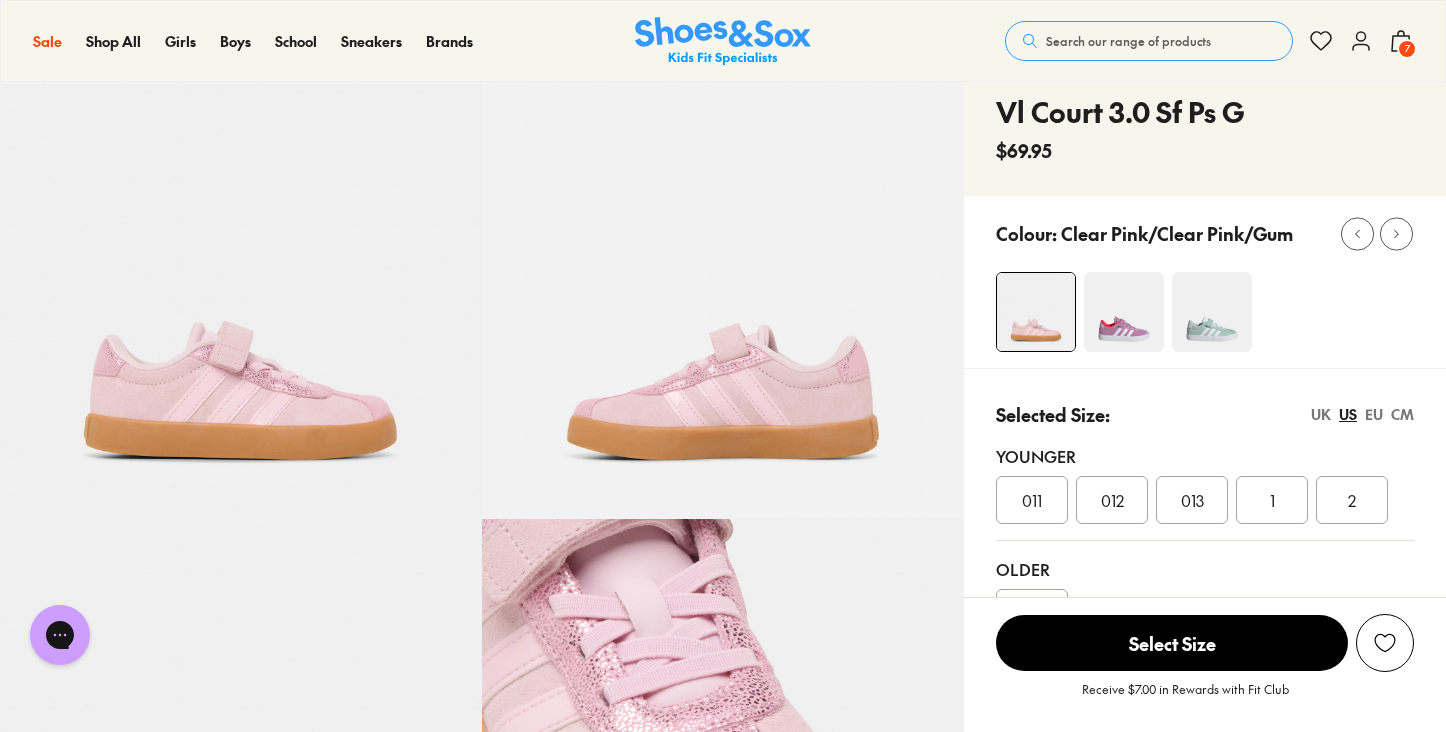 click on "7" at bounding box center (1407, 49) 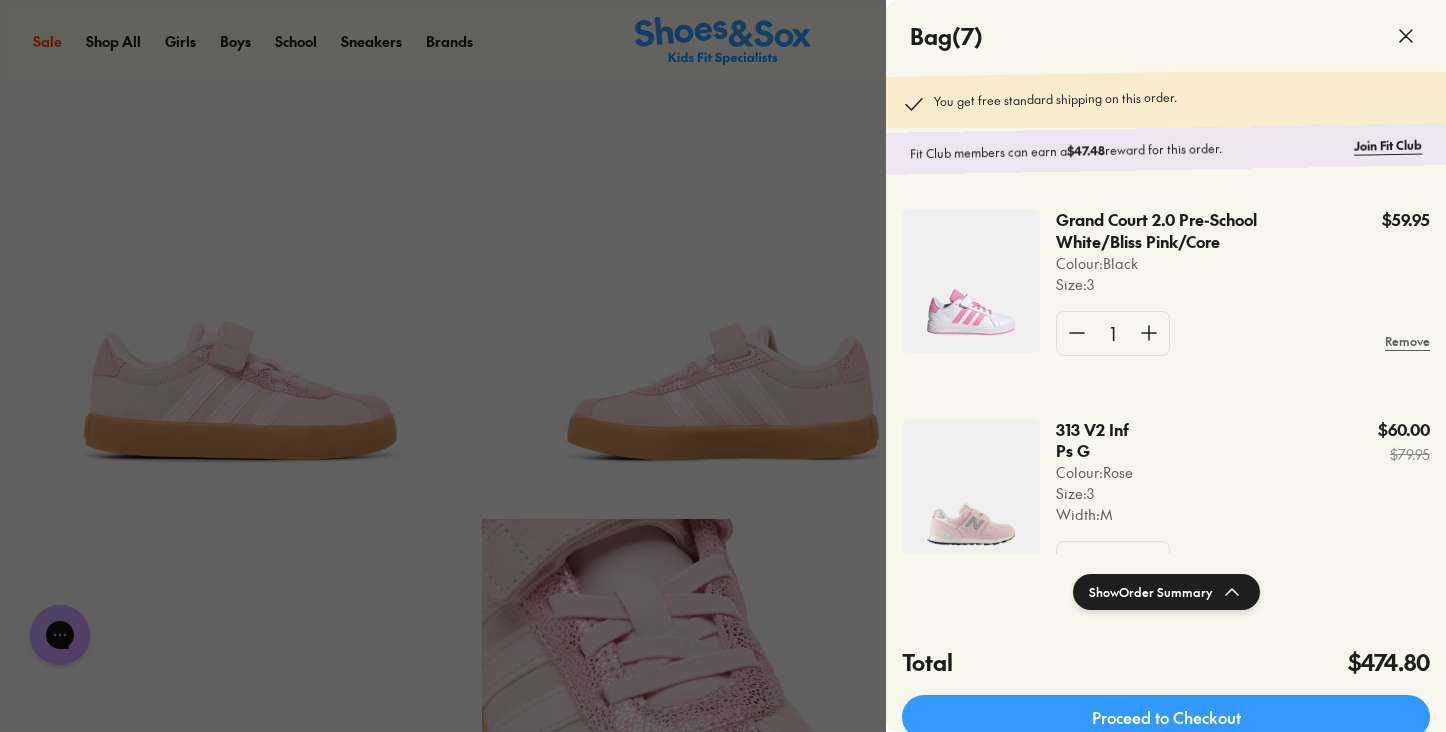 scroll, scrollTop: 424, scrollLeft: 0, axis: vertical 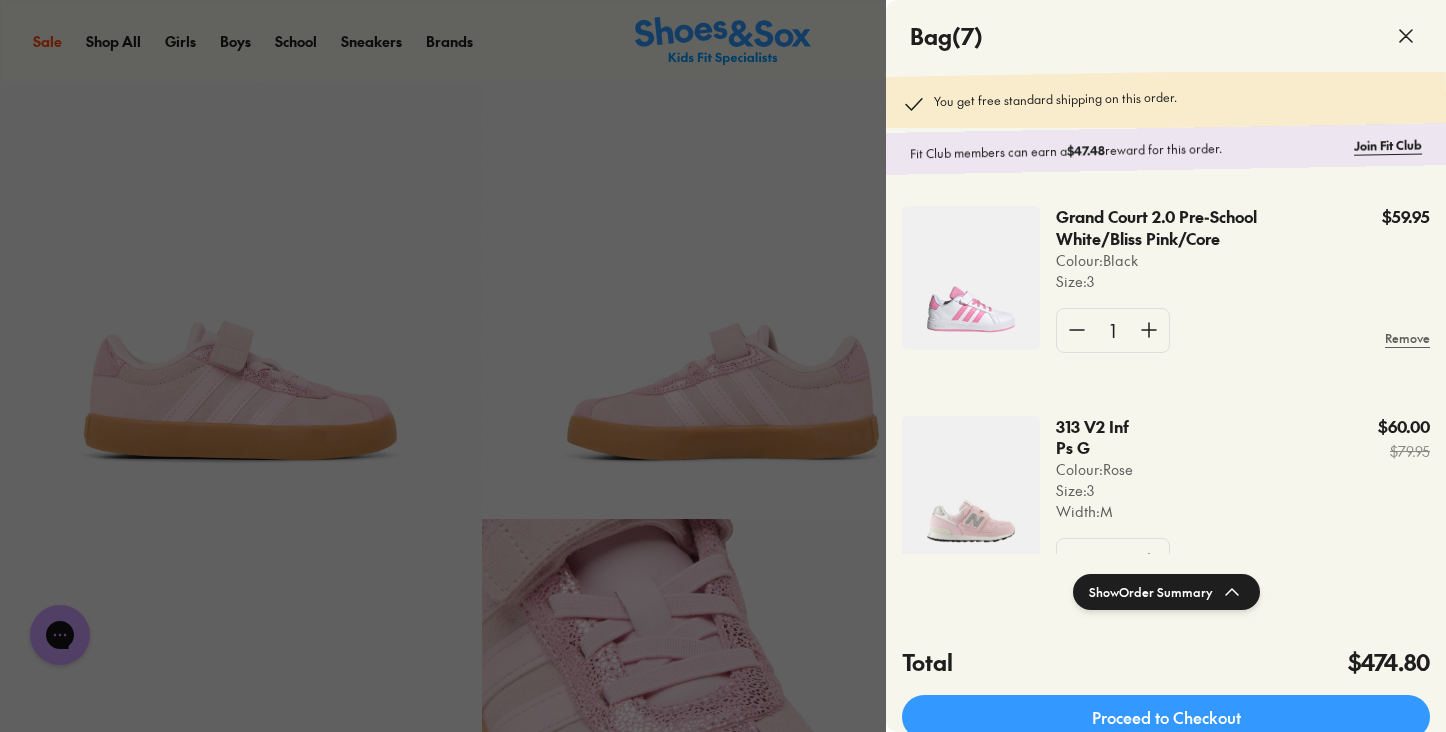 click on "Grand Court 2.0 Pre-School White/Bliss Pink/Core" 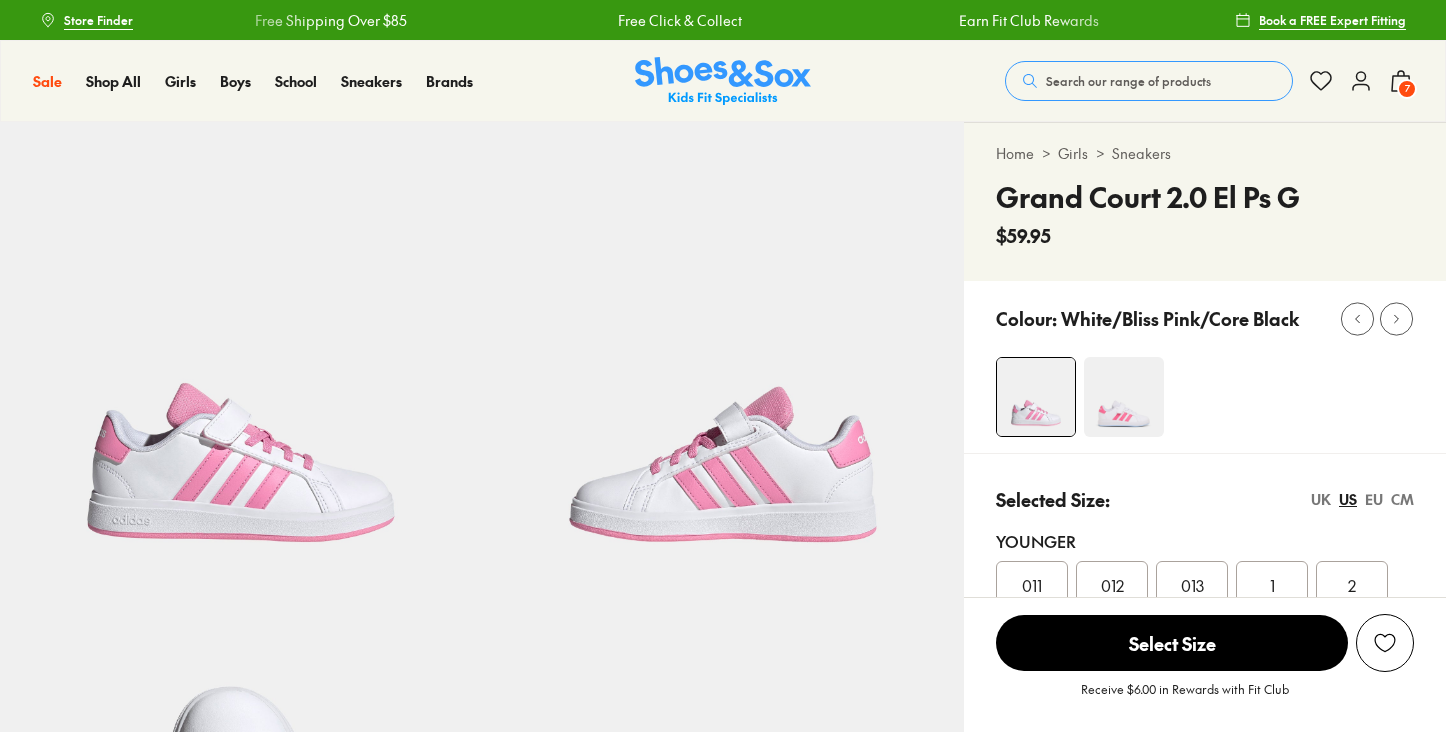 select on "*" 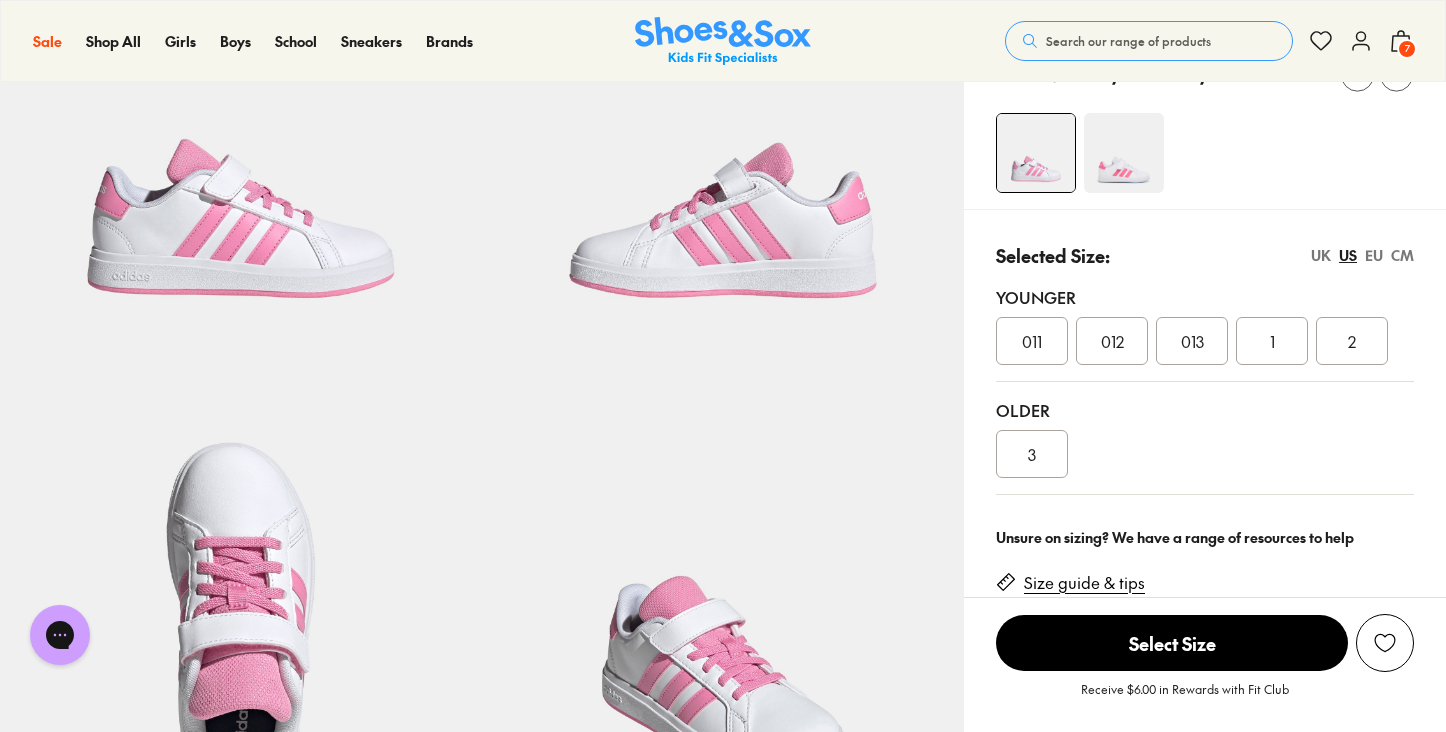 scroll, scrollTop: 243, scrollLeft: 0, axis: vertical 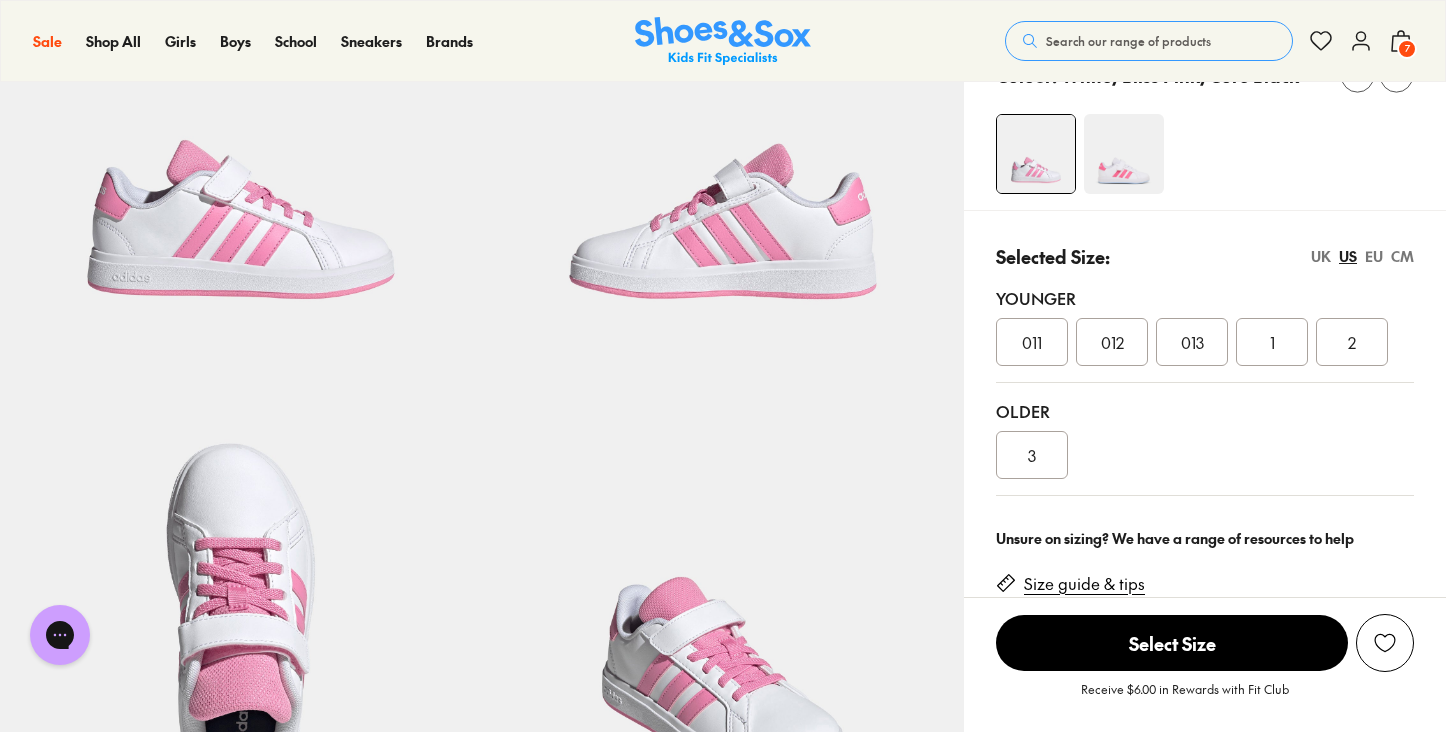 click 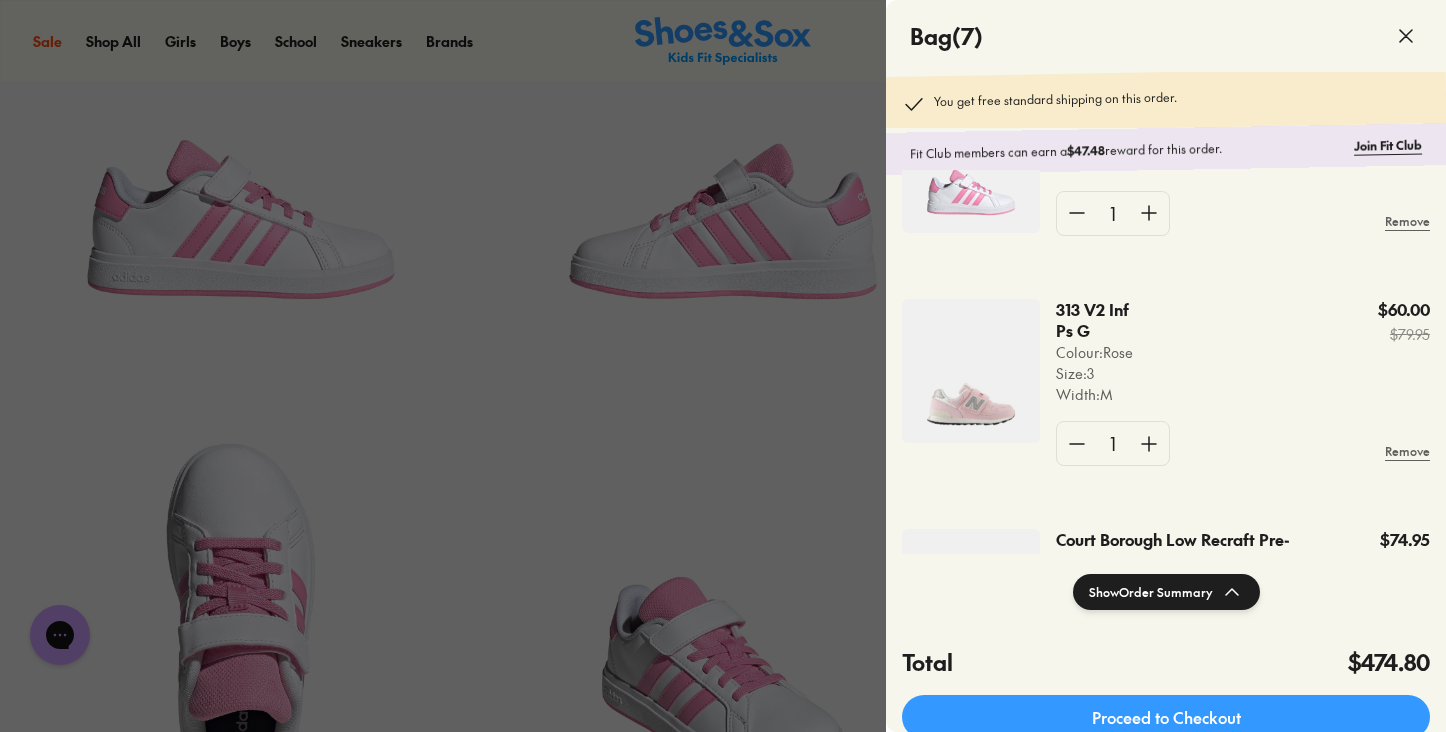 scroll, scrollTop: 542, scrollLeft: 0, axis: vertical 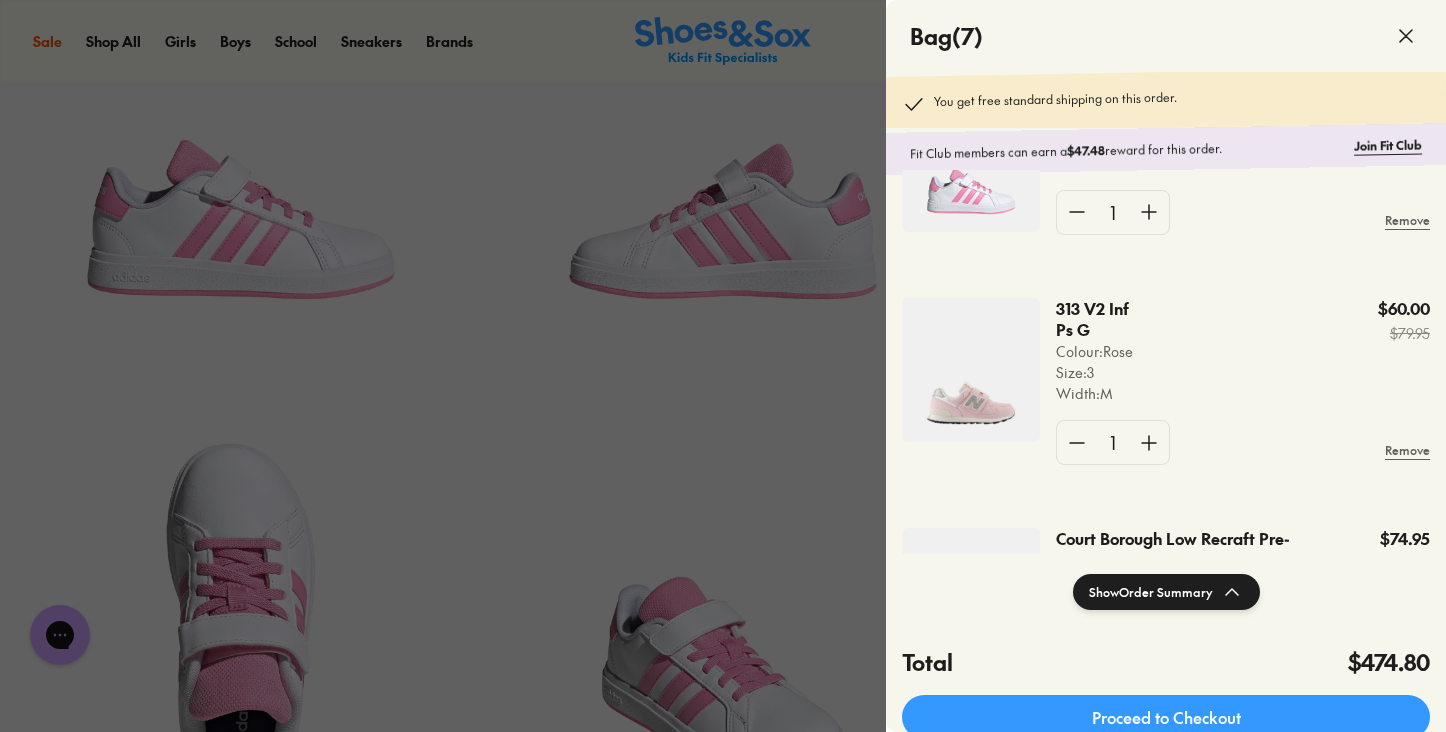 click 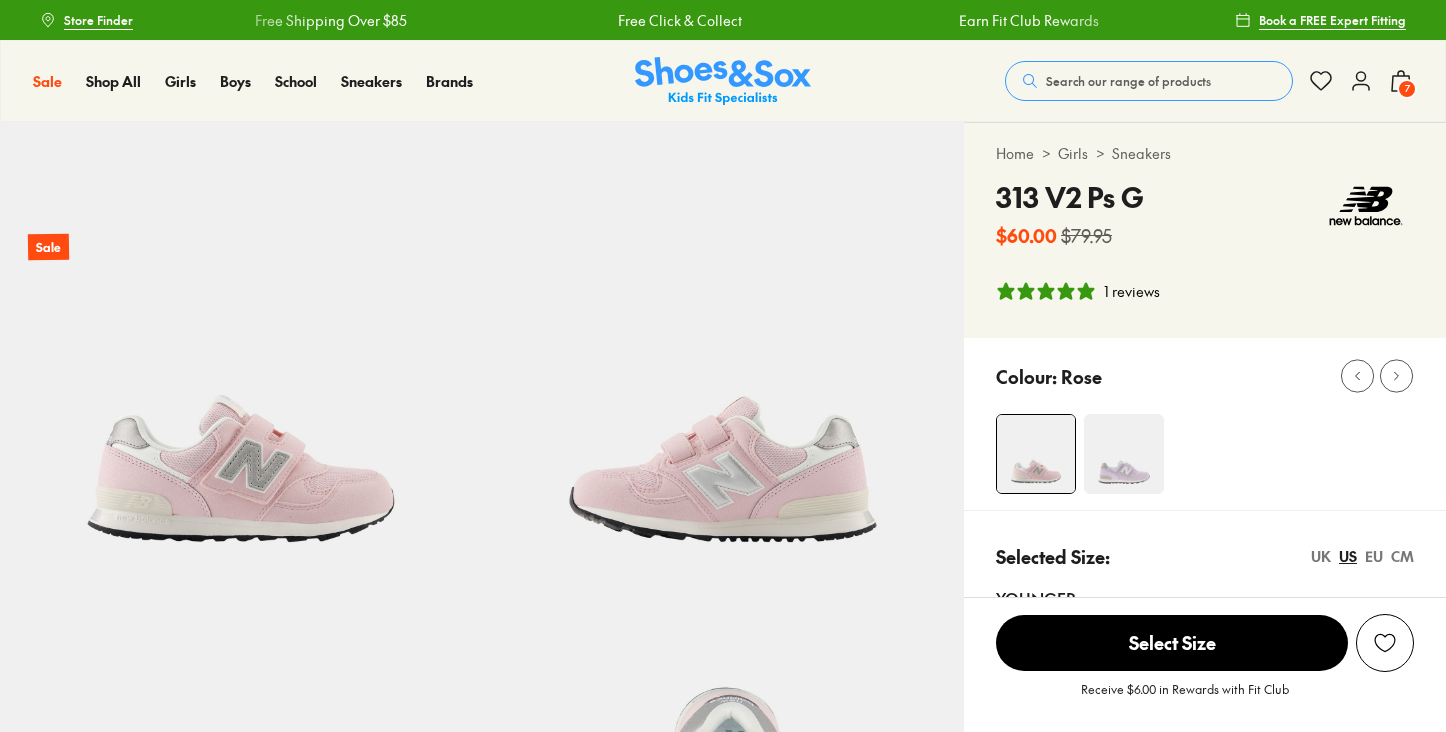 select on "*" 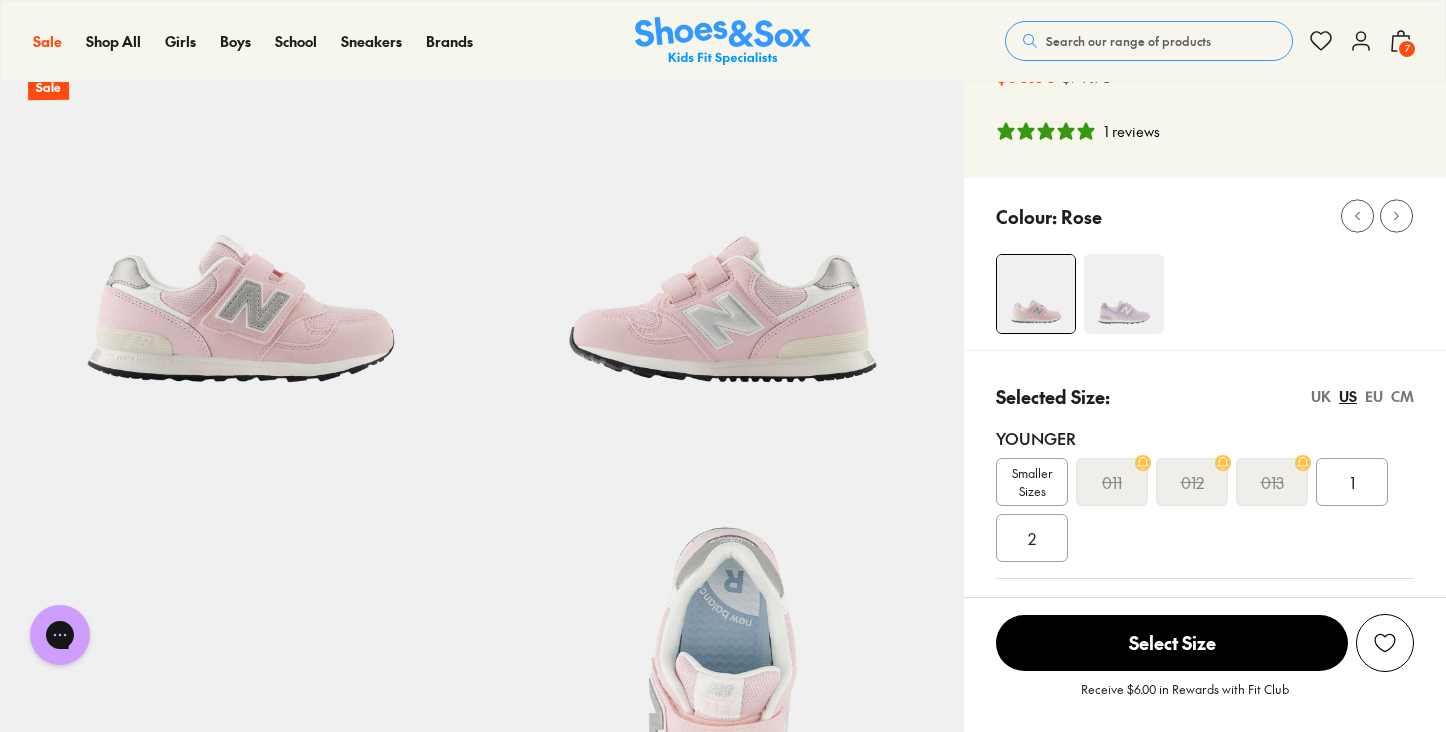 scroll, scrollTop: 151, scrollLeft: 0, axis: vertical 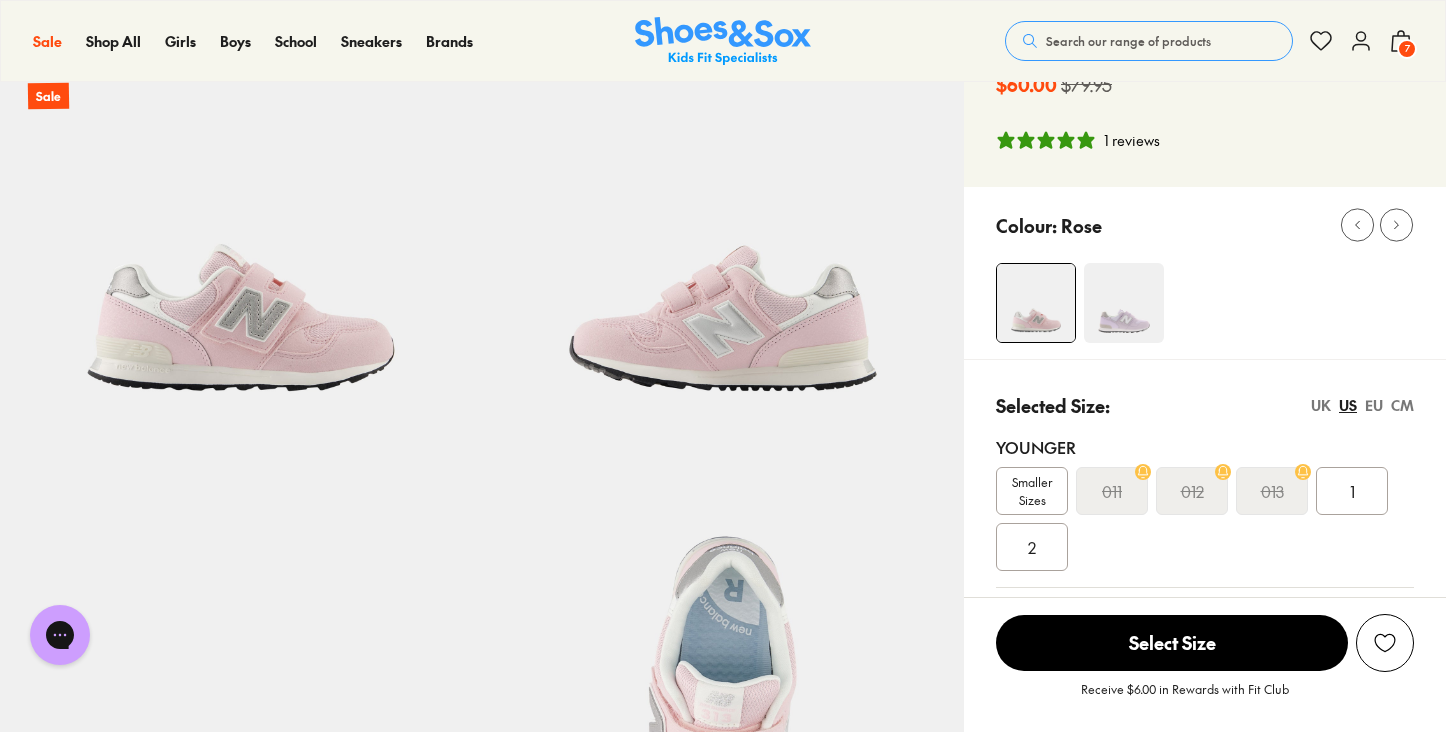 click 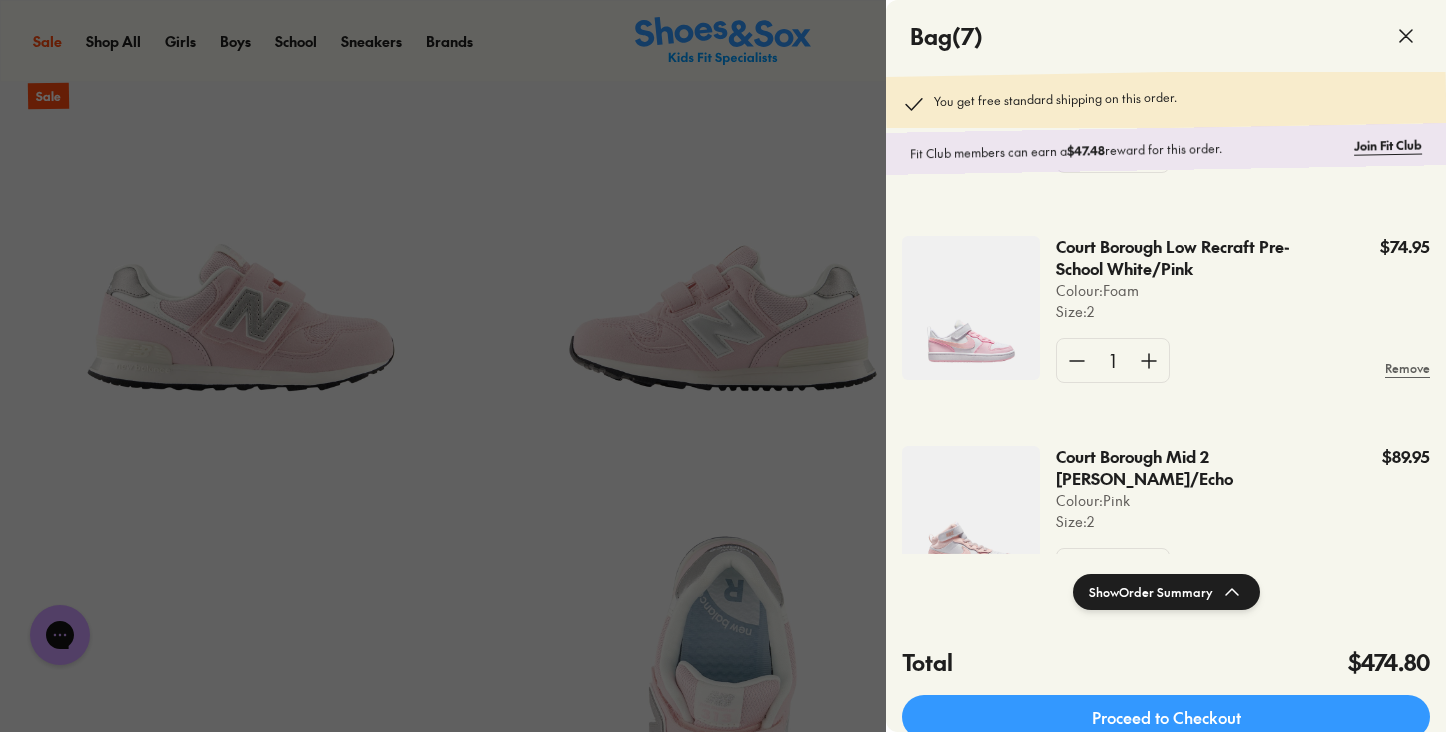 scroll, scrollTop: 836, scrollLeft: 0, axis: vertical 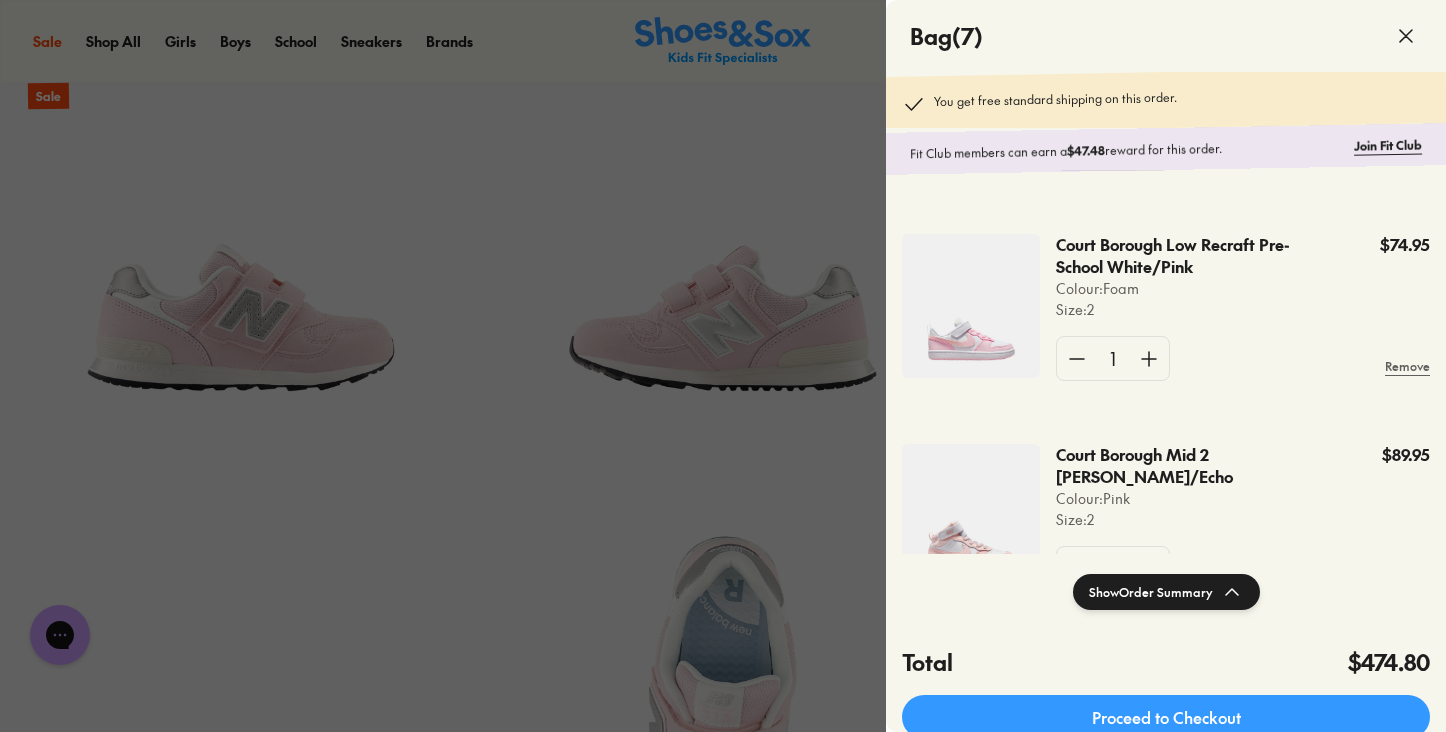click 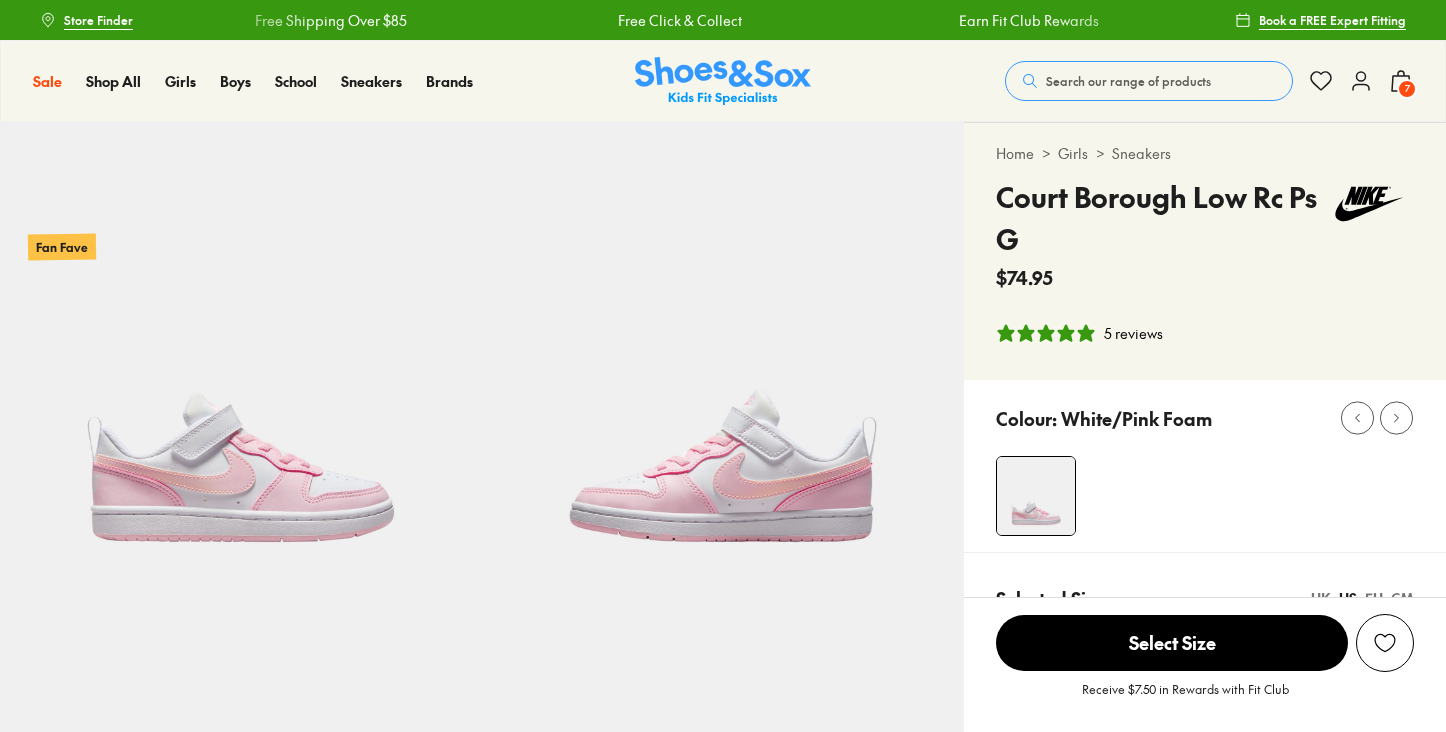 select on "*" 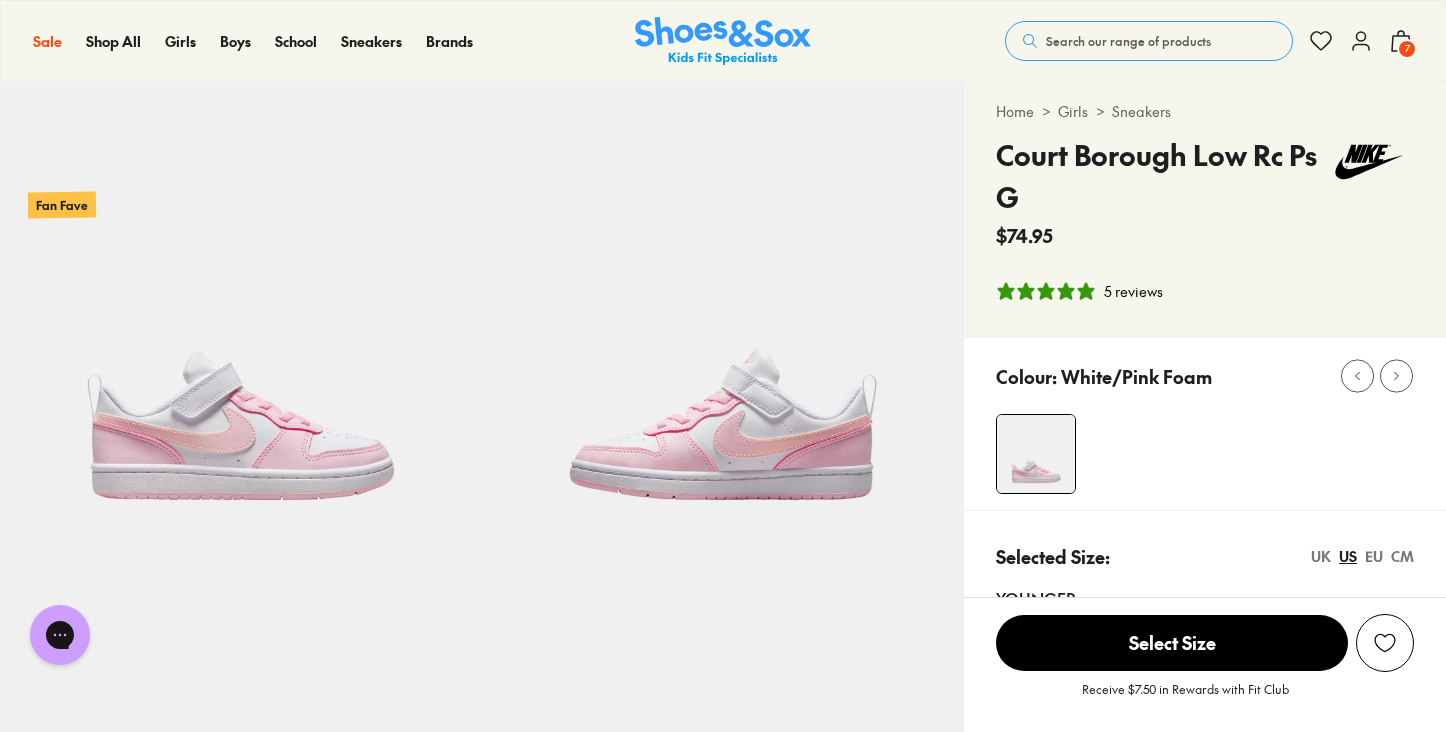 scroll, scrollTop: 0, scrollLeft: 0, axis: both 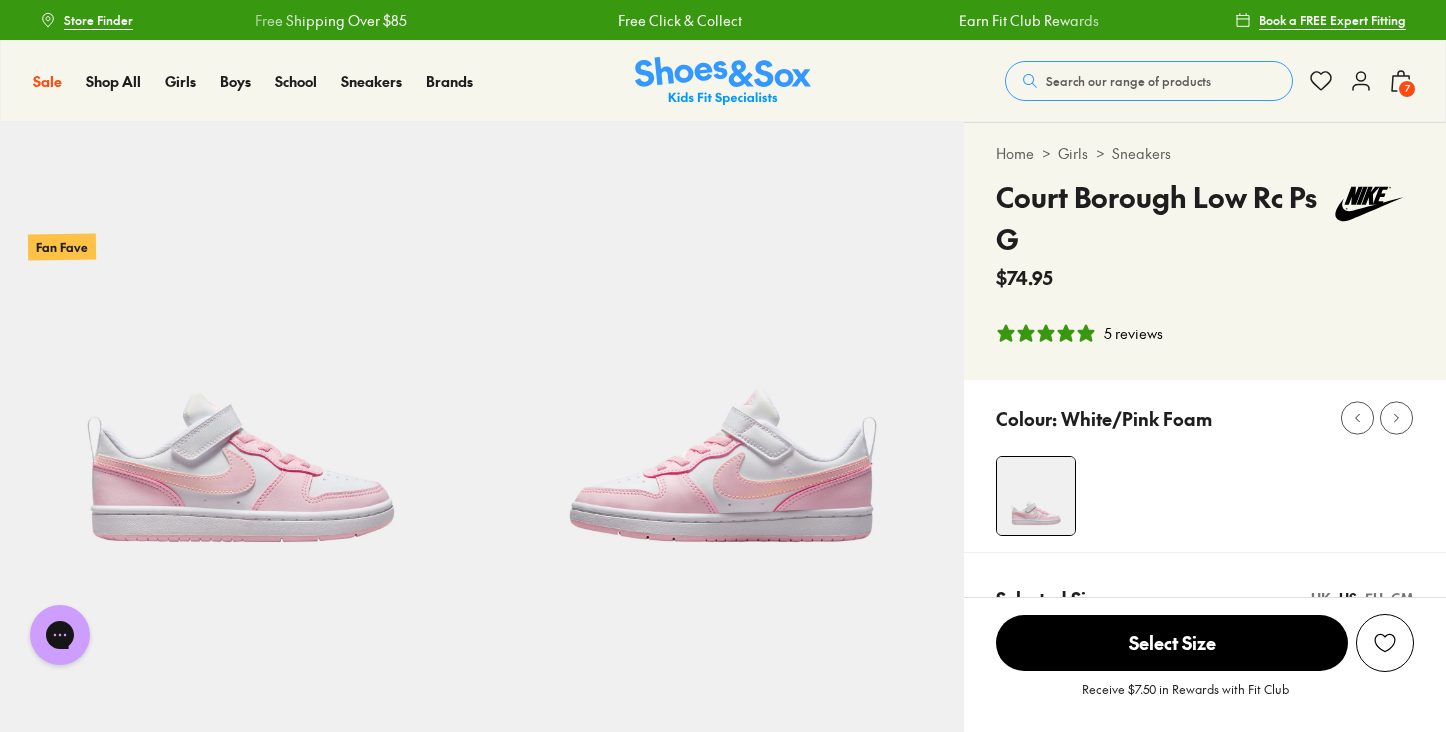click on "7" at bounding box center (1407, 89) 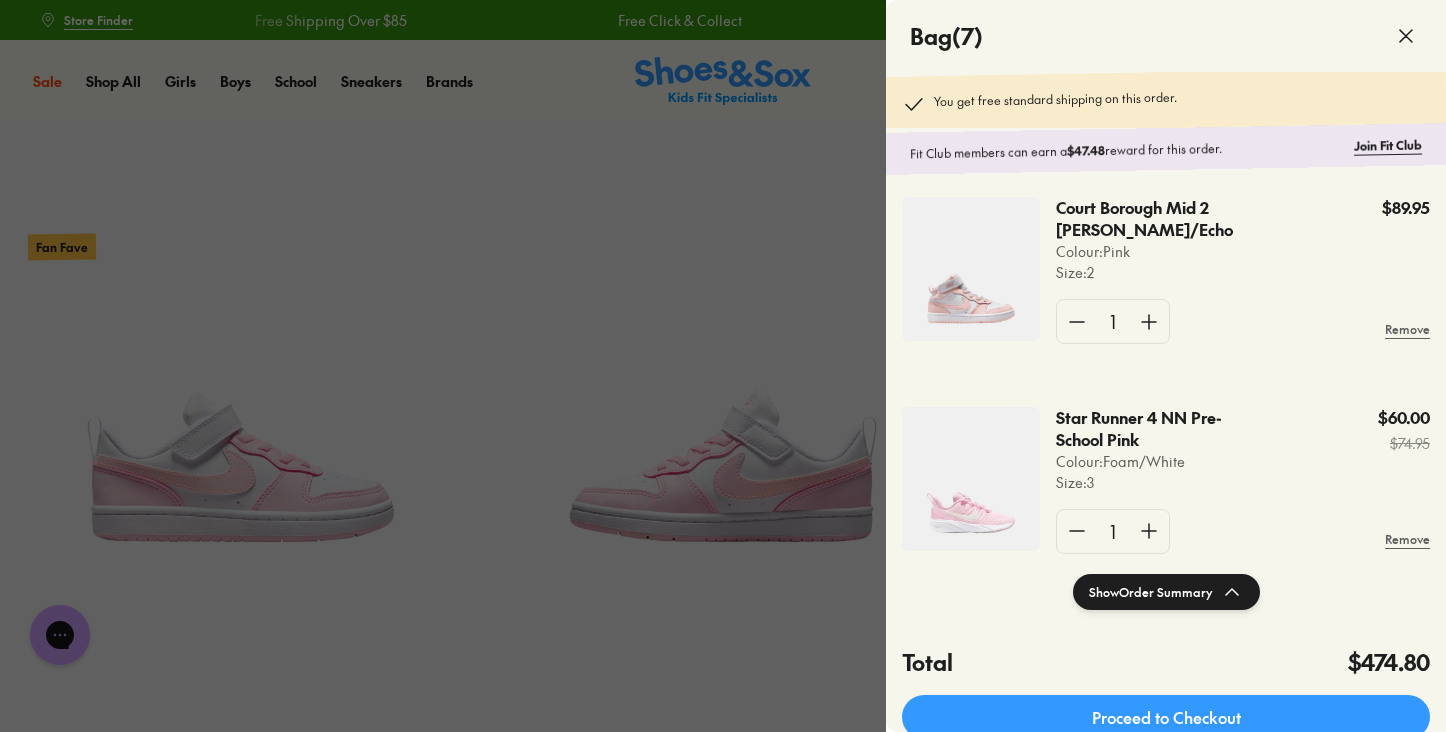 scroll, scrollTop: 1051, scrollLeft: 0, axis: vertical 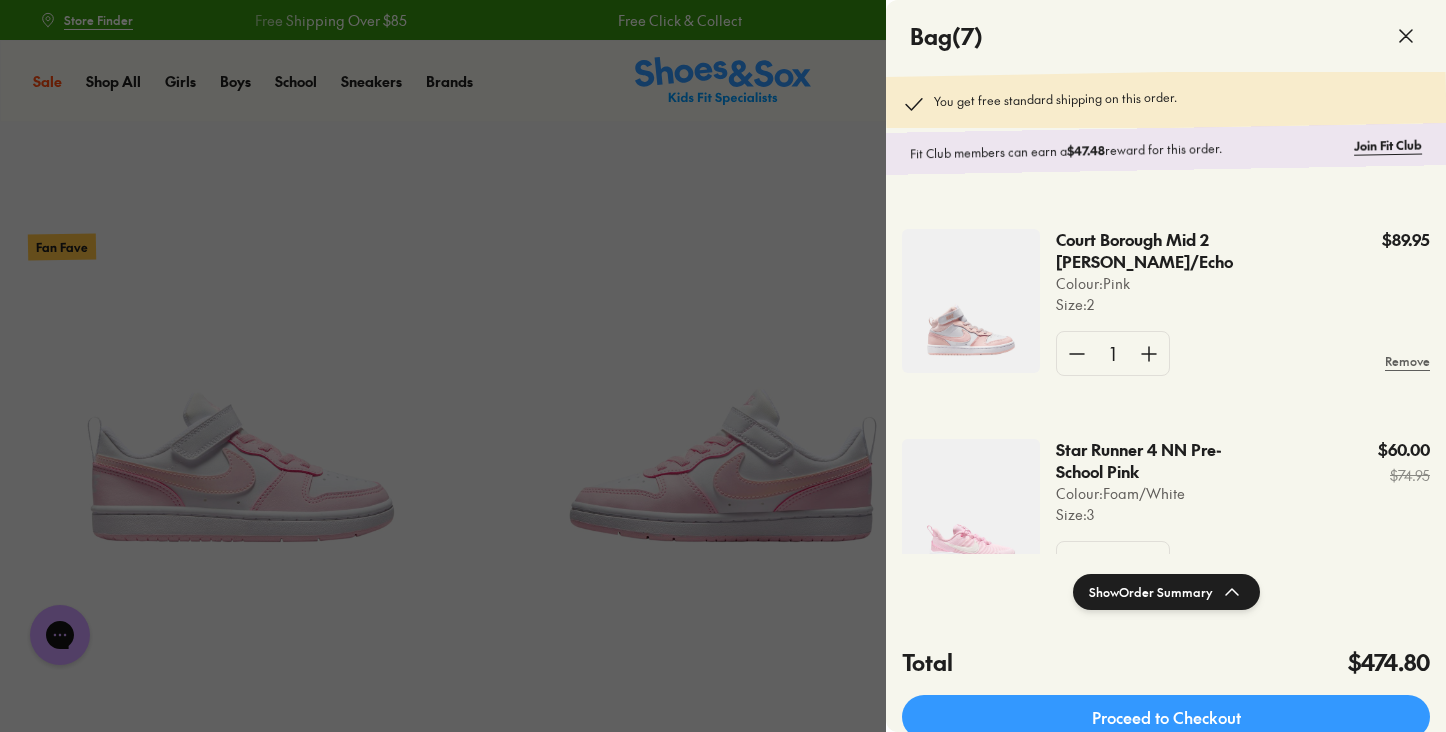 click 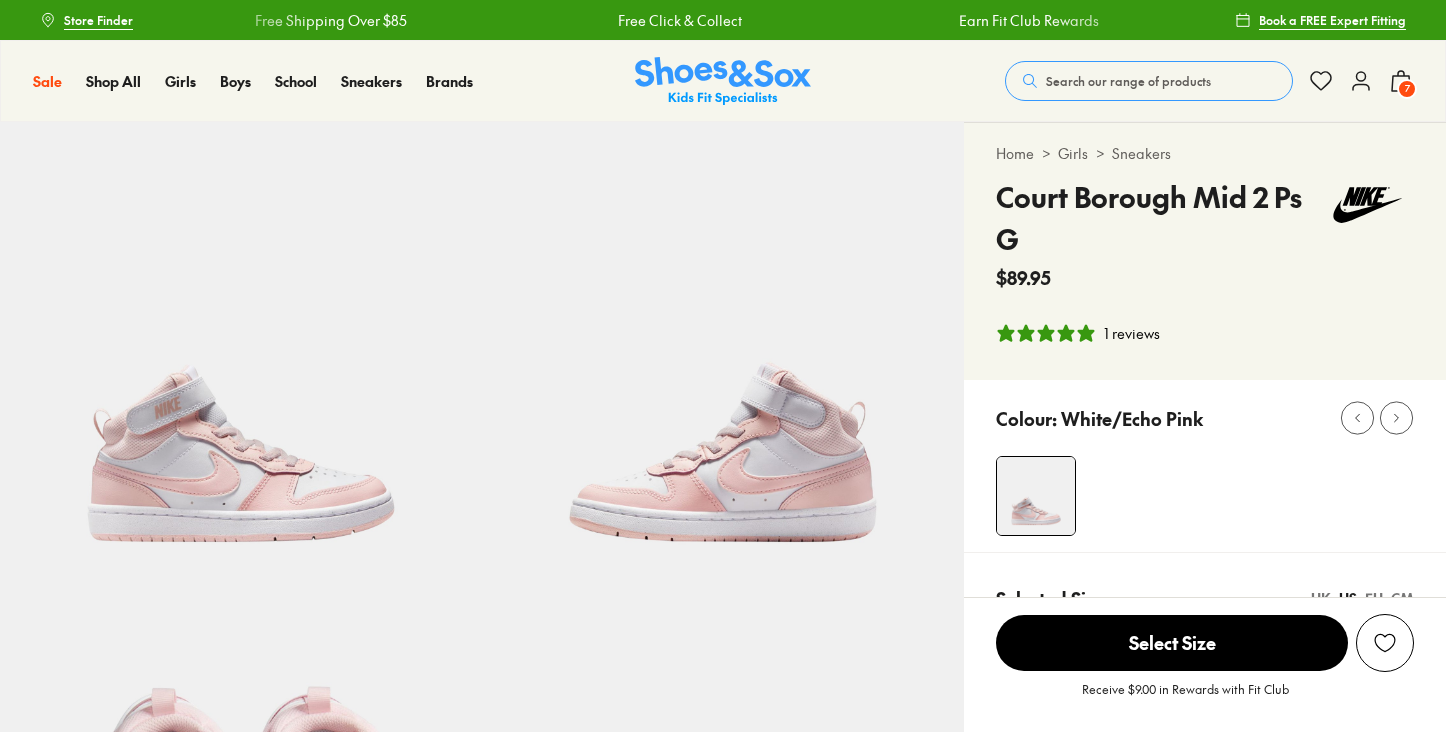 select on "*" 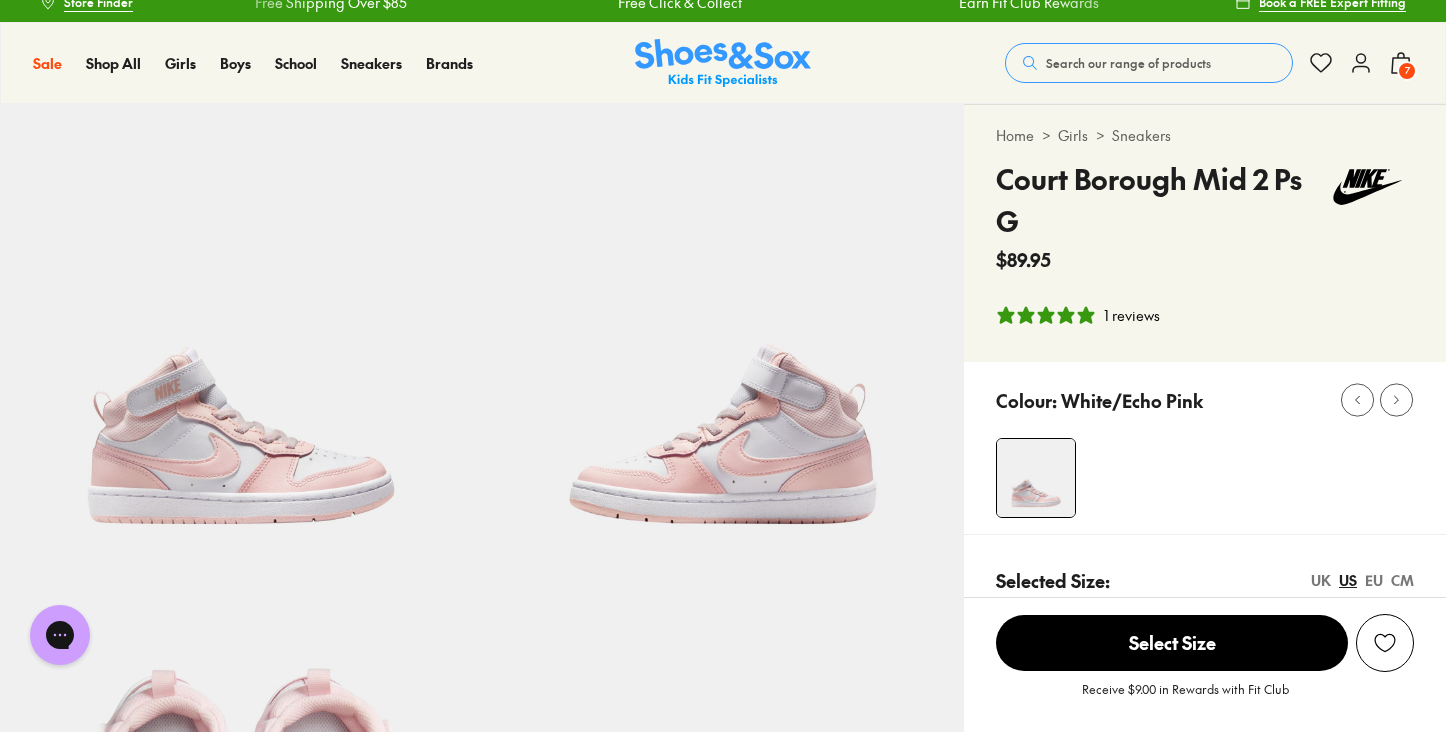 scroll, scrollTop: 0, scrollLeft: 0, axis: both 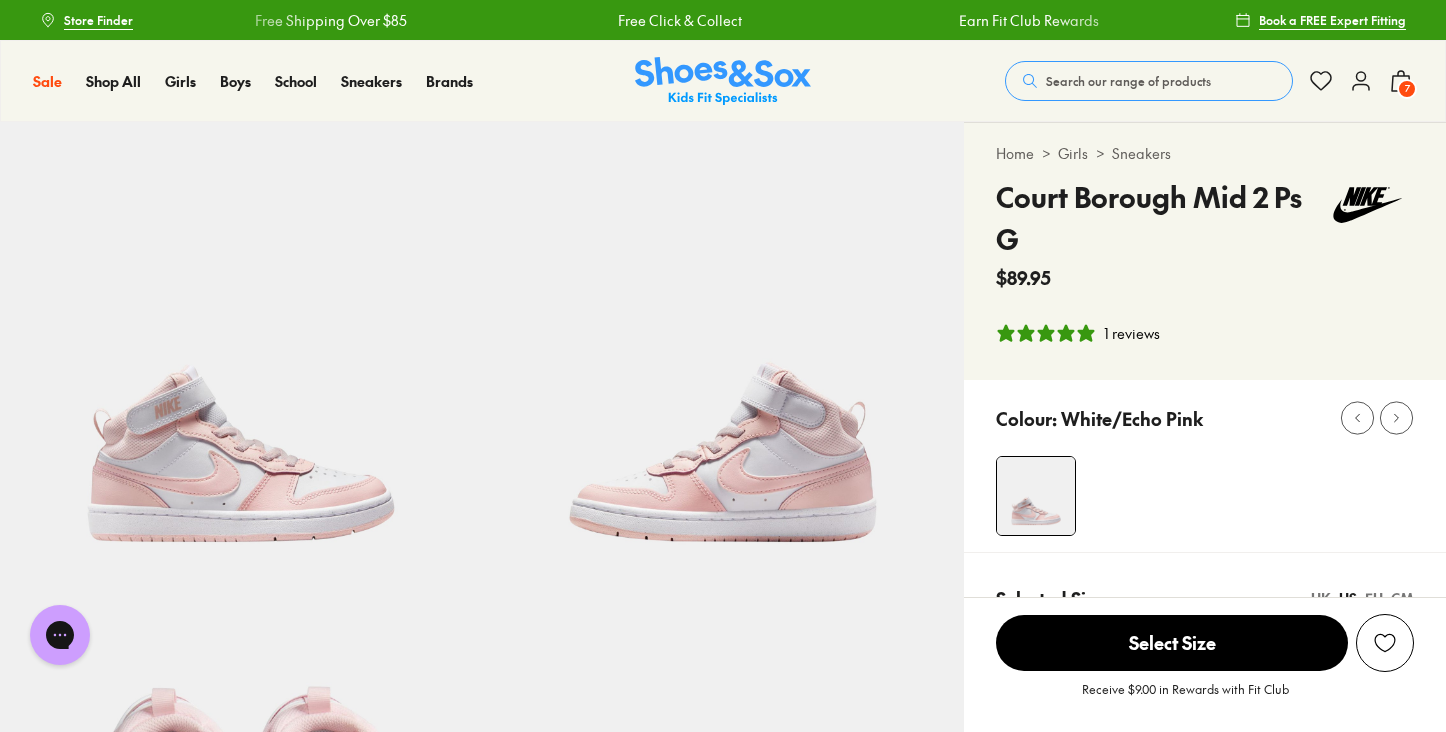 click on "7" at bounding box center (1407, 89) 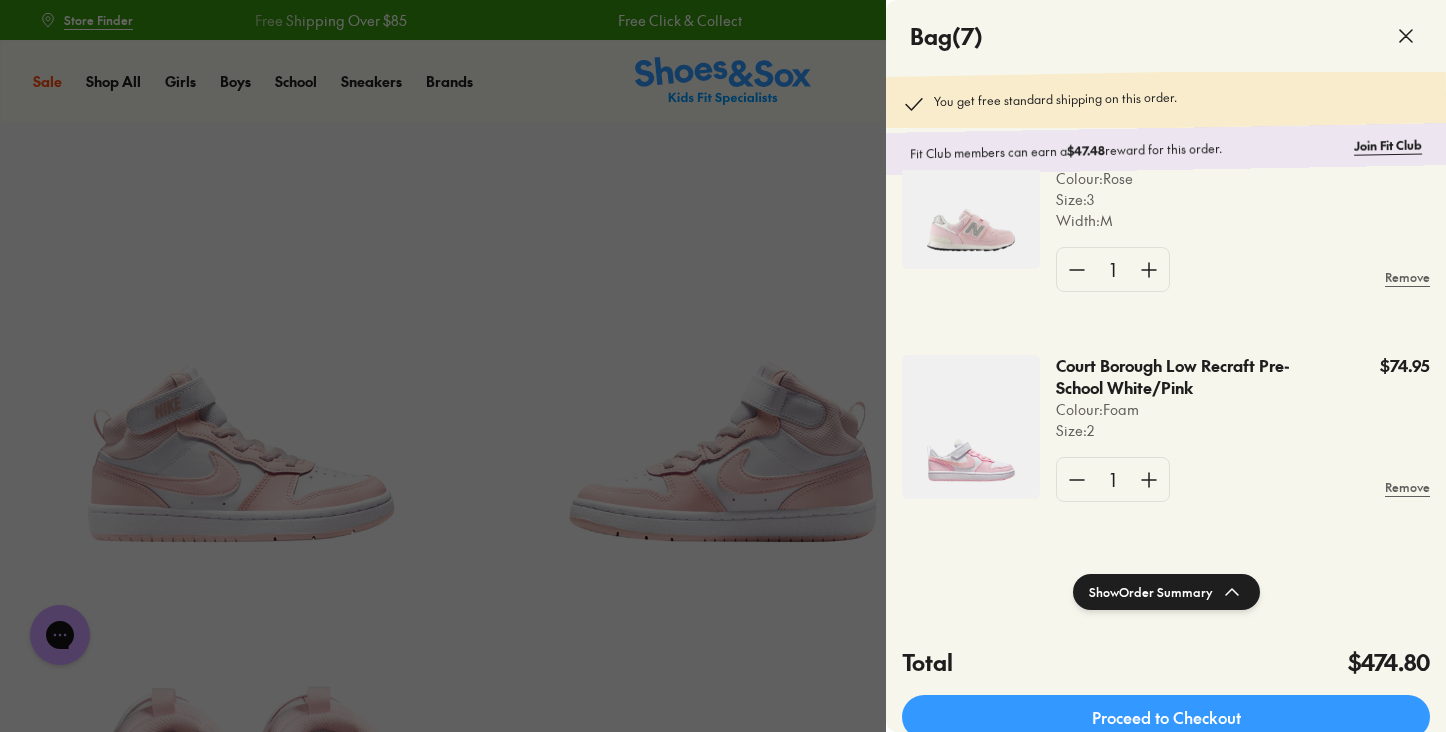 scroll, scrollTop: 1130, scrollLeft: 0, axis: vertical 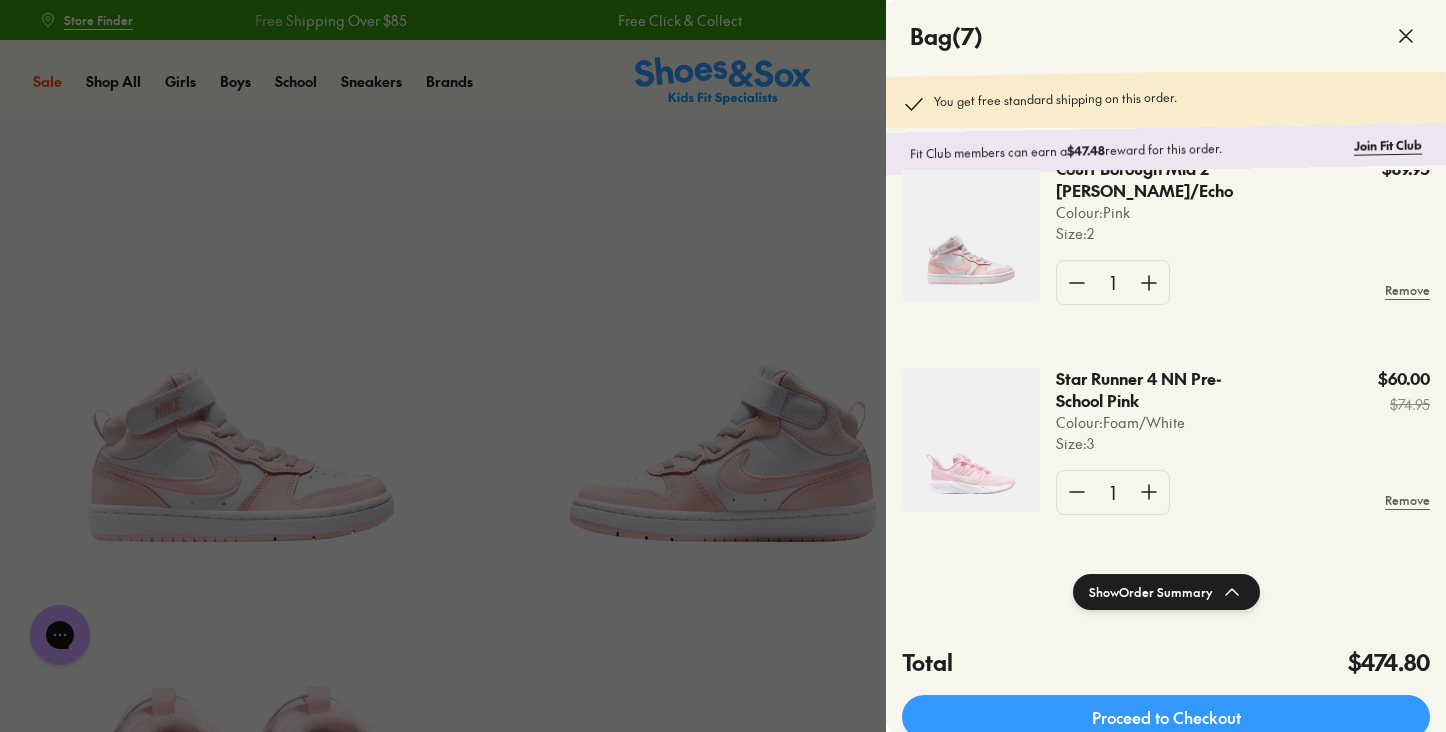 click 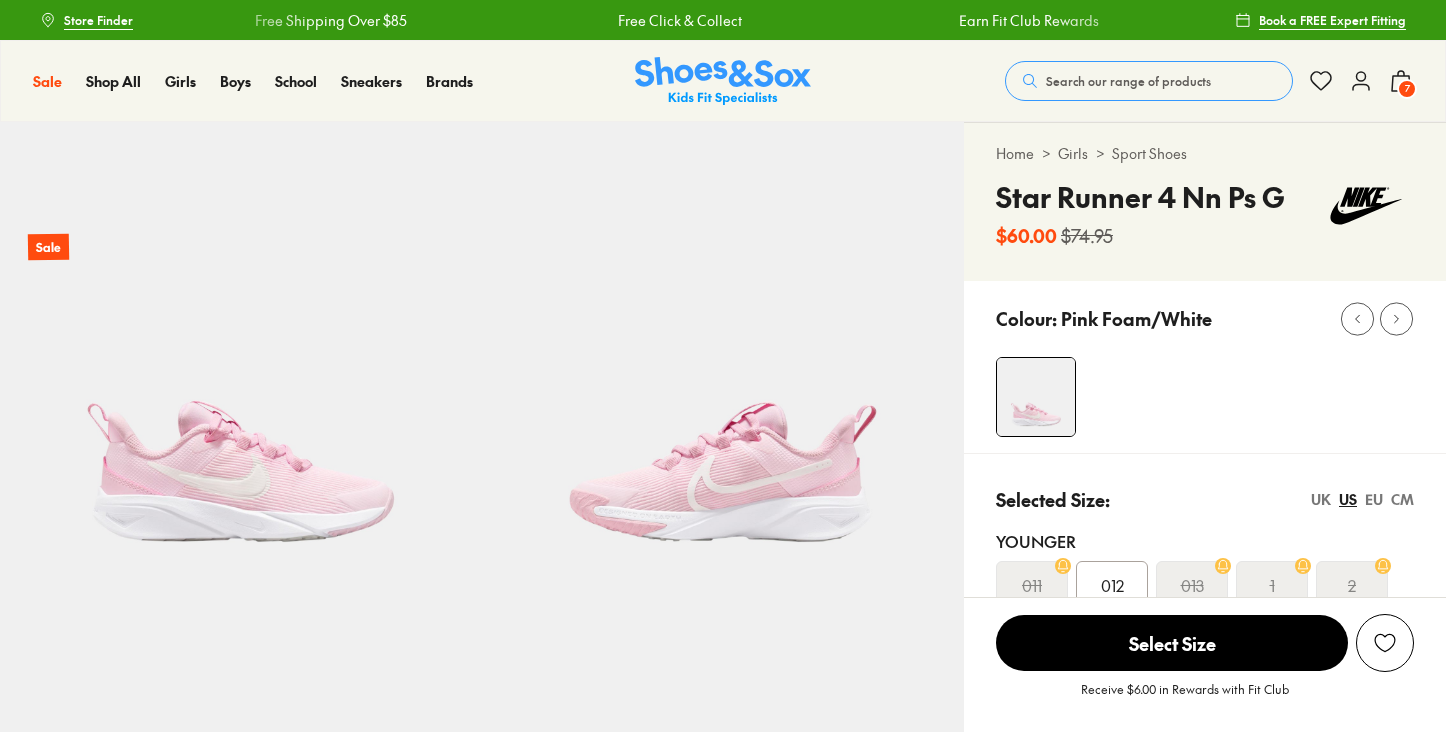select on "*" 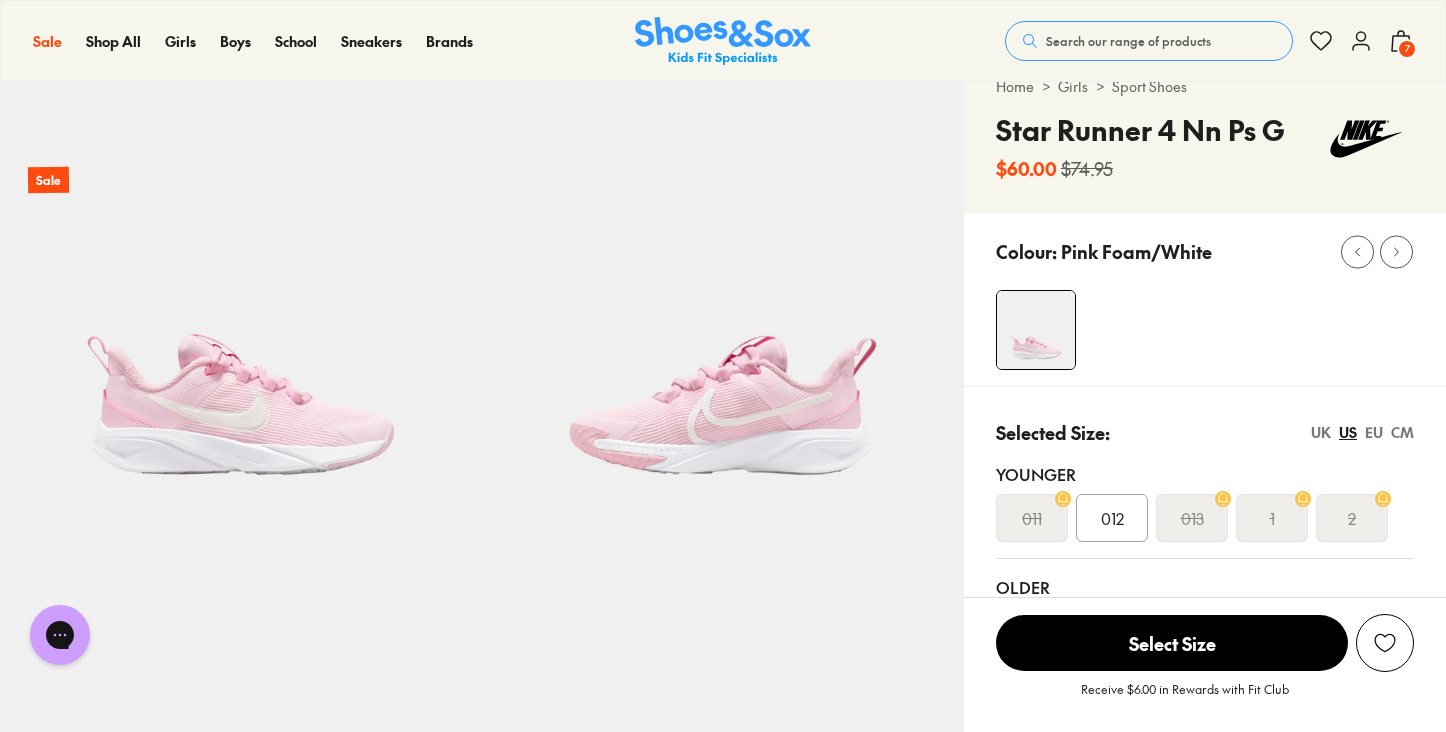 scroll, scrollTop: 0, scrollLeft: 0, axis: both 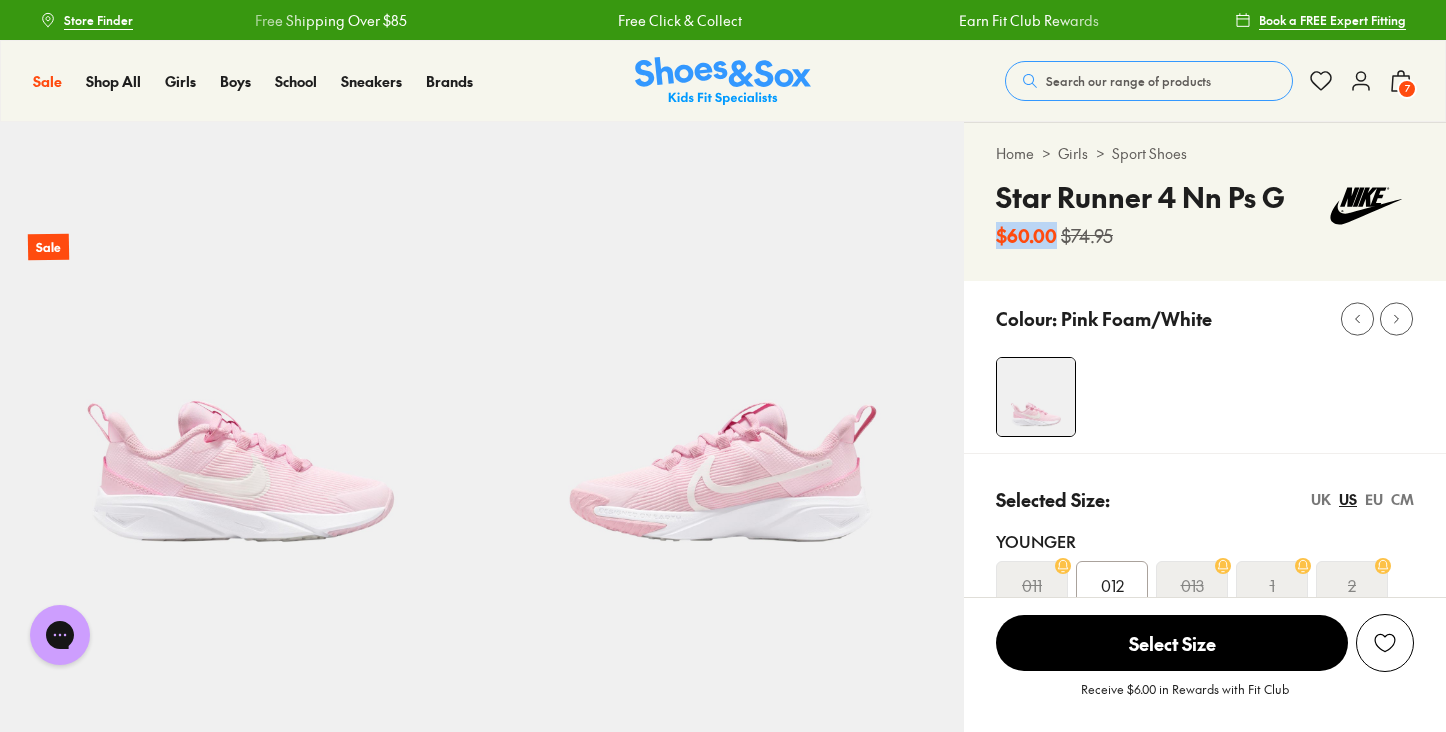 drag, startPoint x: 998, startPoint y: 236, endPoint x: 1054, endPoint y: 235, distance: 56.008926 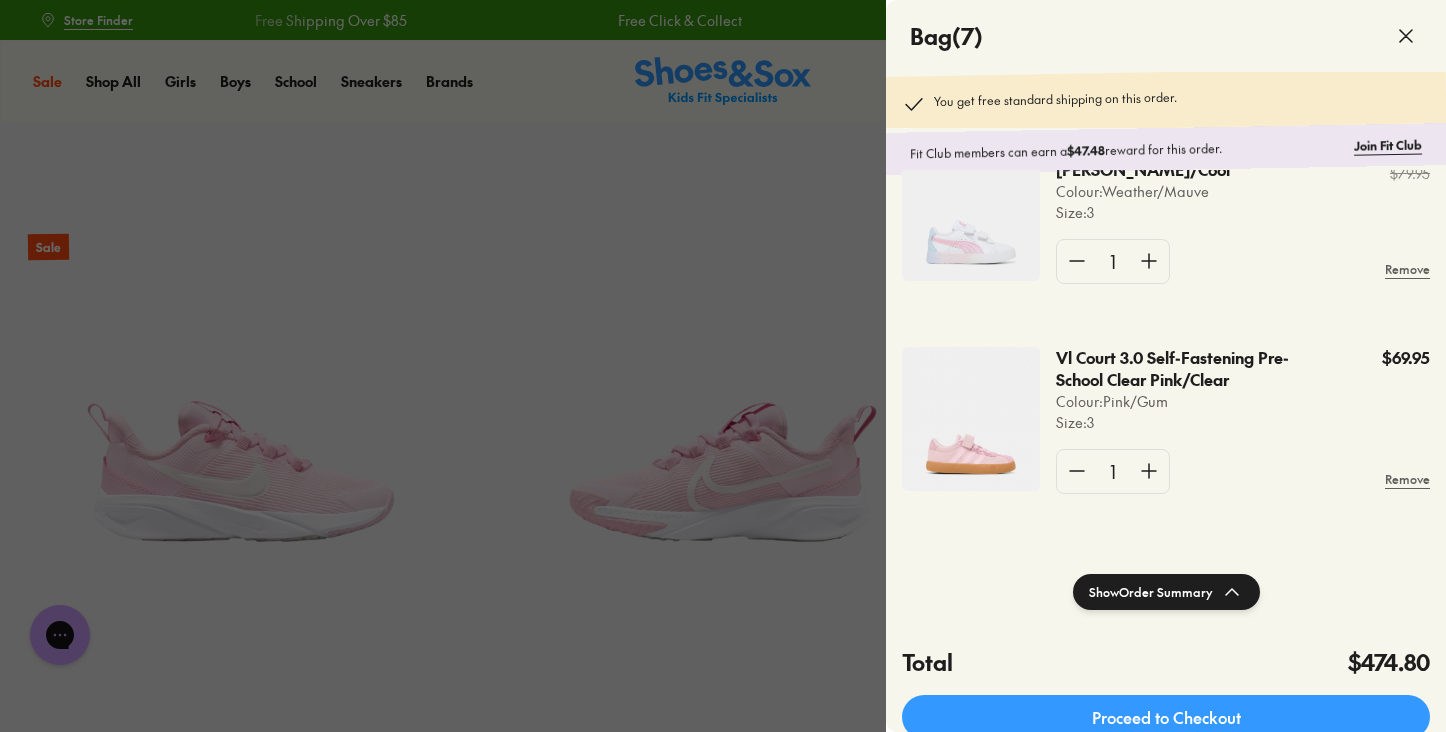 scroll, scrollTop: 0, scrollLeft: 0, axis: both 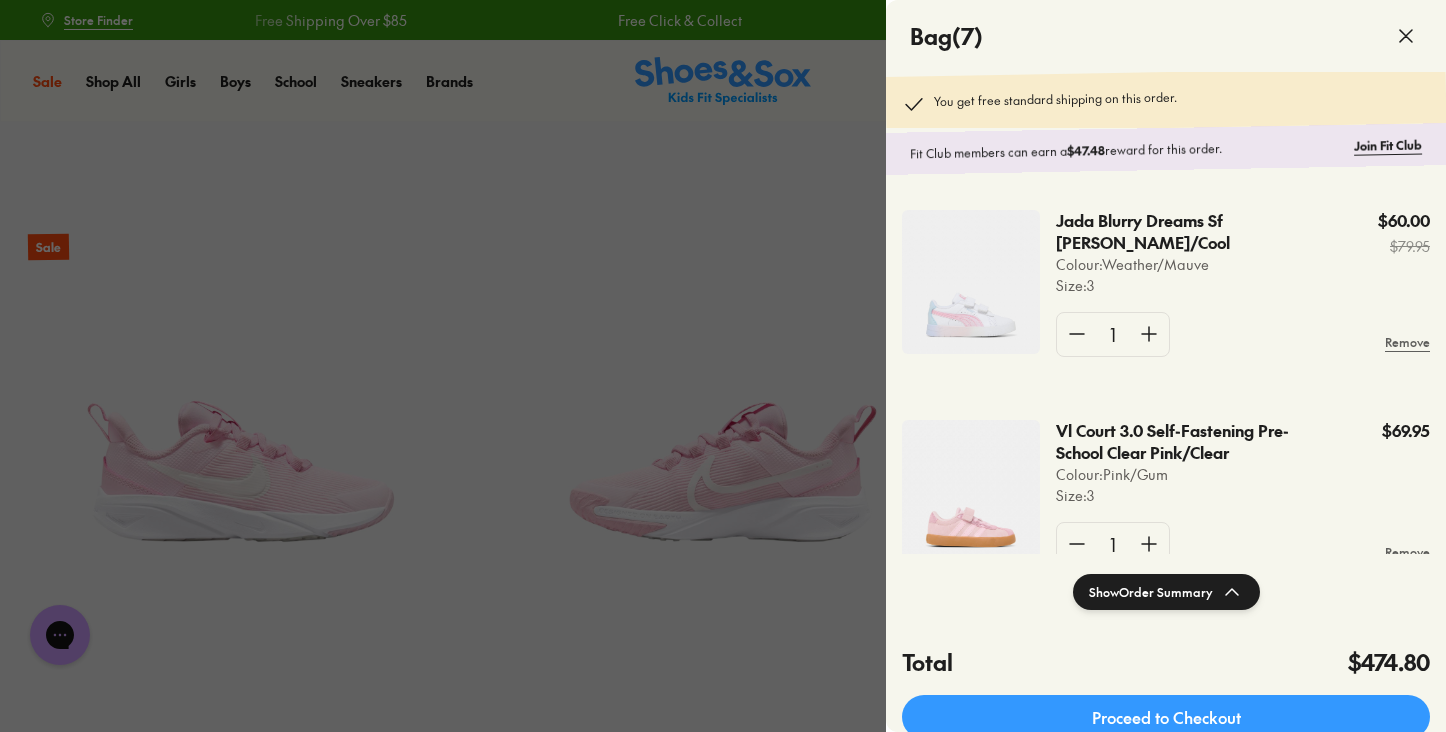click 